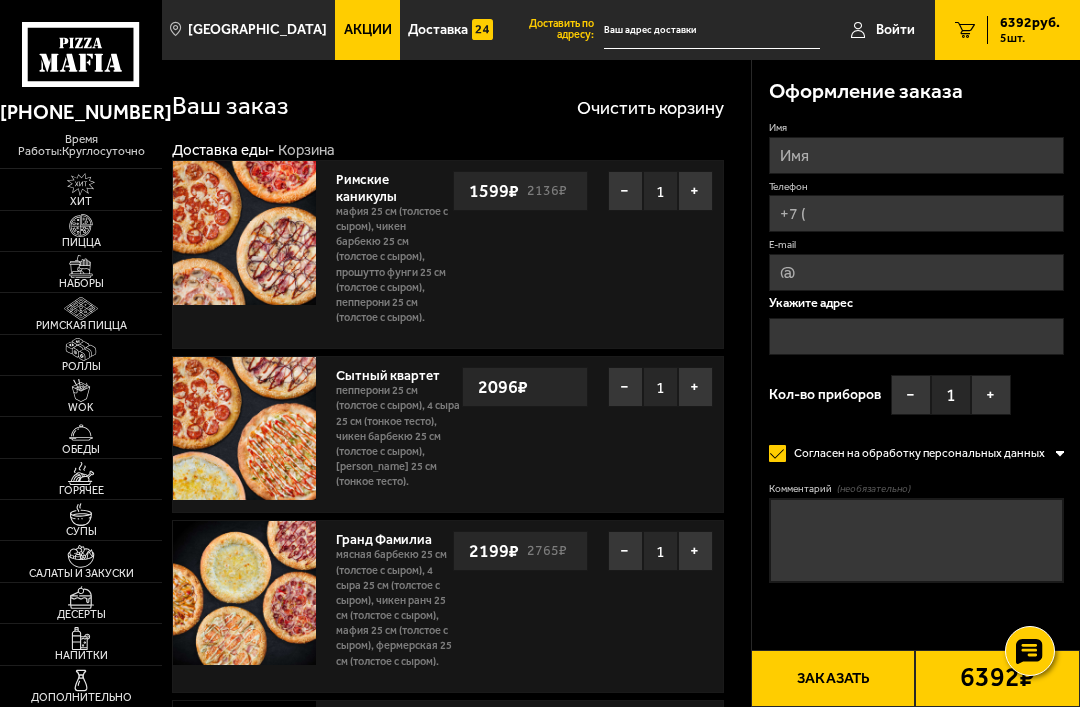 scroll, scrollTop: 0, scrollLeft: 0, axis: both 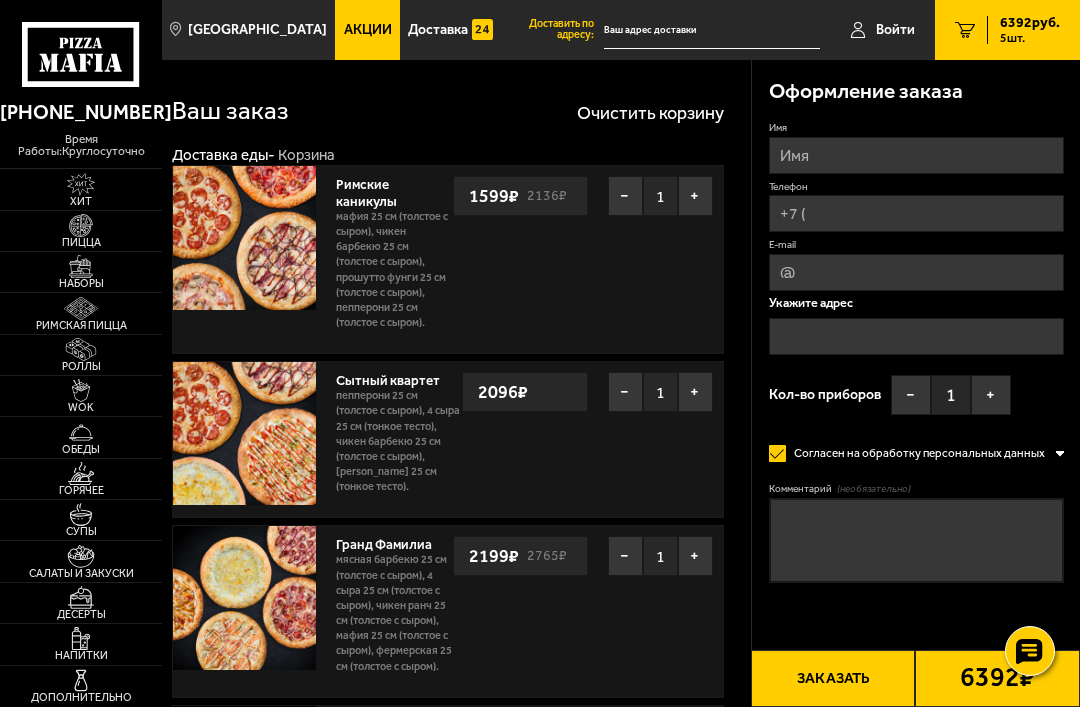 click at bounding box center [244, 237] 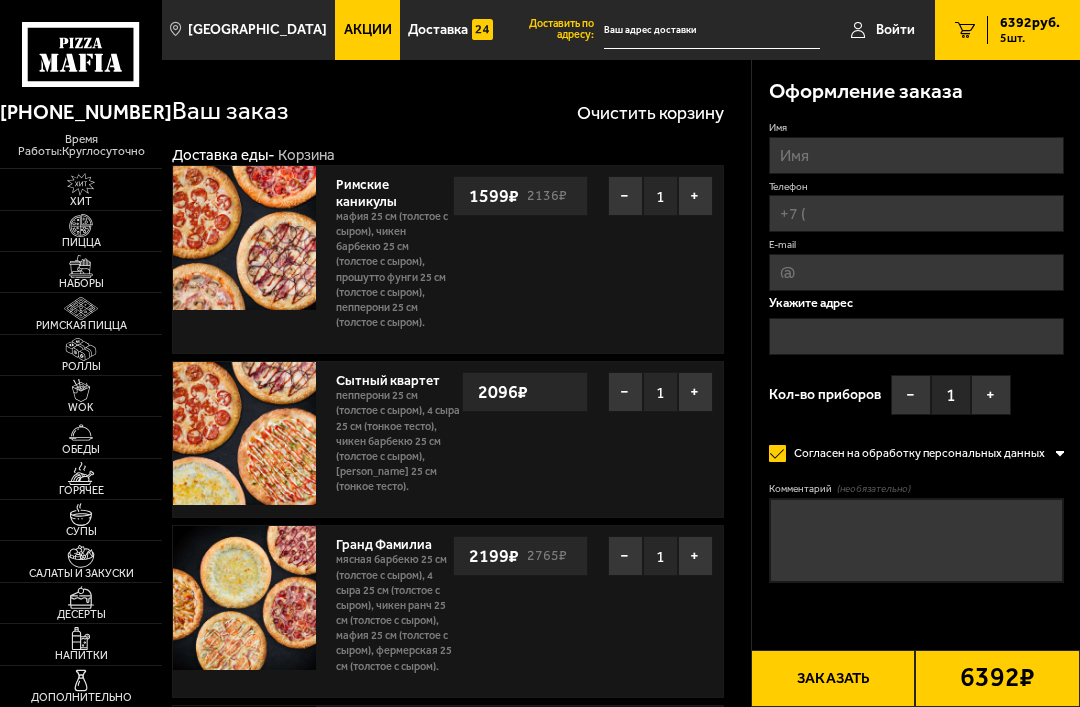 scroll, scrollTop: 0, scrollLeft: 0, axis: both 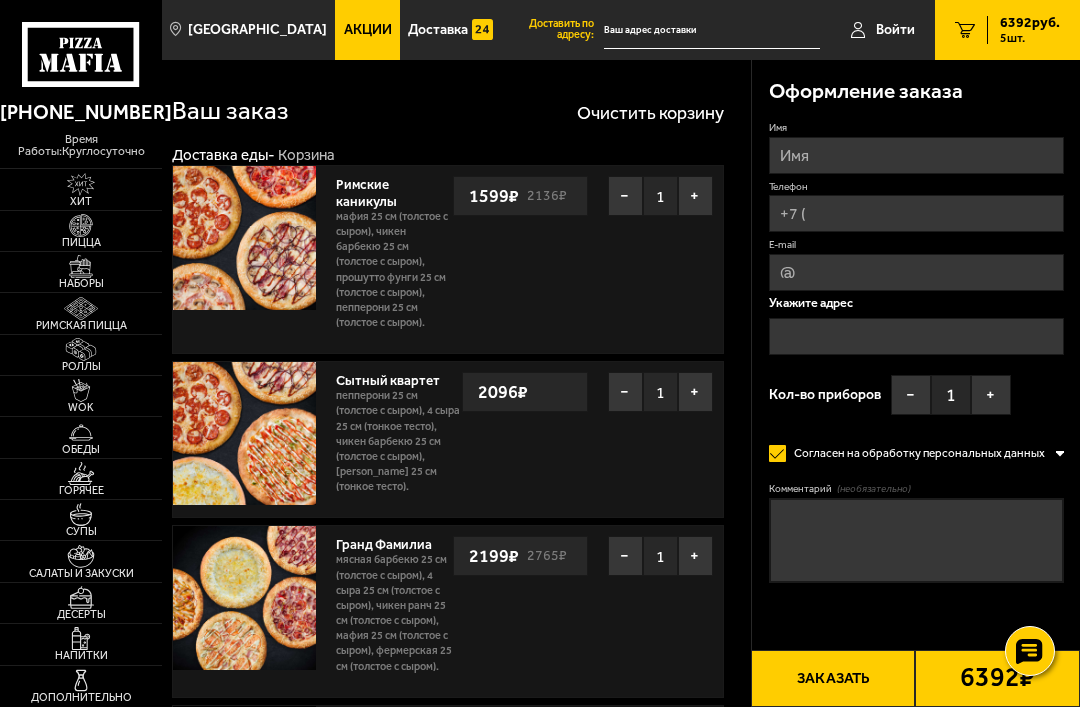 click on "Мафия 25 см (толстое с сыром), Чикен Барбекю 25 см (толстое с сыром), Прошутто Фунги 25 см (толстое с сыром), Пепперони 25 см (толстое с сыром)." at bounding box center [394, 270] 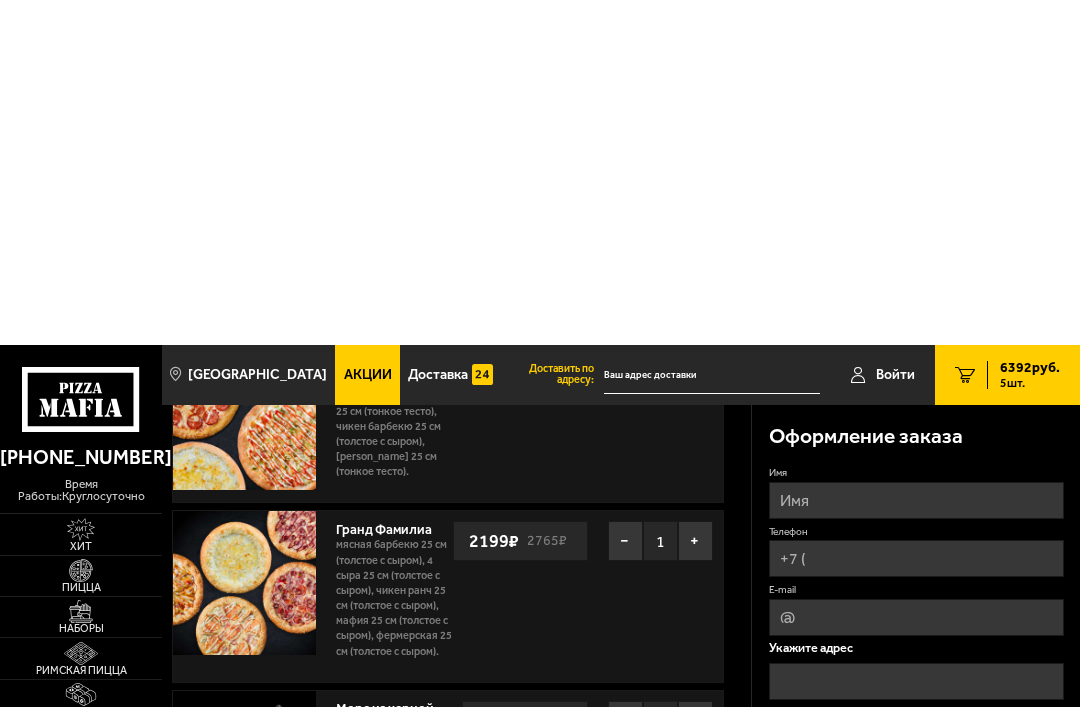 scroll, scrollTop: 0, scrollLeft: 0, axis: both 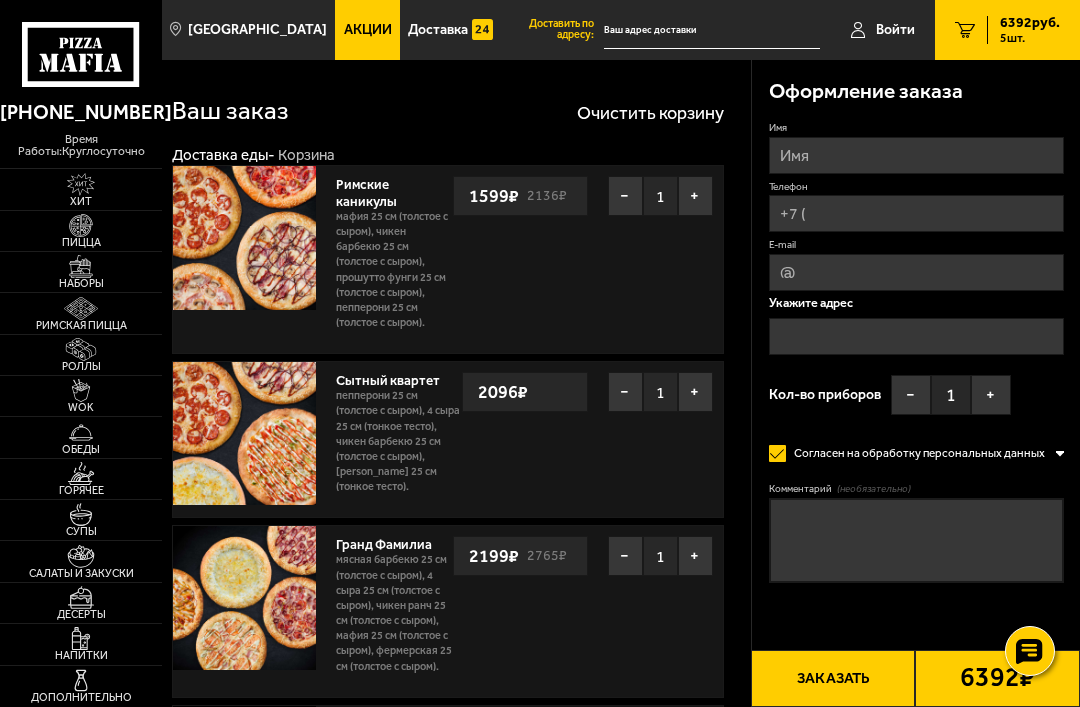 click on "Наборы" at bounding box center (81, 283) 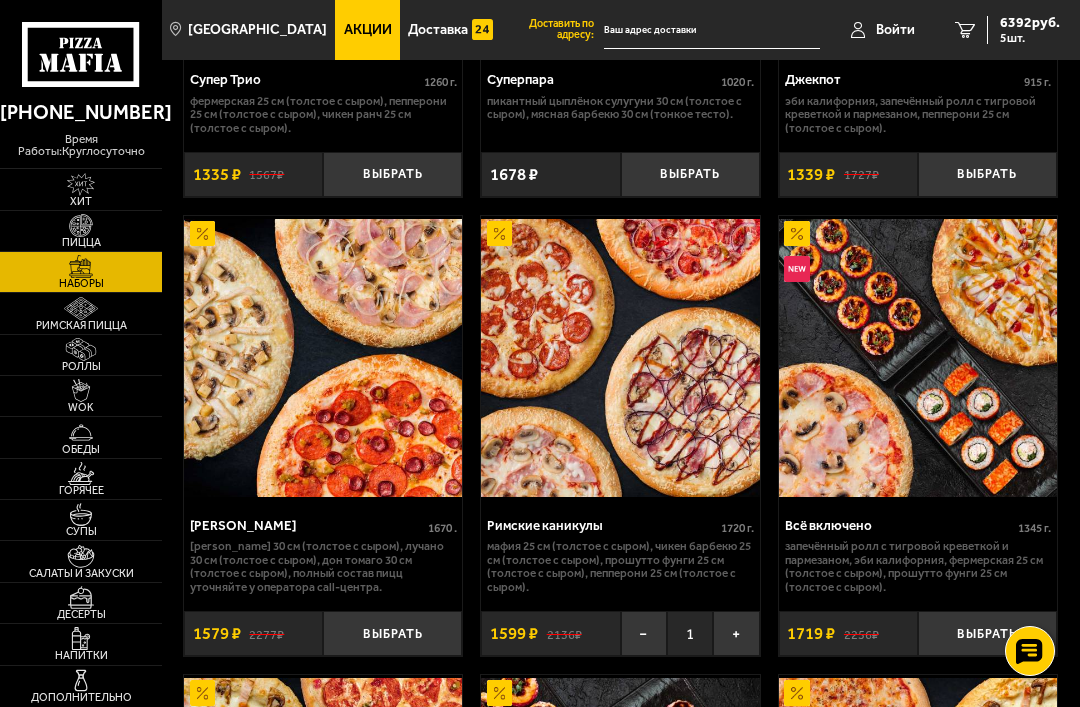 scroll, scrollTop: 2226, scrollLeft: 0, axis: vertical 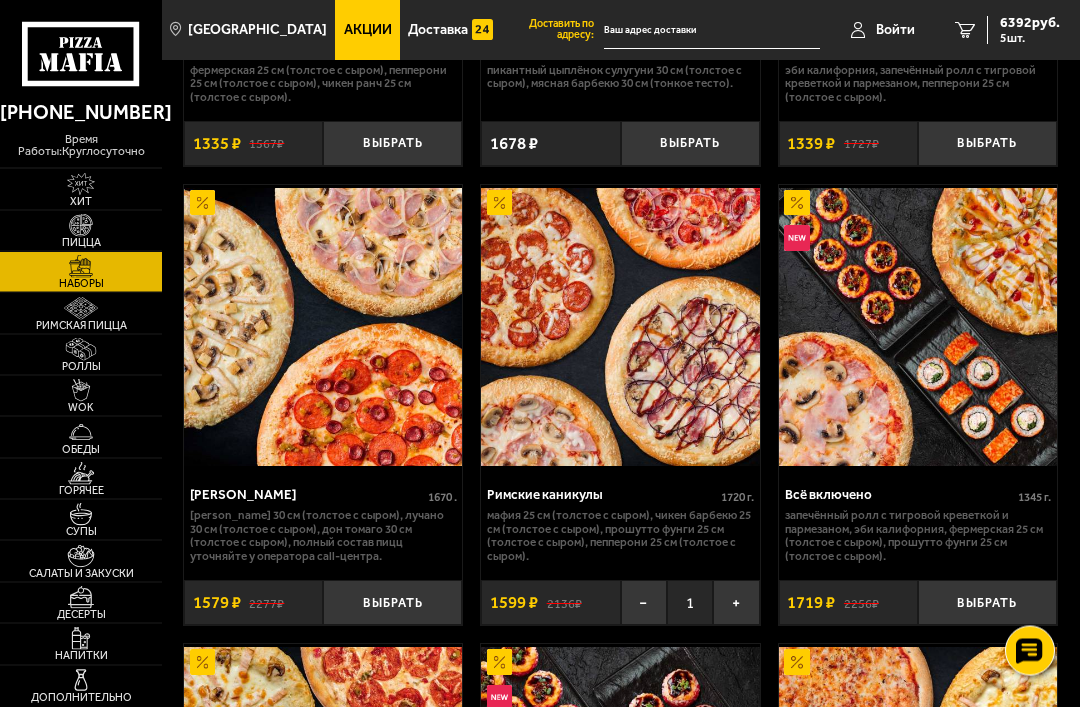 click at bounding box center (620, 328) 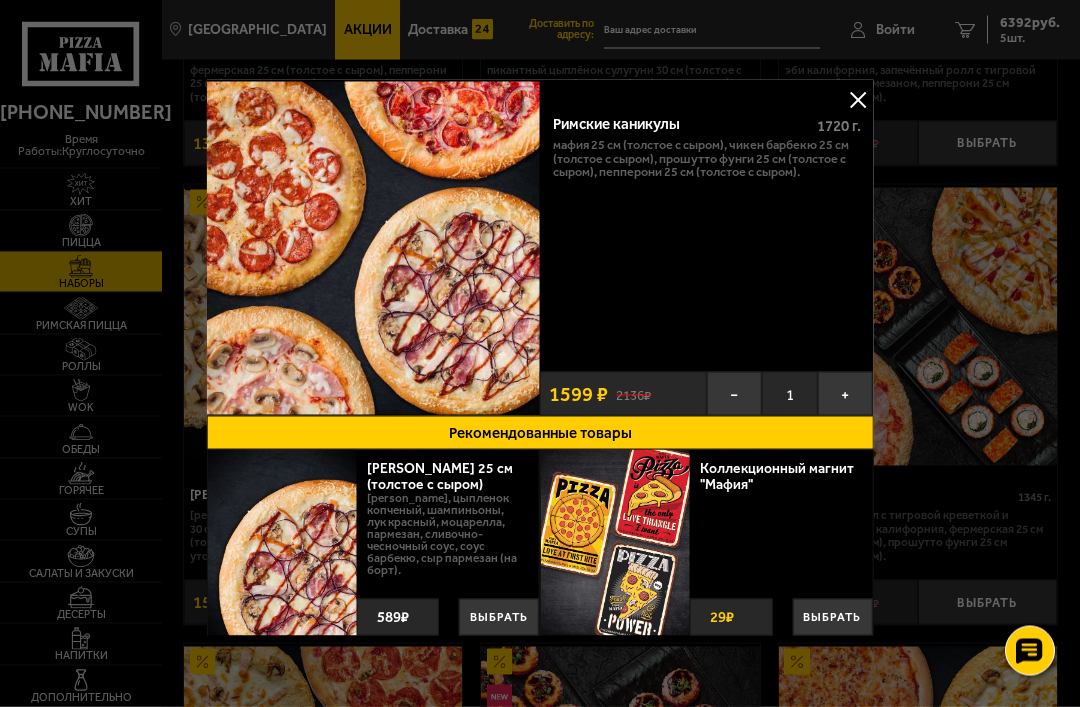 scroll, scrollTop: 0, scrollLeft: 0, axis: both 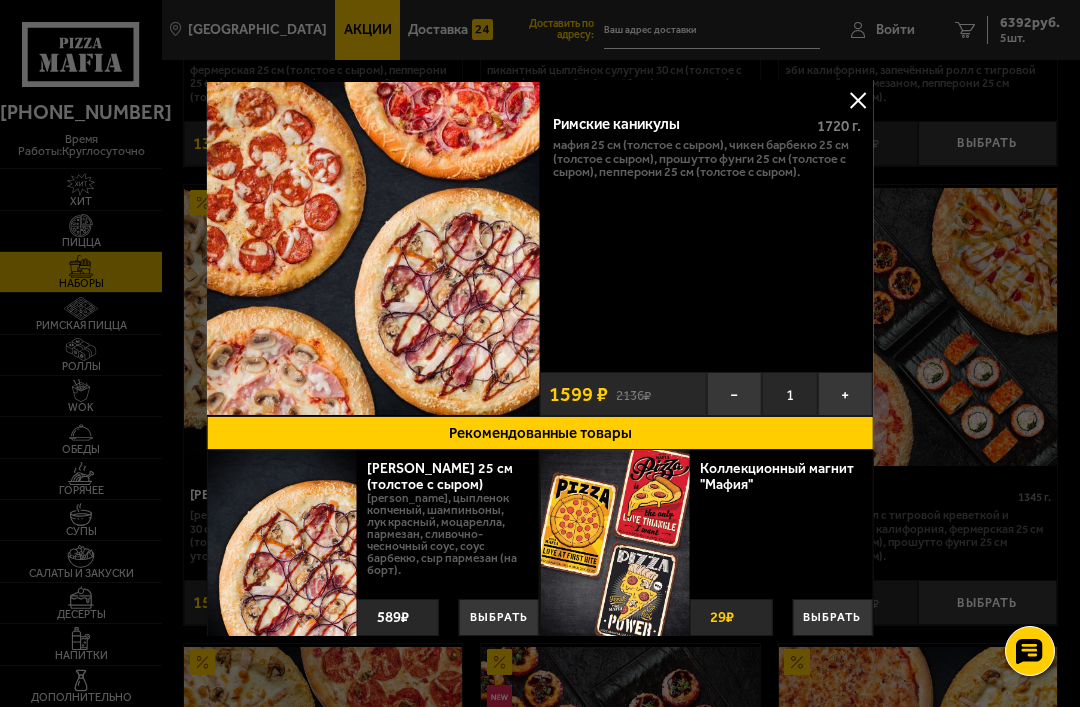 click at bounding box center (858, 100) 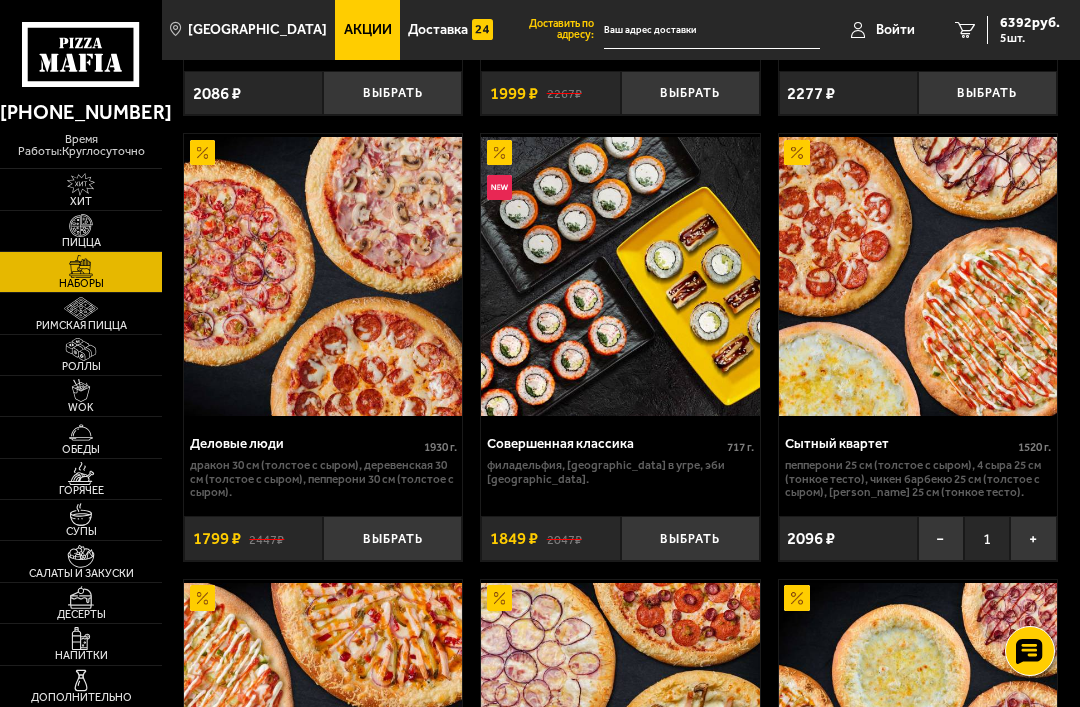 scroll, scrollTop: 3226, scrollLeft: 0, axis: vertical 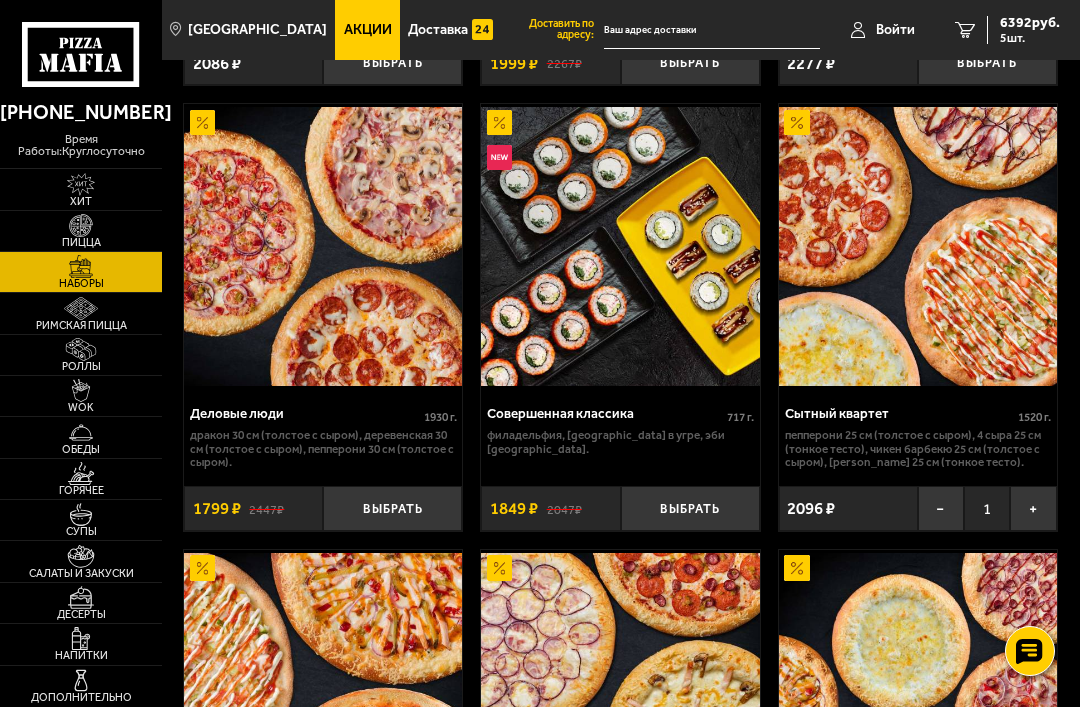 click on "5  шт." at bounding box center (1030, 38) 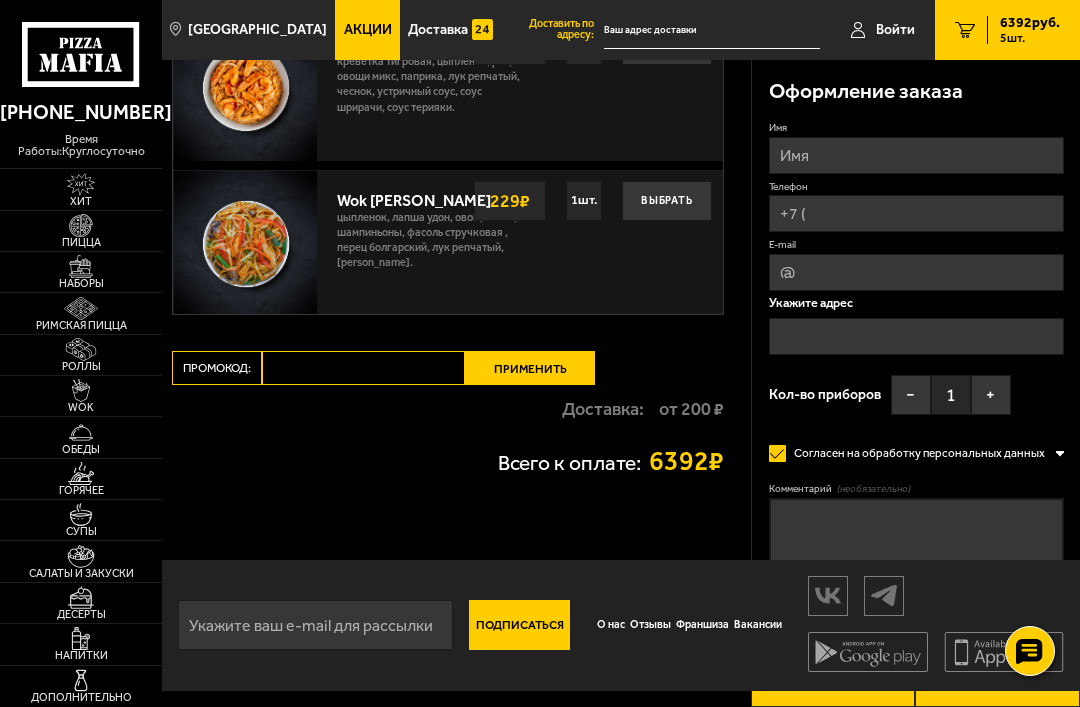 scroll, scrollTop: 0, scrollLeft: 0, axis: both 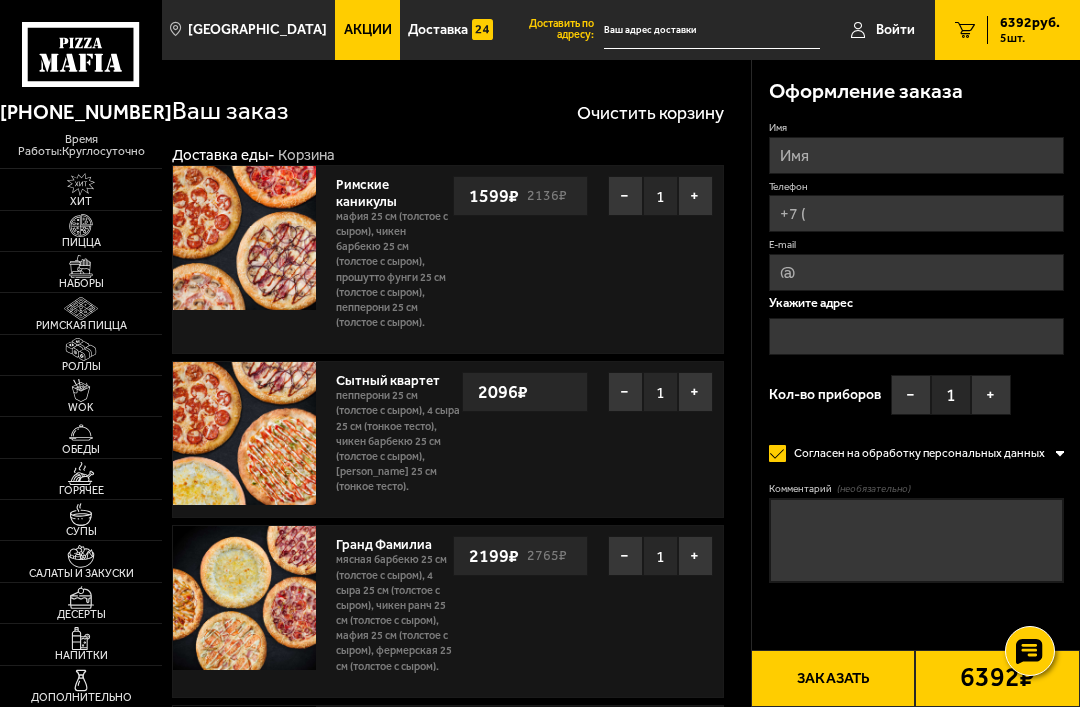click at bounding box center [80, 266] 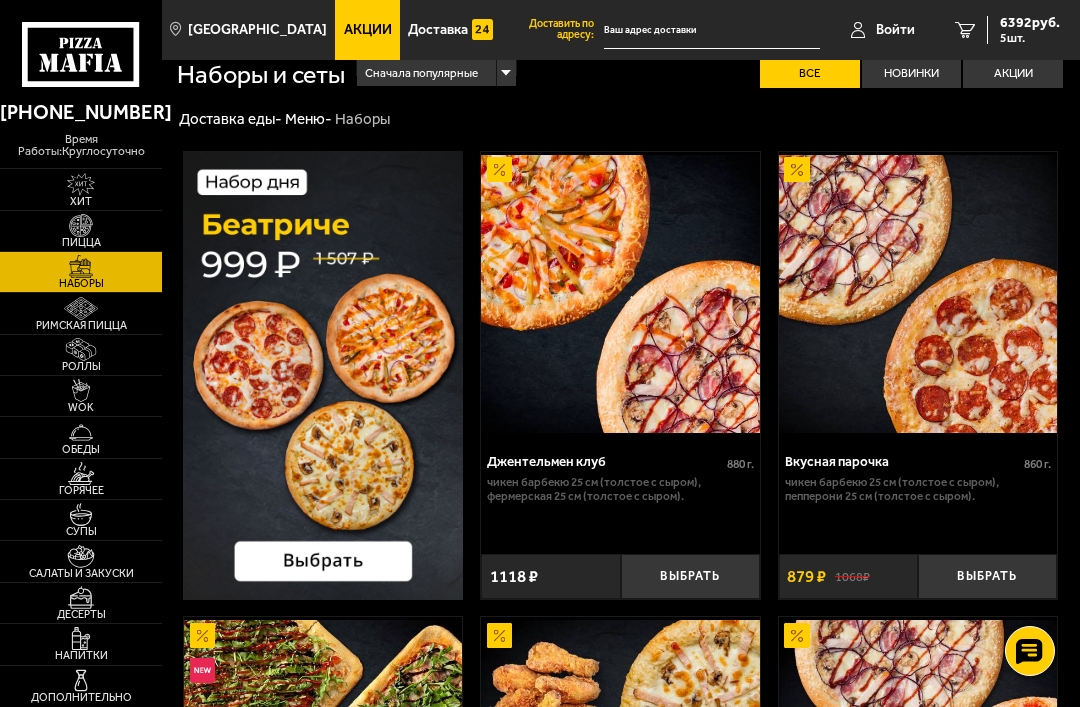 scroll, scrollTop: 0, scrollLeft: 0, axis: both 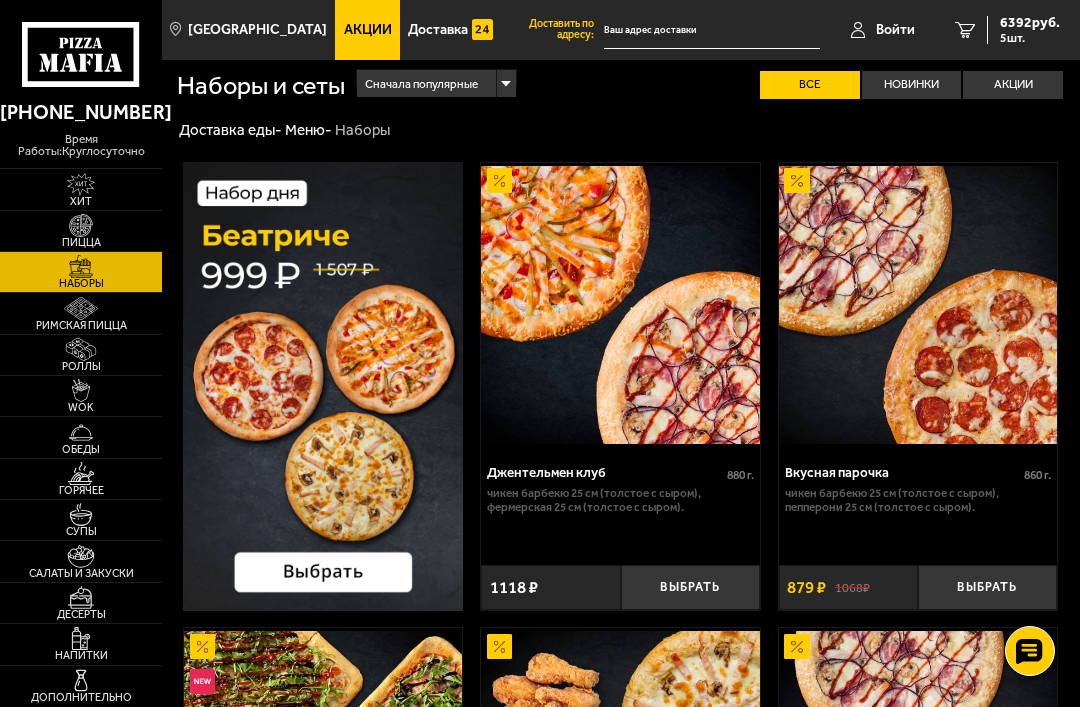 click on "5  шт." at bounding box center (1030, 38) 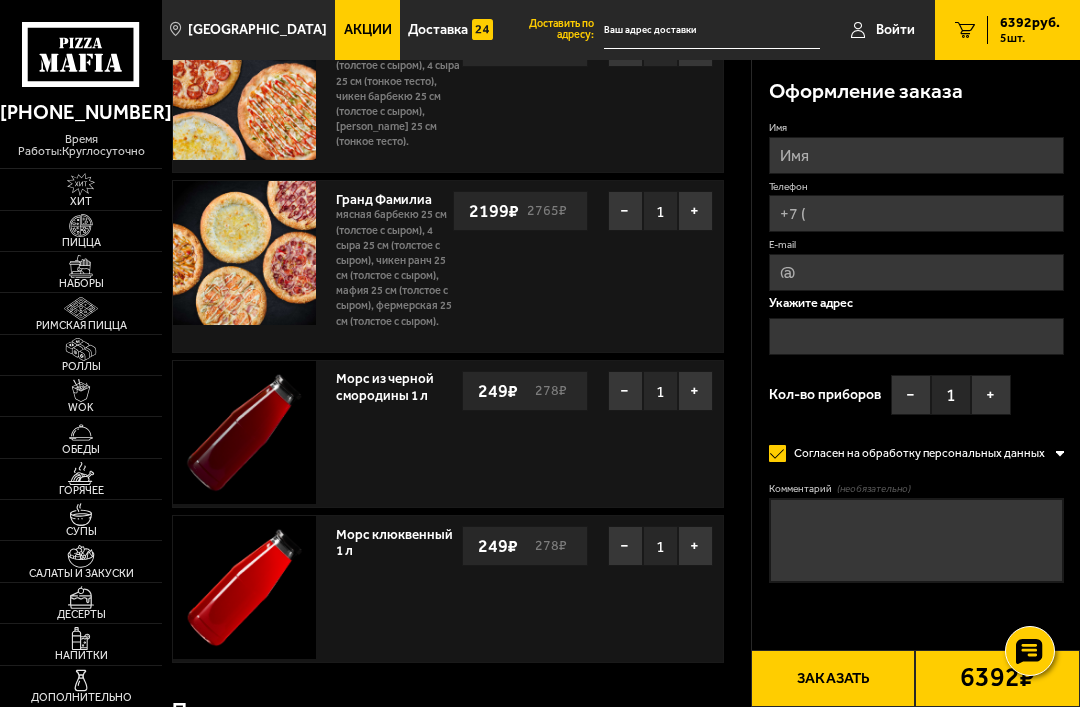 scroll, scrollTop: 359, scrollLeft: 0, axis: vertical 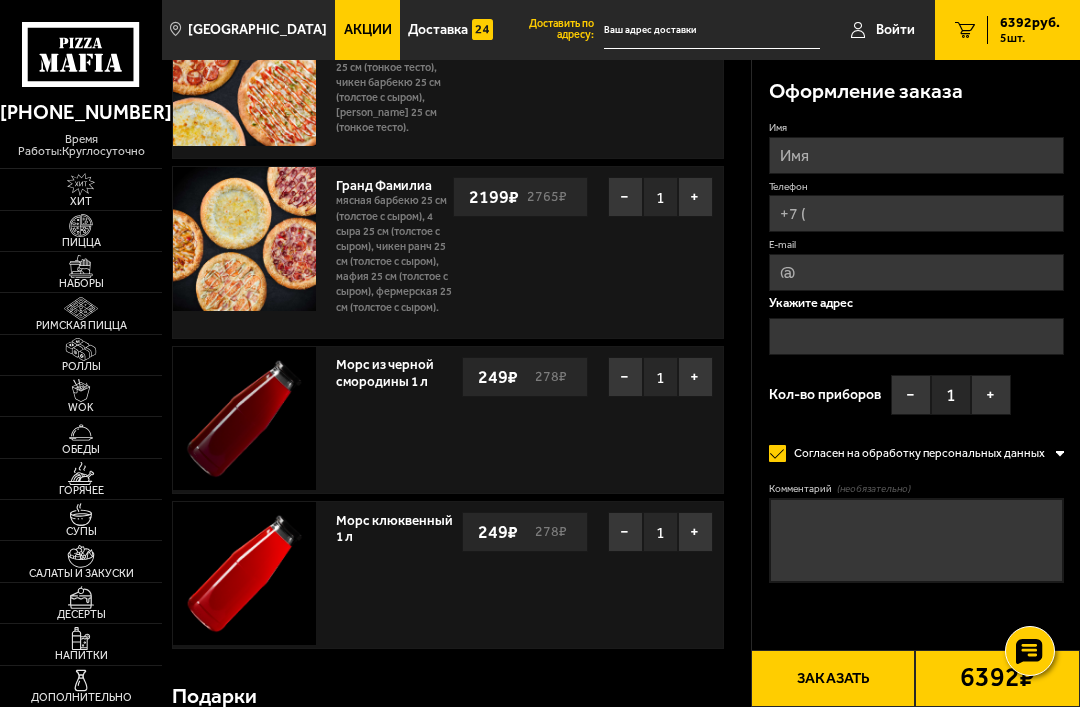 click on "−" at bounding box center (625, 377) 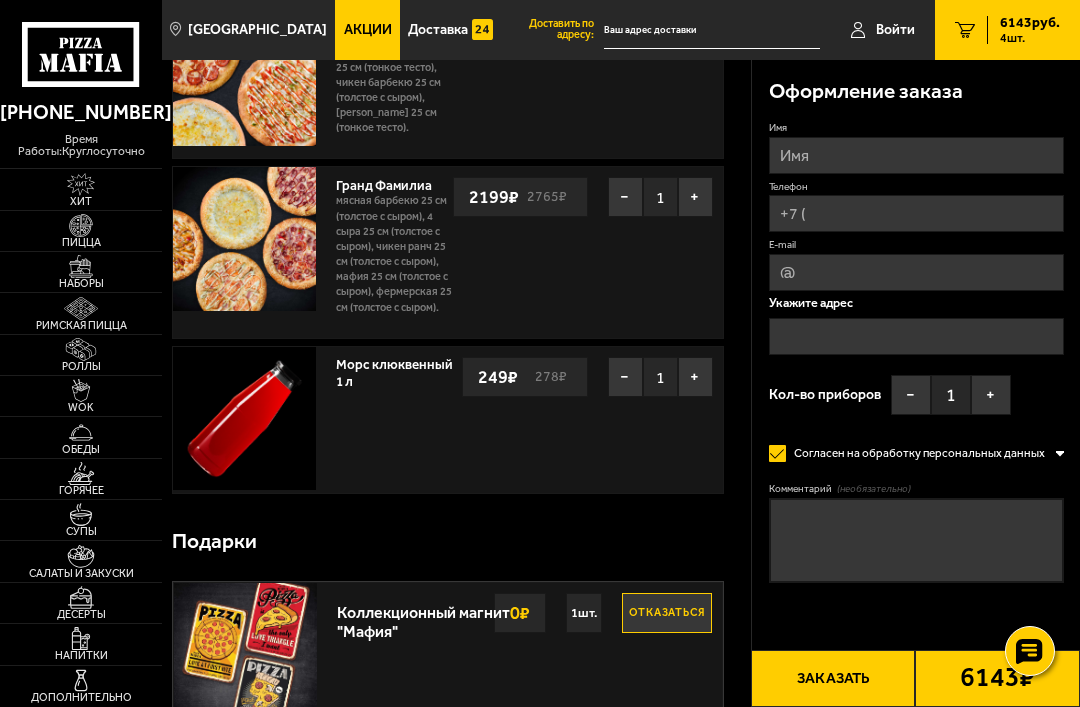 click on "−" at bounding box center (625, 377) 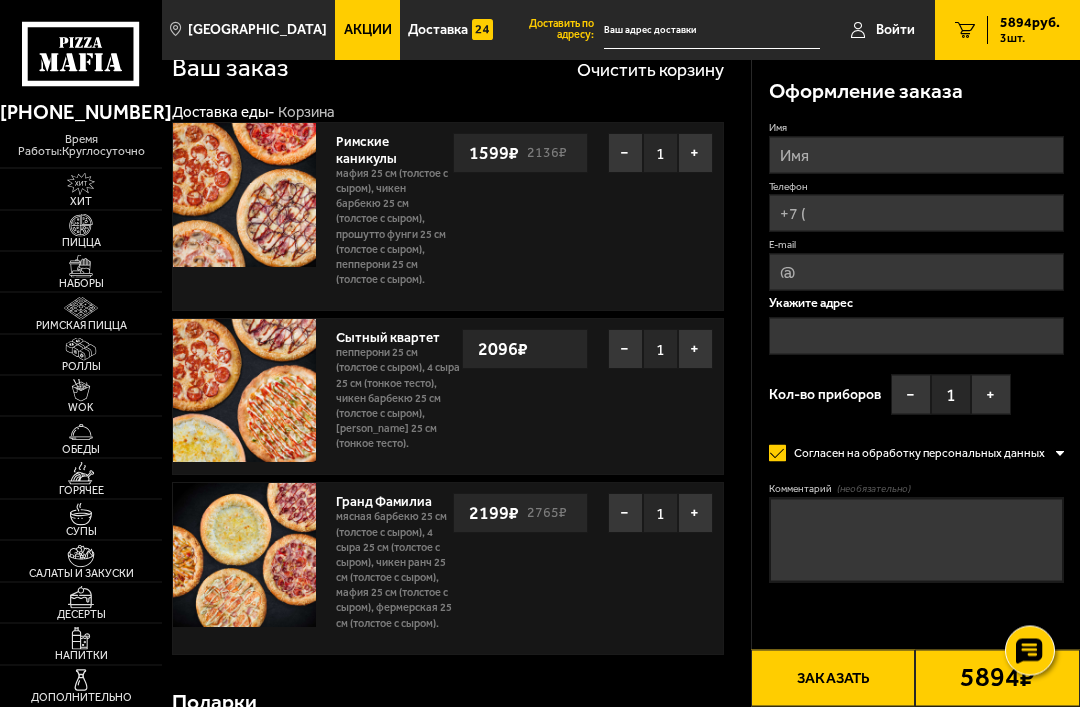 scroll, scrollTop: 43, scrollLeft: 0, axis: vertical 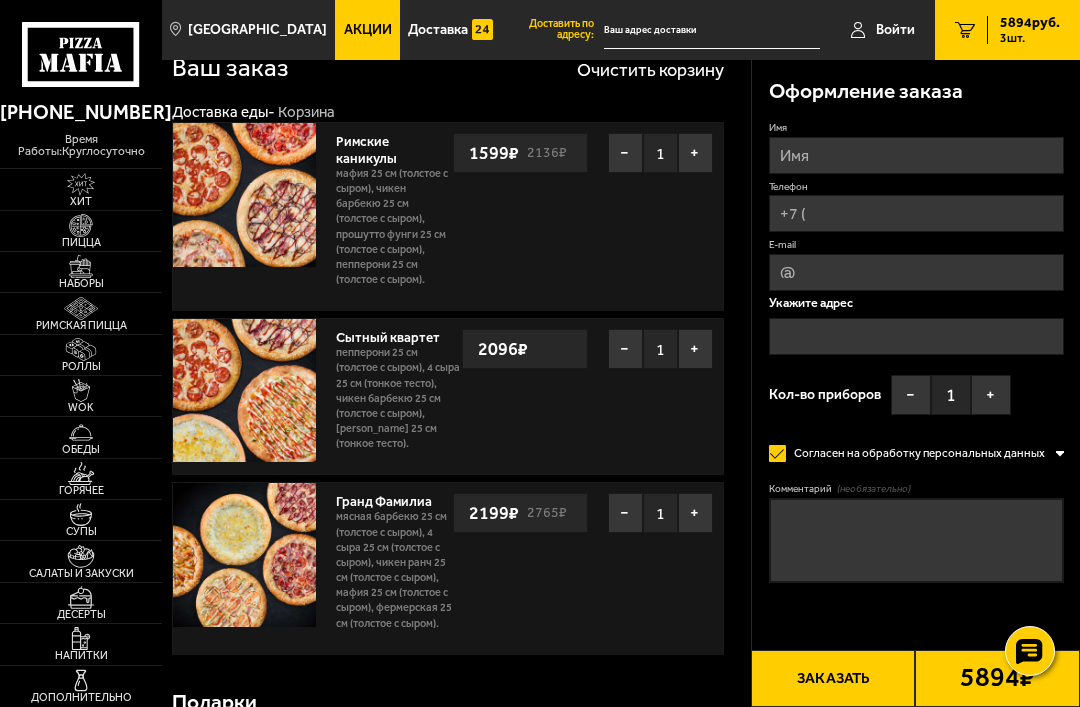 click at bounding box center [80, 225] 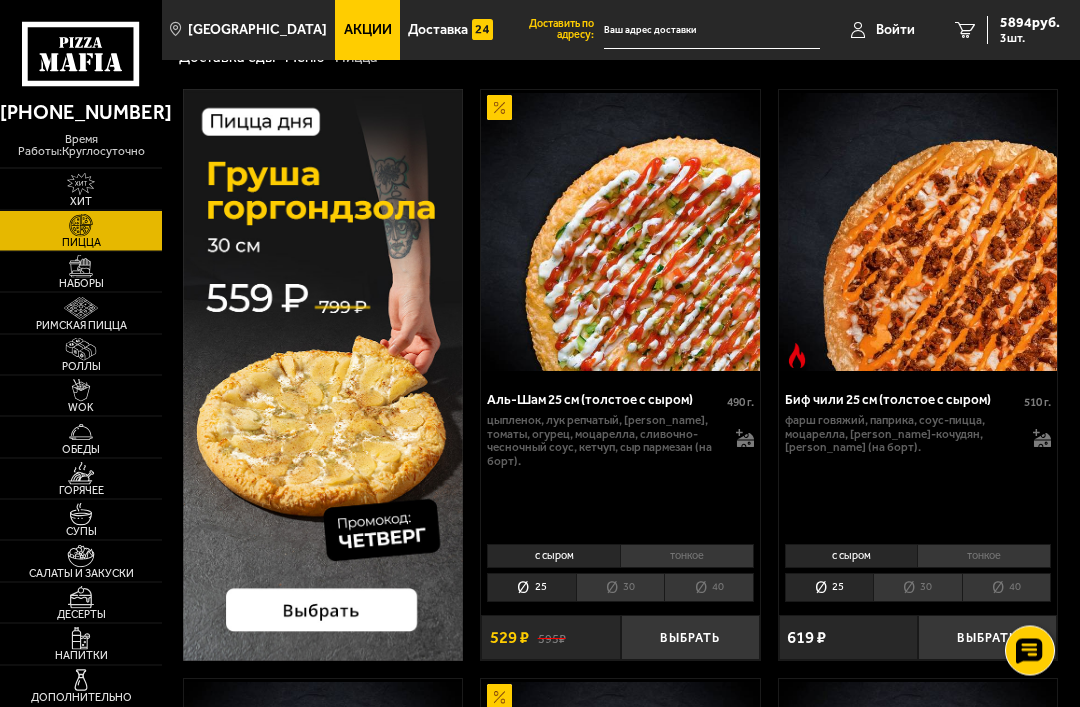 scroll, scrollTop: 75, scrollLeft: 0, axis: vertical 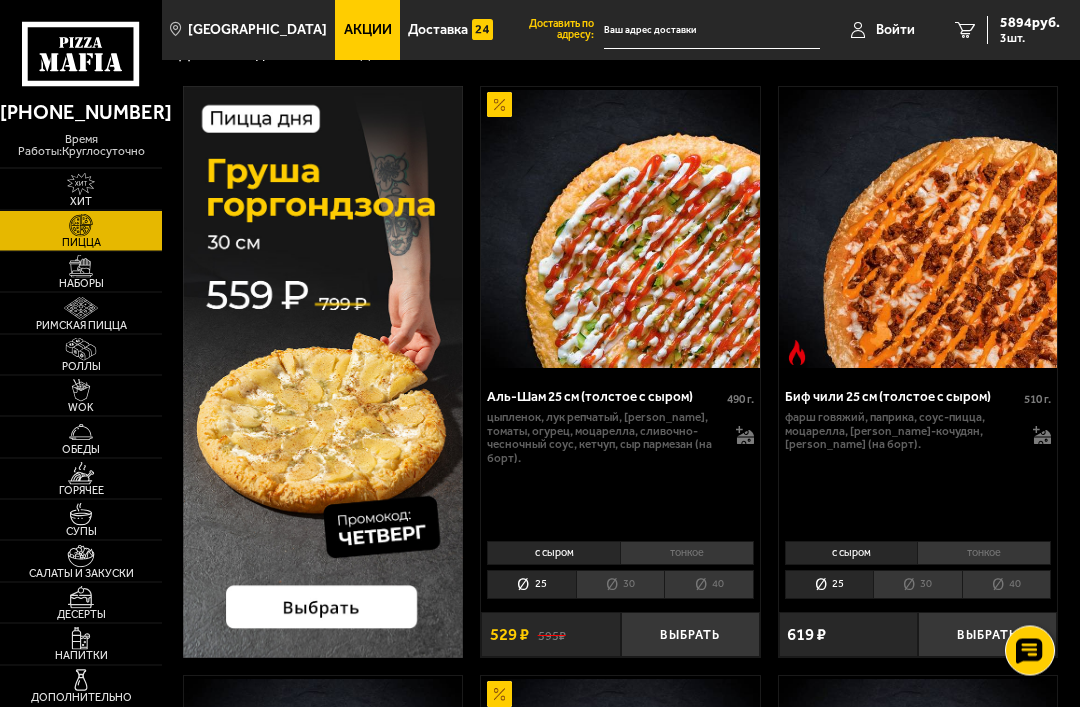 click on "30" at bounding box center (620, 585) 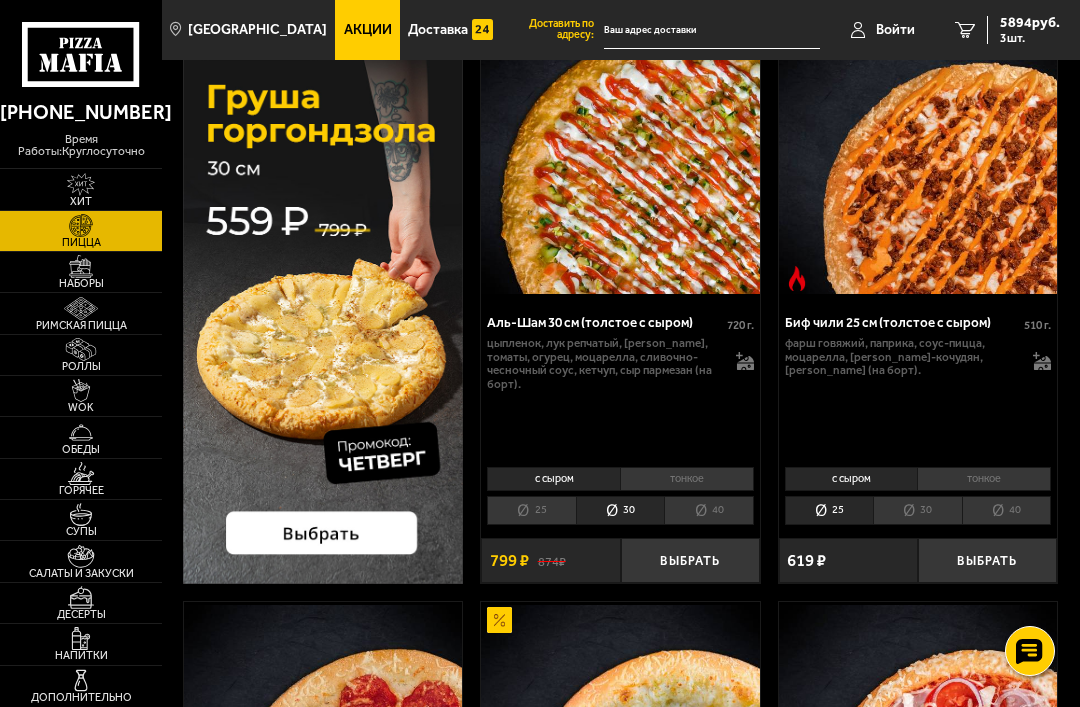 scroll, scrollTop: 147, scrollLeft: 0, axis: vertical 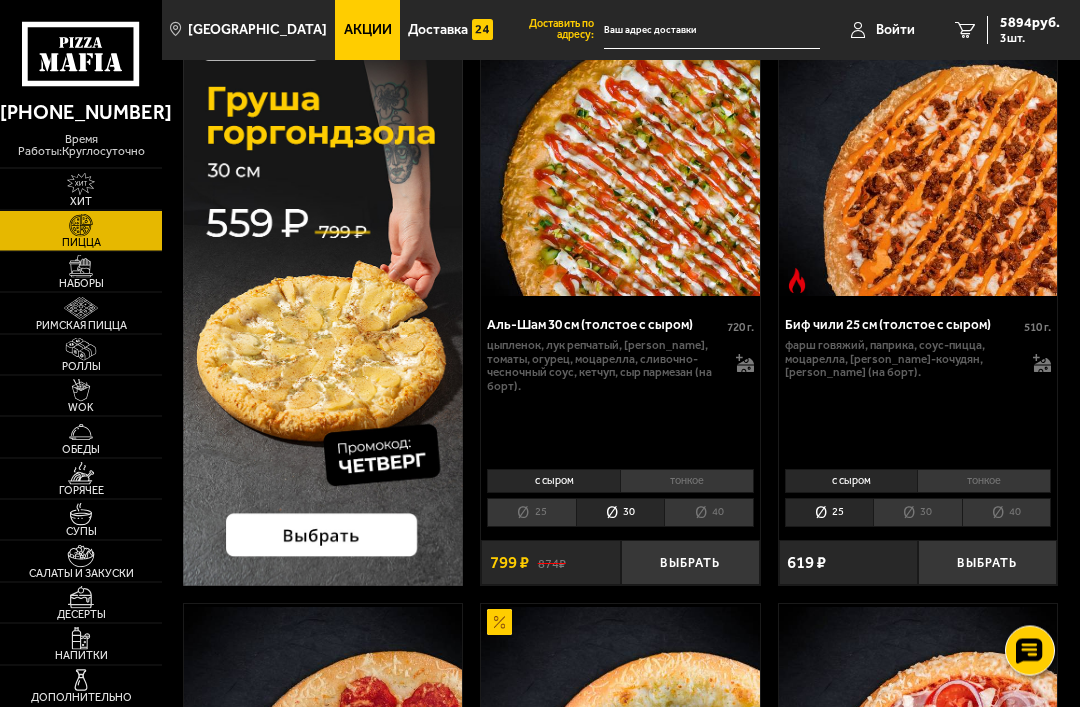 click on "40" at bounding box center (709, 513) 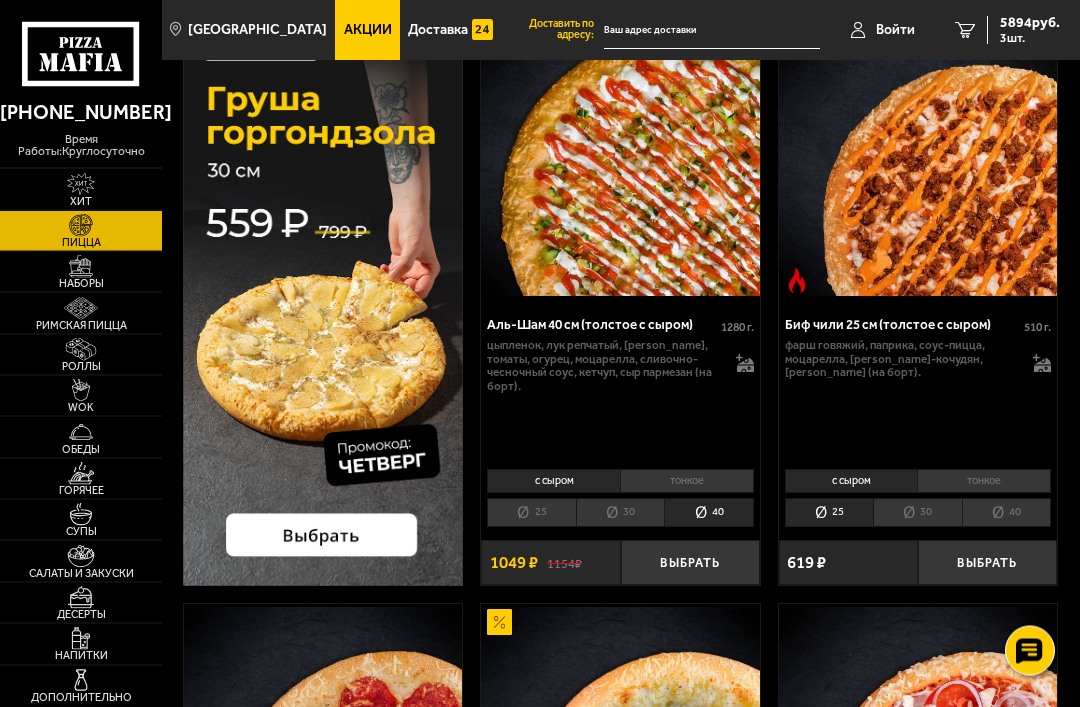 scroll, scrollTop: 148, scrollLeft: 0, axis: vertical 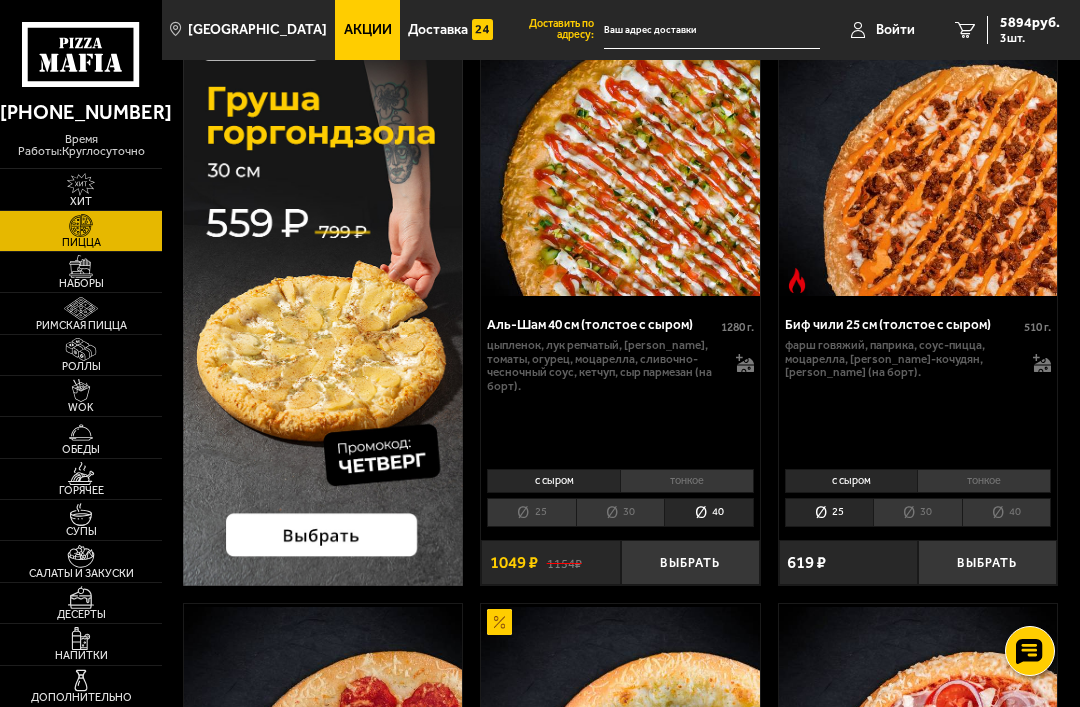 click on "25" at bounding box center (531, 512) 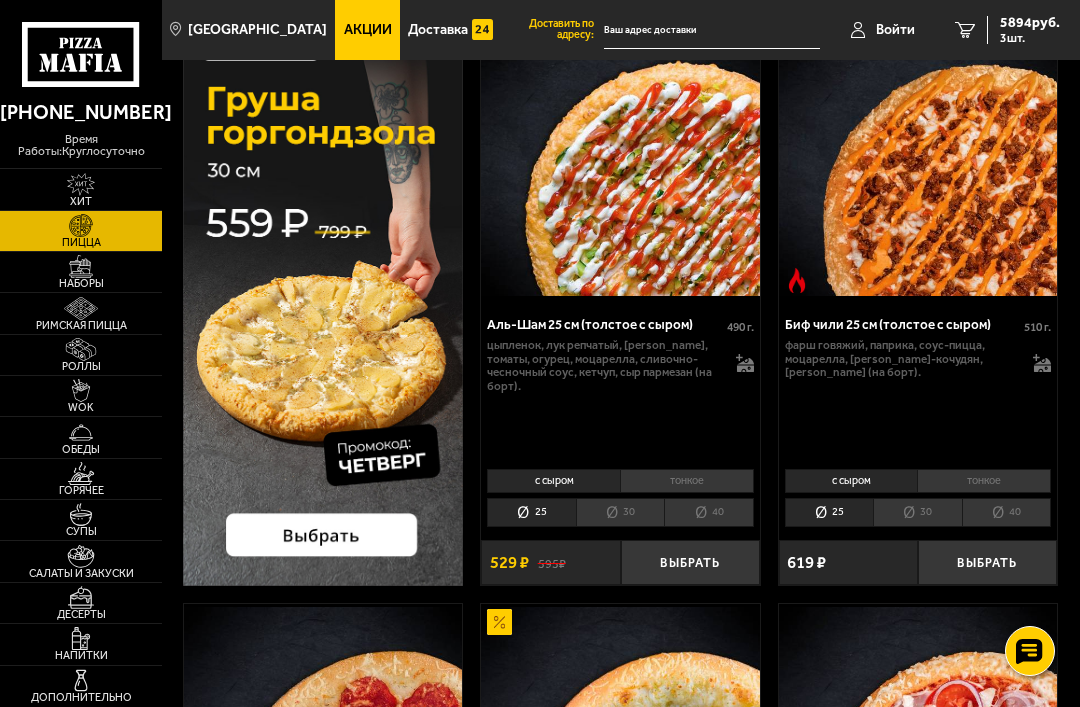 click on "30" at bounding box center [620, 512] 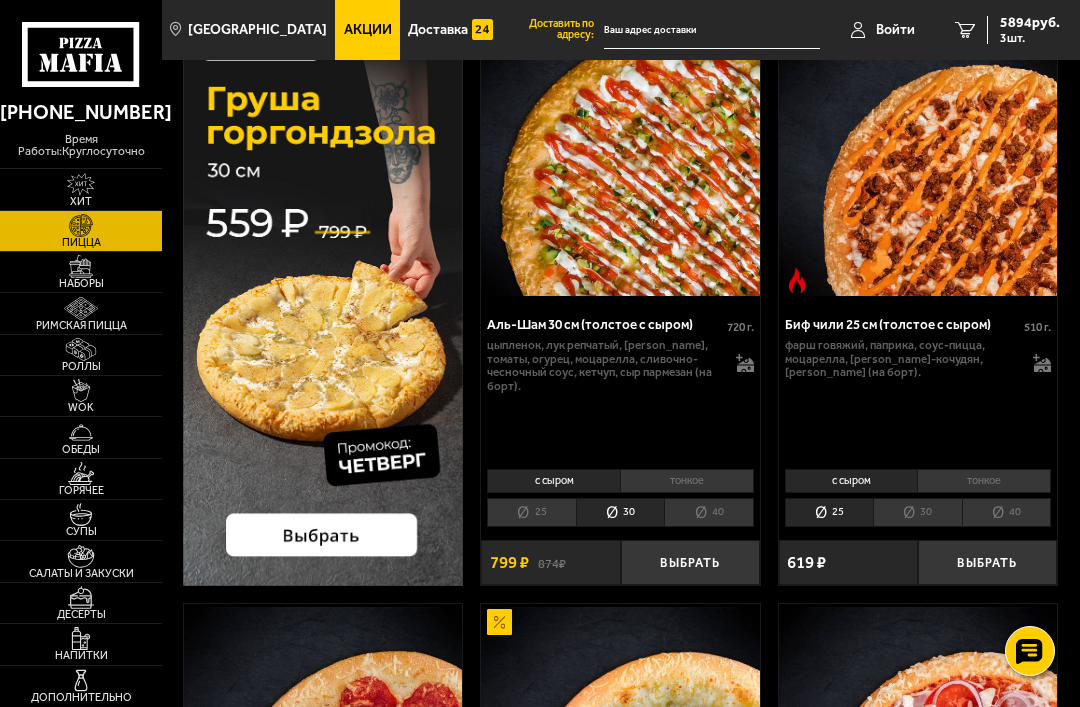 click on "40" at bounding box center [709, 512] 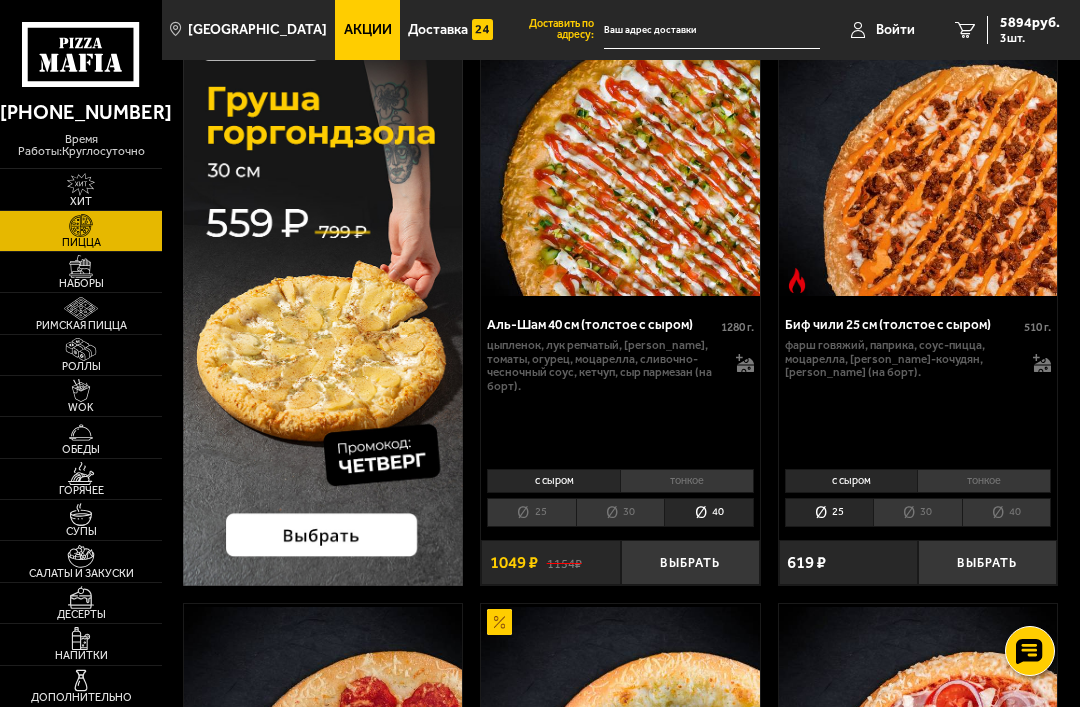 click on "25" at bounding box center [531, 512] 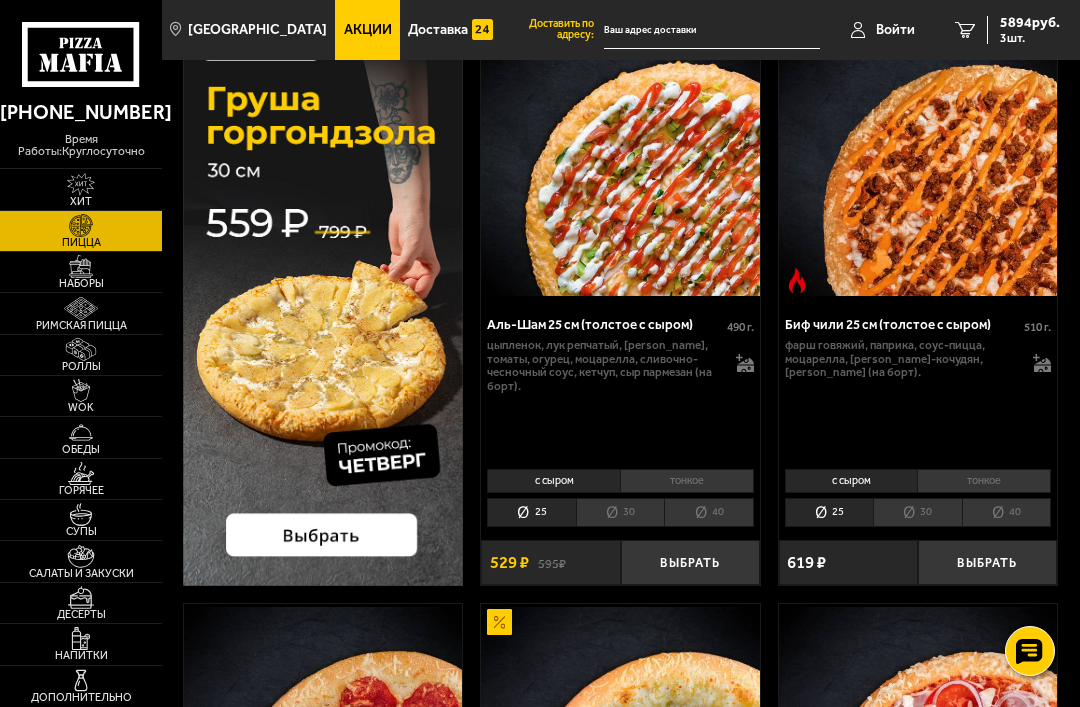 click on "40" at bounding box center (709, 512) 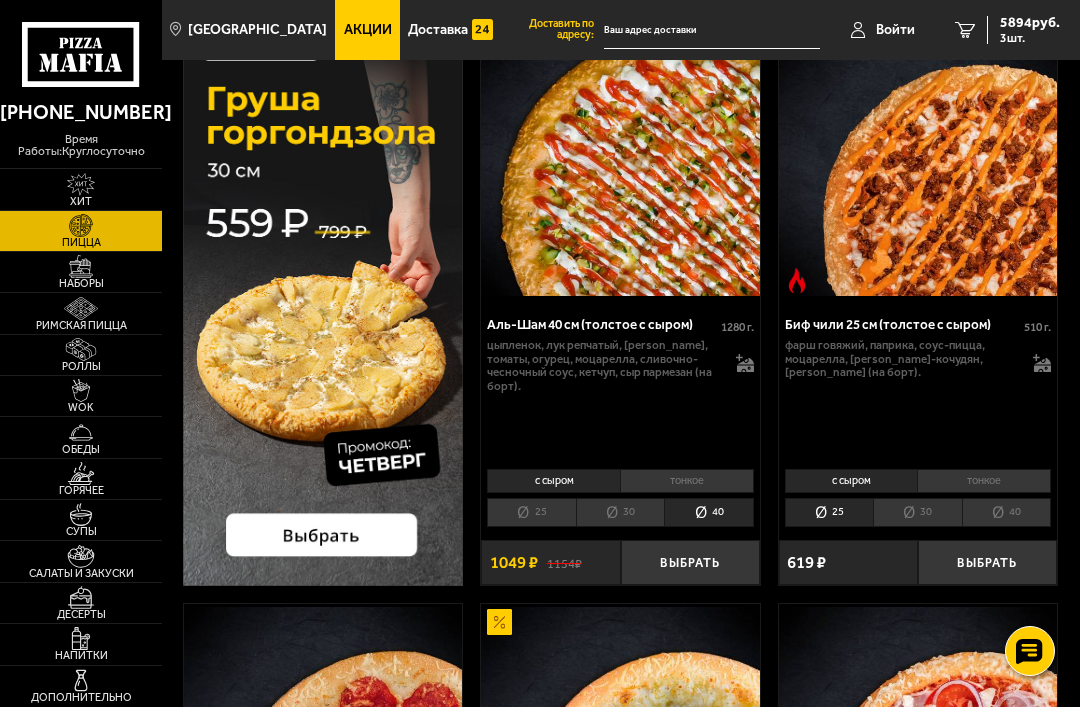 click on "30" at bounding box center (620, 512) 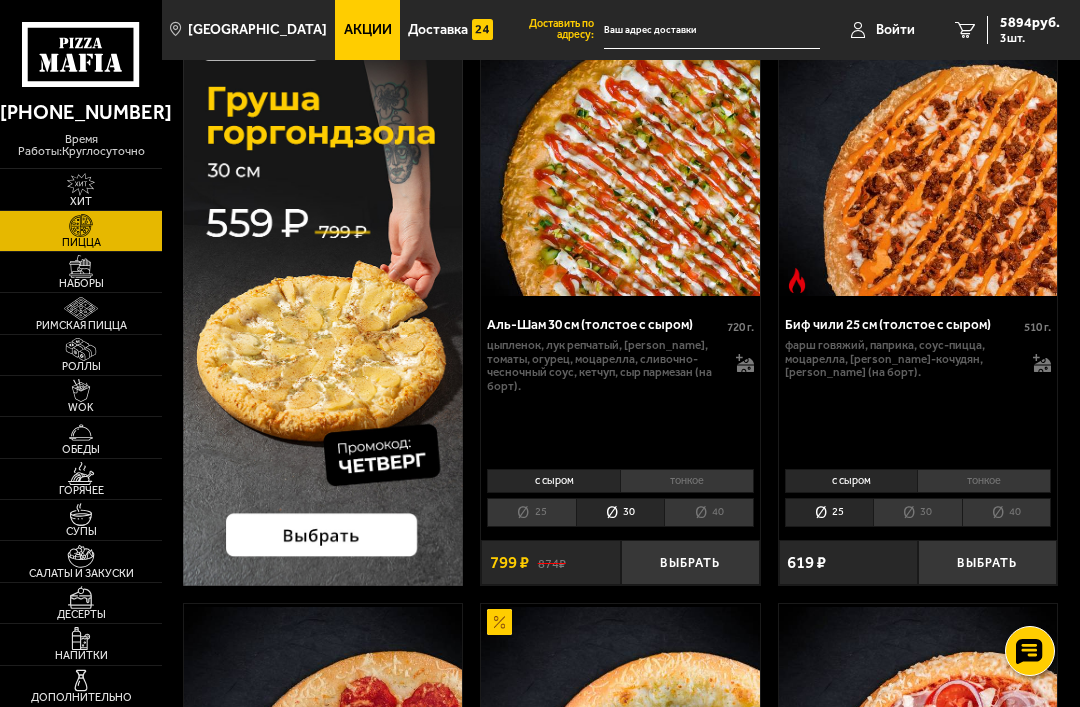 click on "Выбрать" at bounding box center (690, 562) 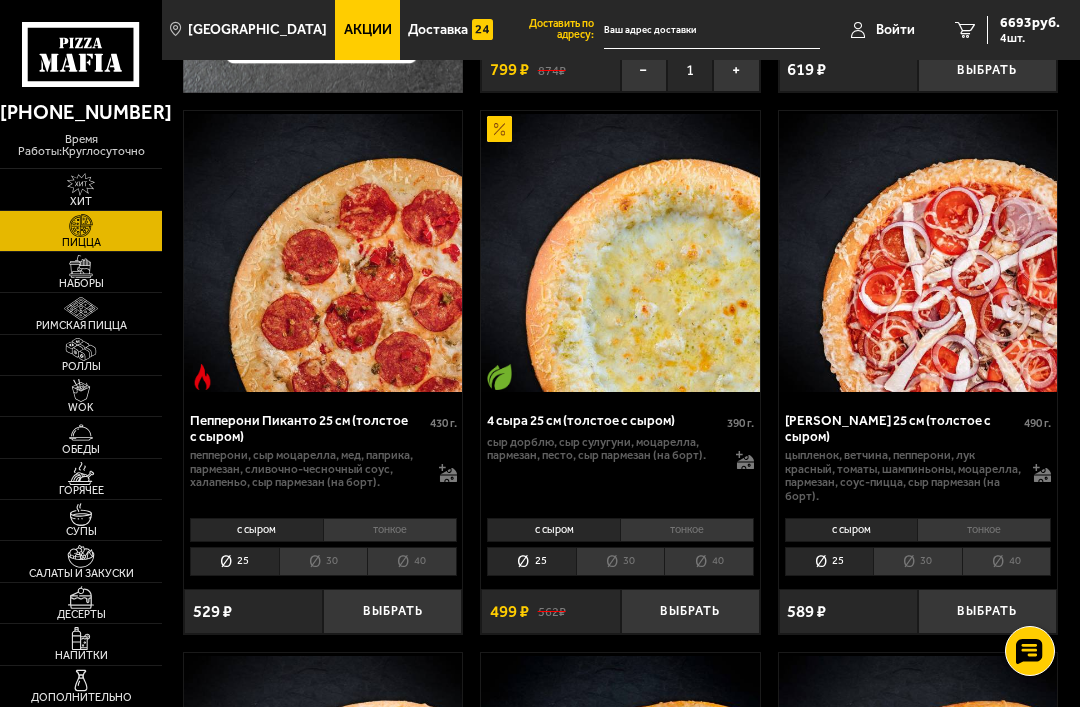 scroll, scrollTop: 644, scrollLeft: 0, axis: vertical 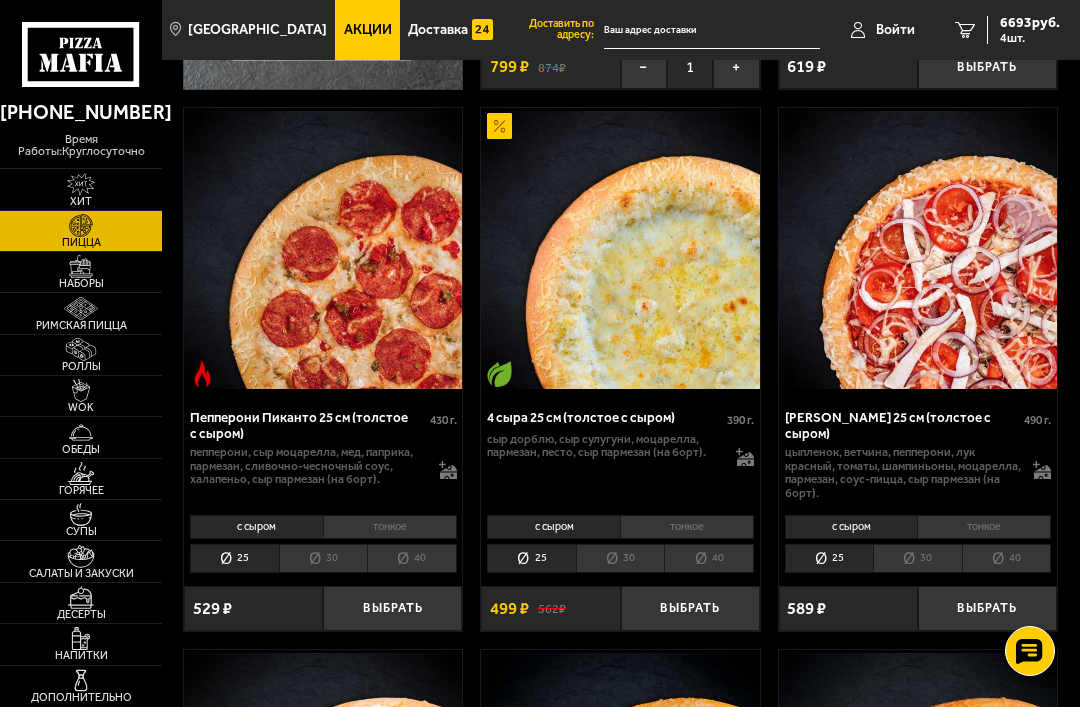 click on "30" at bounding box center [620, 558] 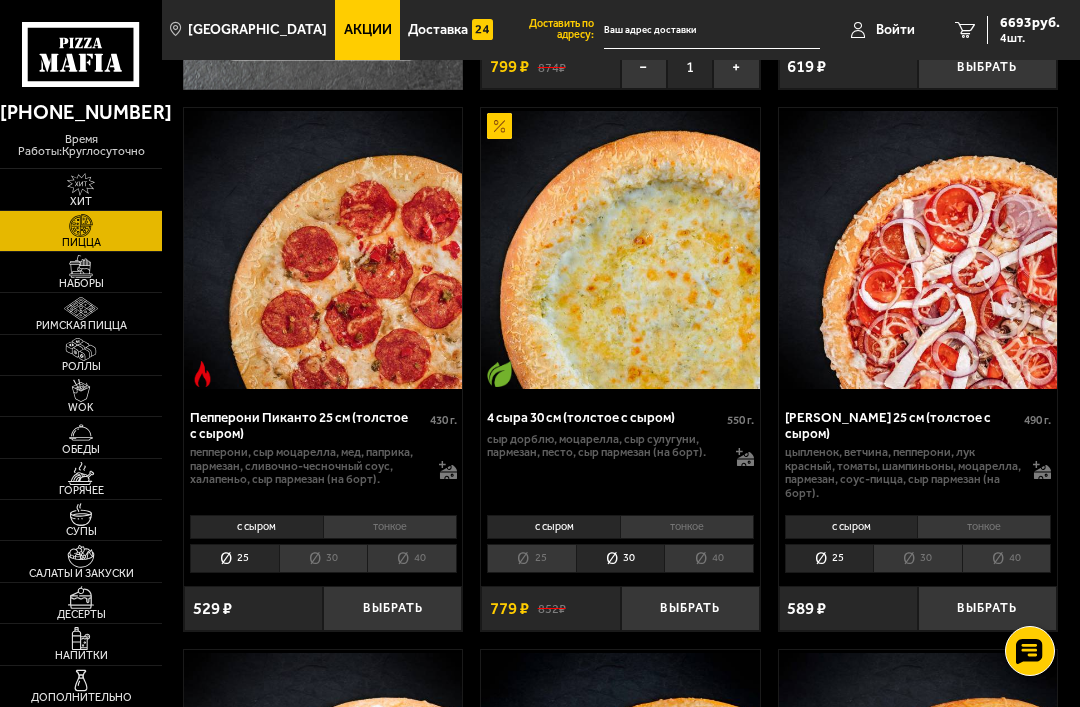 click on "25" at bounding box center (531, 558) 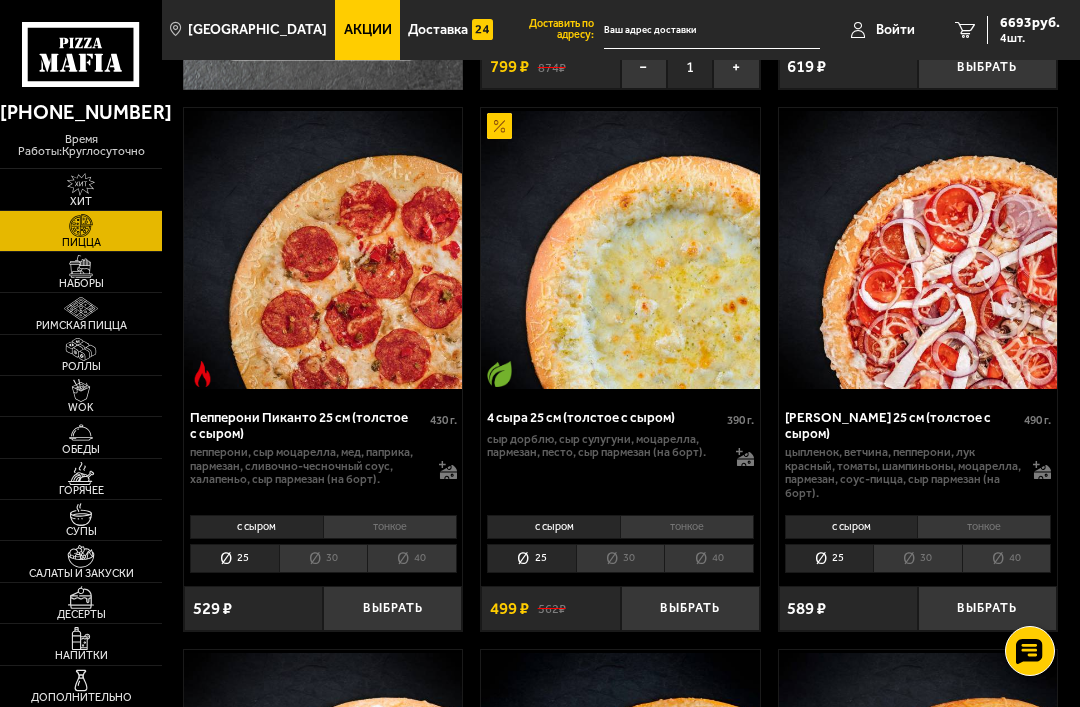 click on "30" at bounding box center [620, 558] 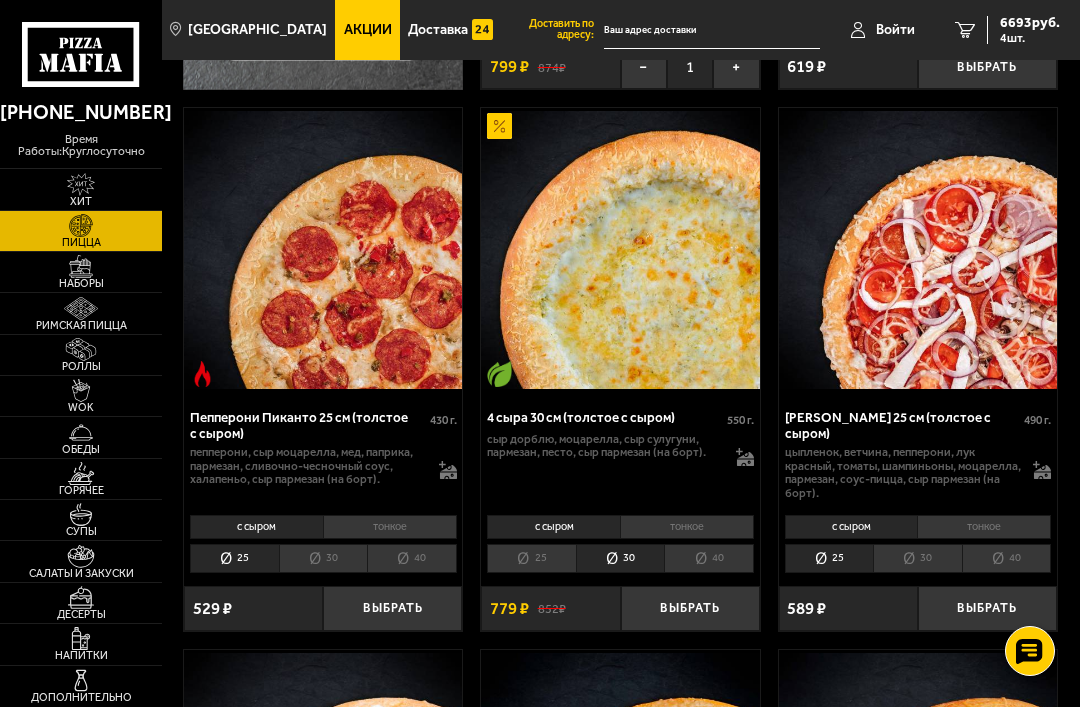 click on "40" at bounding box center (709, 558) 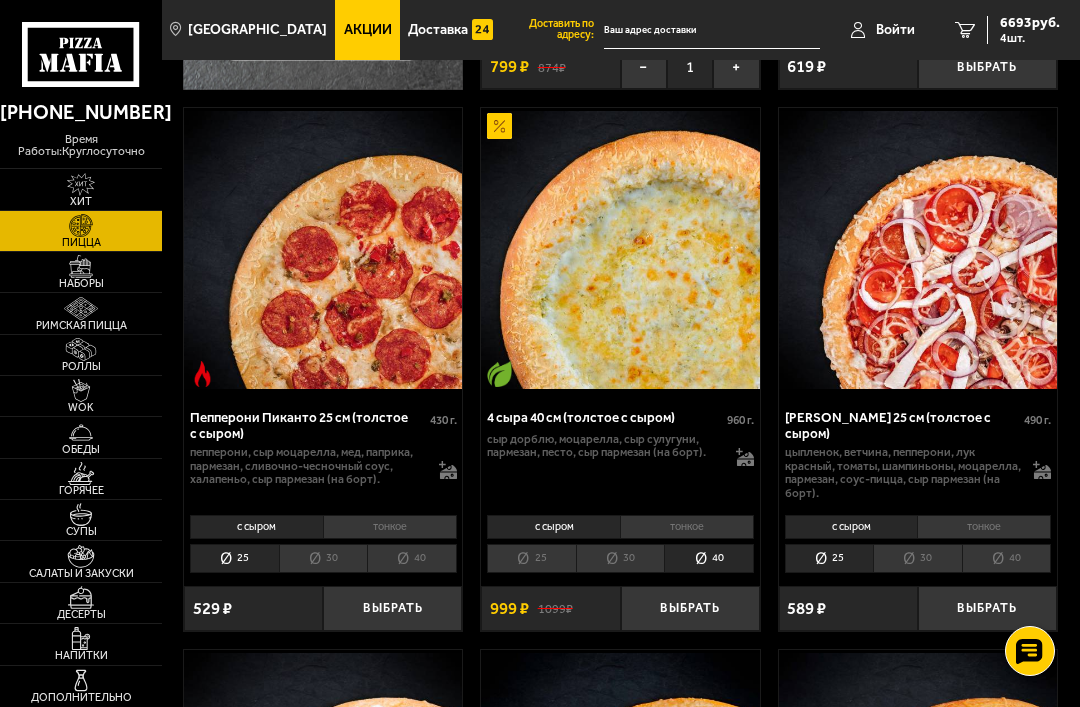 click on "30" at bounding box center (620, 558) 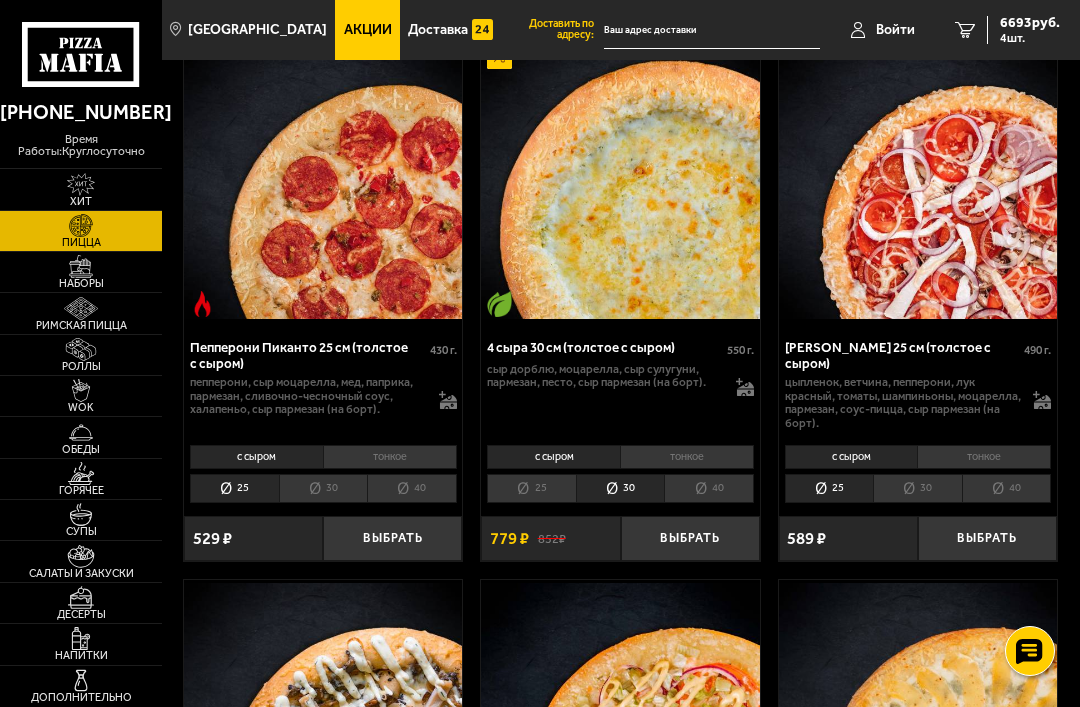 scroll, scrollTop: 712, scrollLeft: 0, axis: vertical 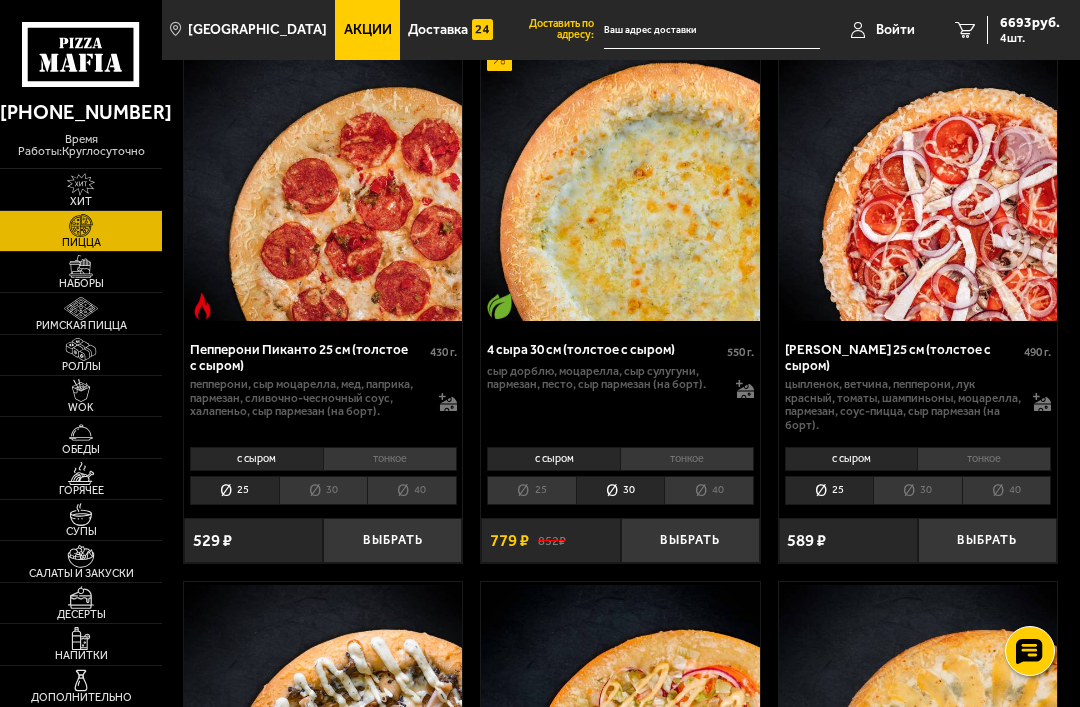 click on "30" at bounding box center [917, 490] 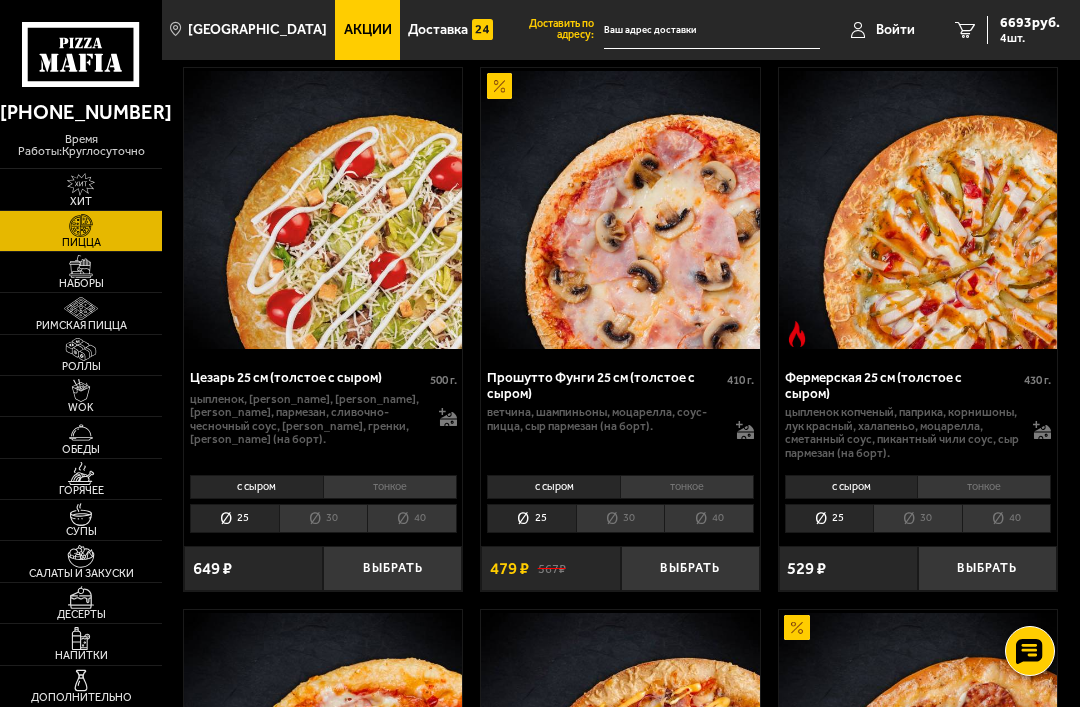 scroll, scrollTop: 1777, scrollLeft: 0, axis: vertical 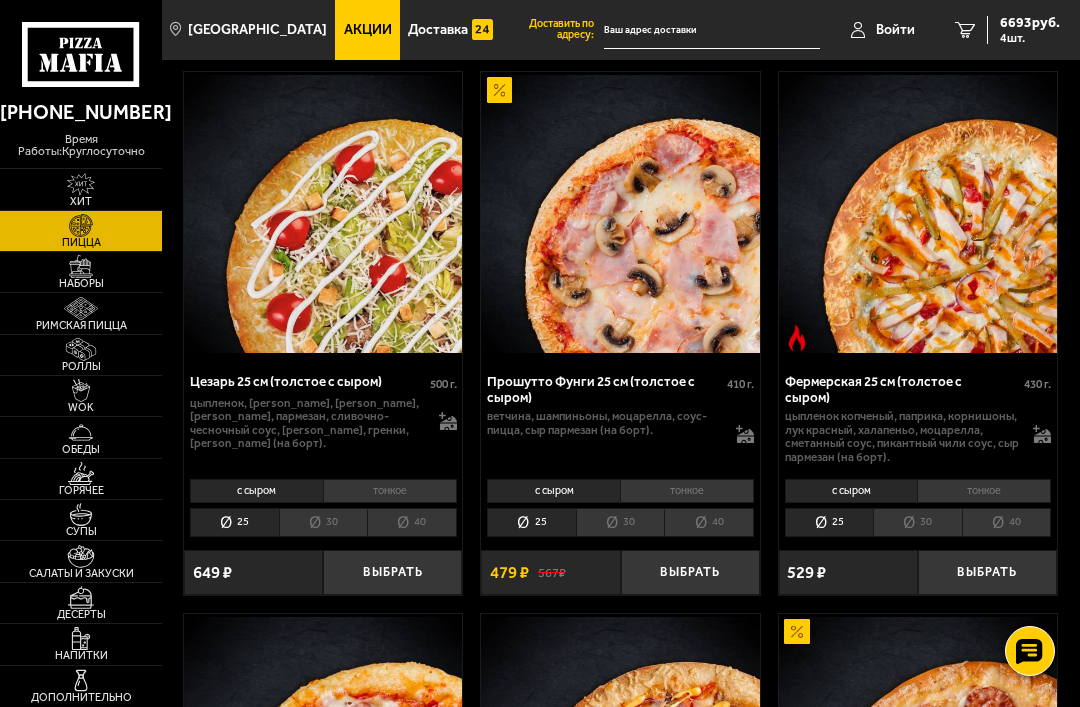 click on "30" at bounding box center (917, 522) 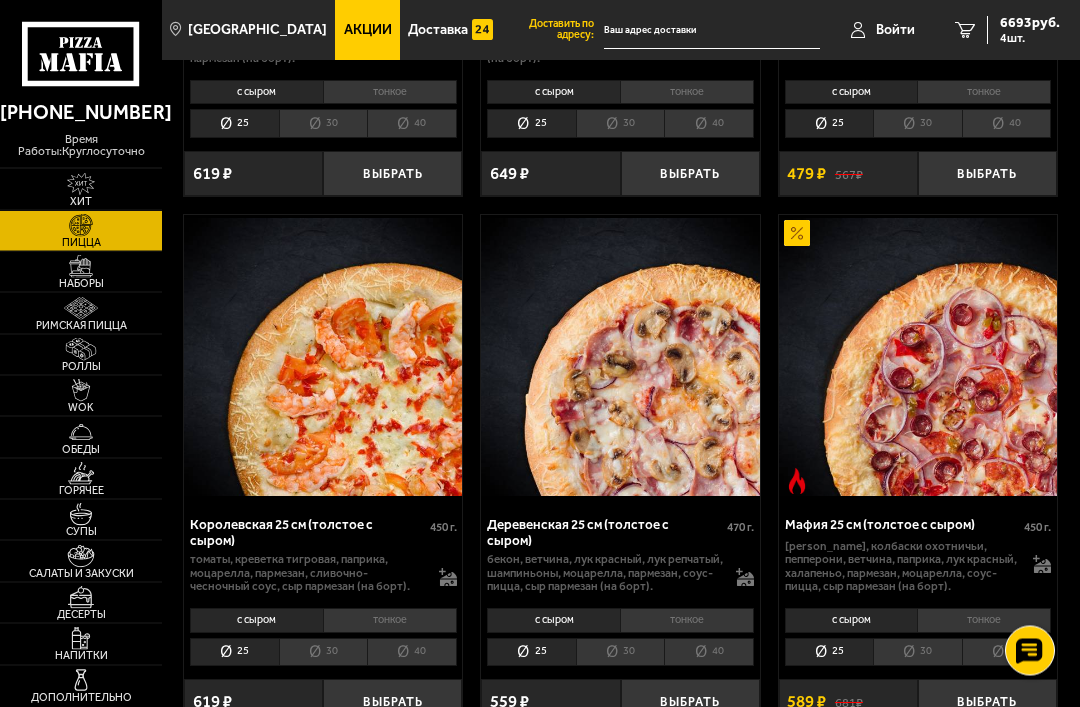 scroll, scrollTop: 2718, scrollLeft: 0, axis: vertical 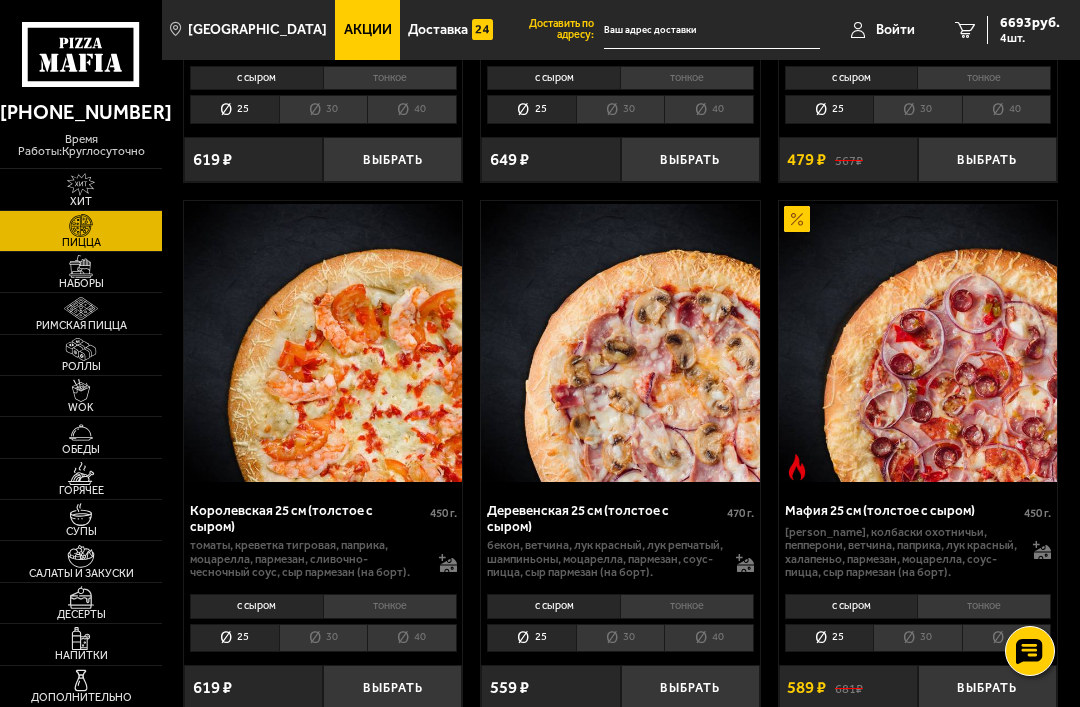 click on "30" at bounding box center (323, 638) 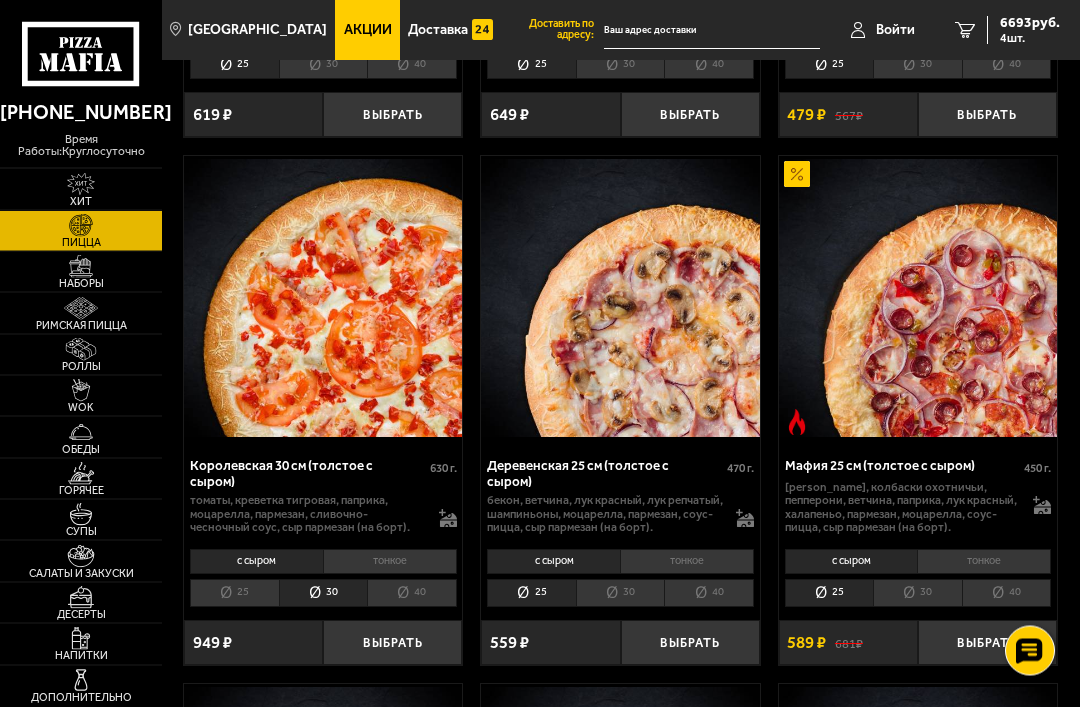 click on "30" at bounding box center (917, 594) 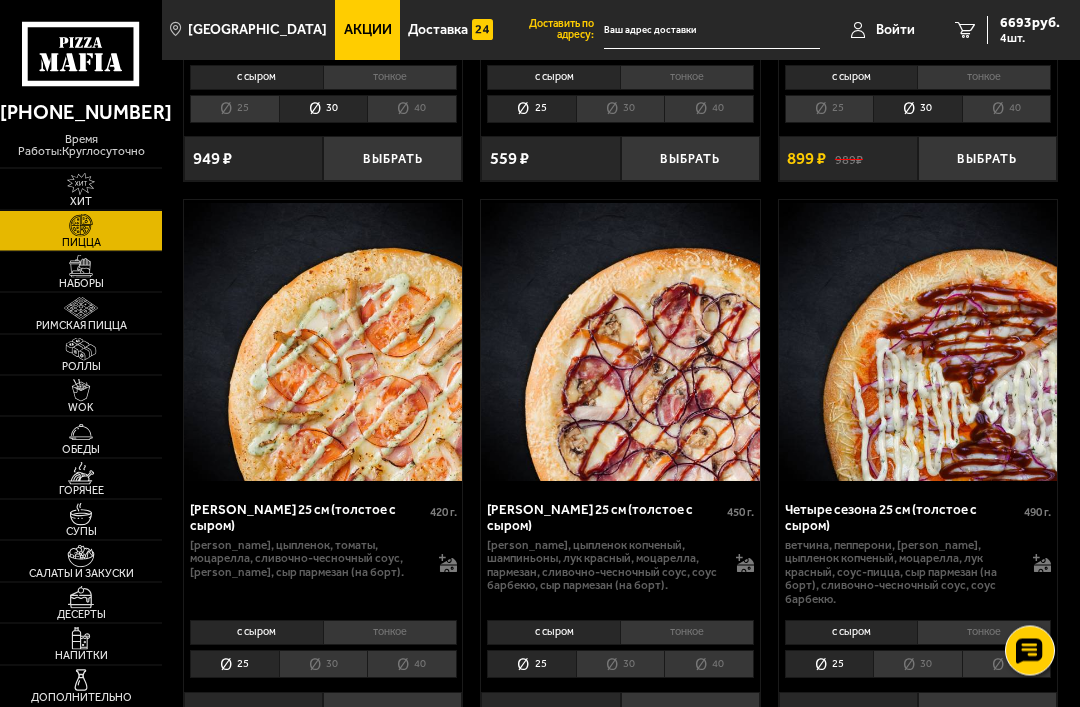 scroll, scrollTop: 3247, scrollLeft: 0, axis: vertical 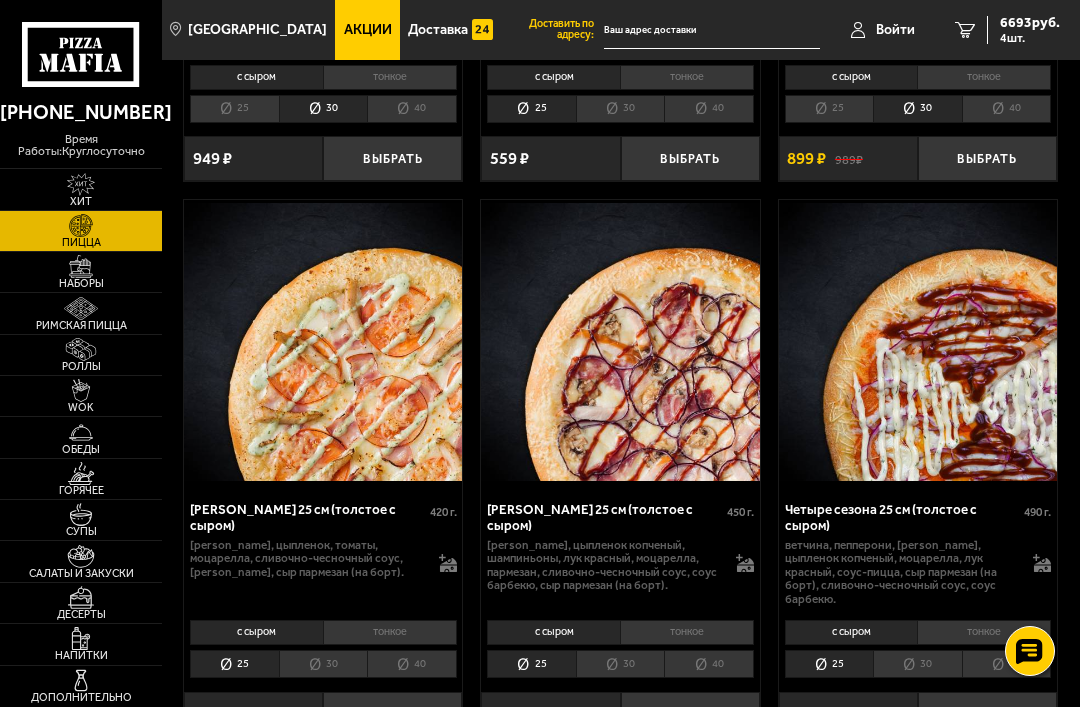 click on "30" at bounding box center (620, 664) 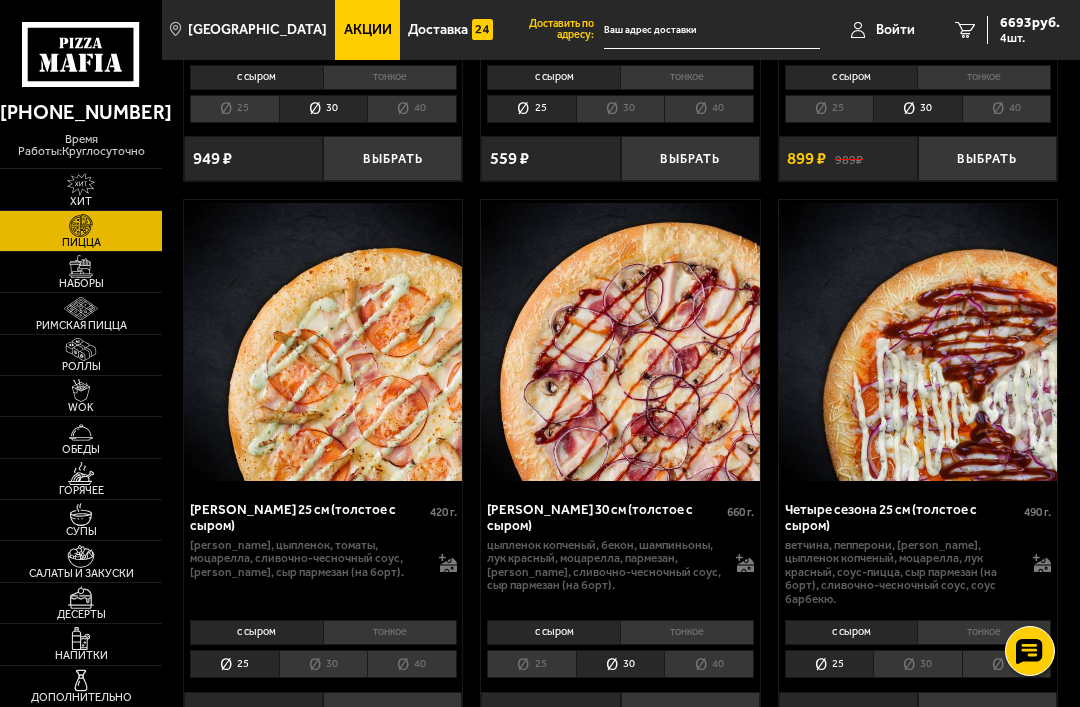 click on "30" at bounding box center (323, 664) 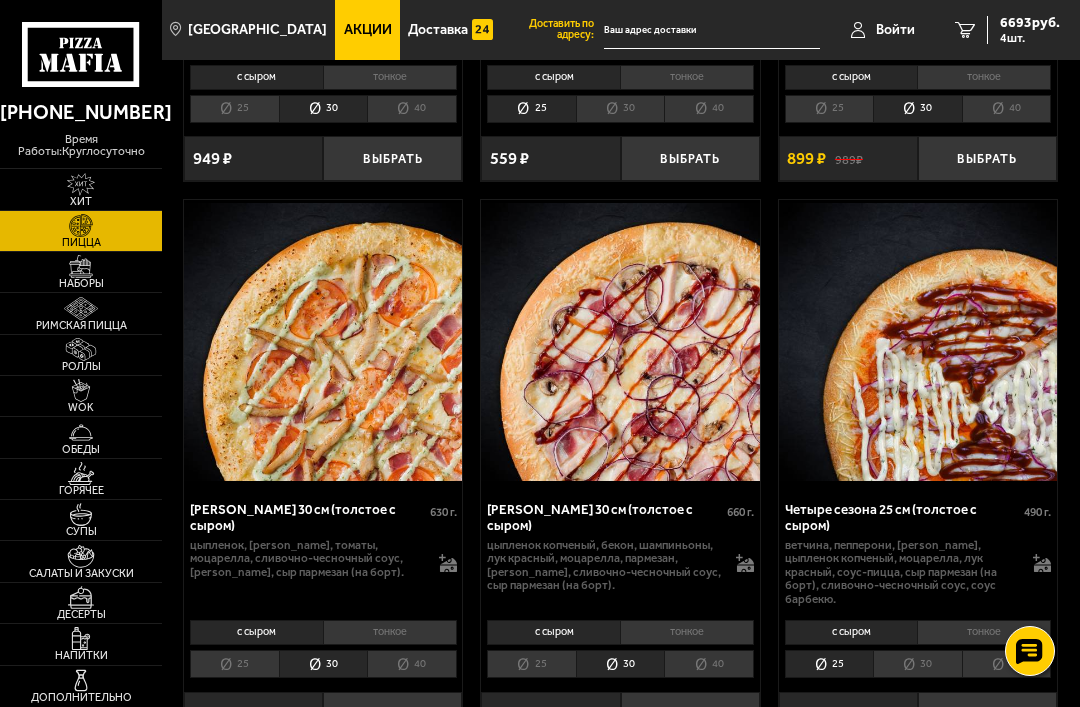 click on "40" at bounding box center (412, 664) 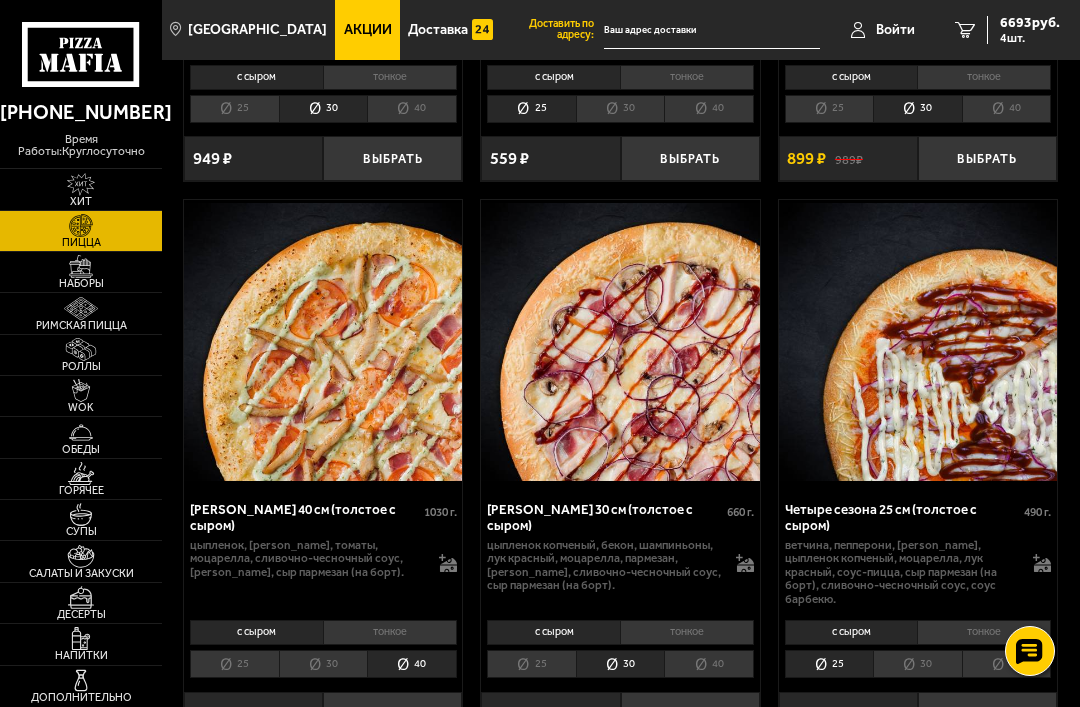 click on "30" at bounding box center (323, 664) 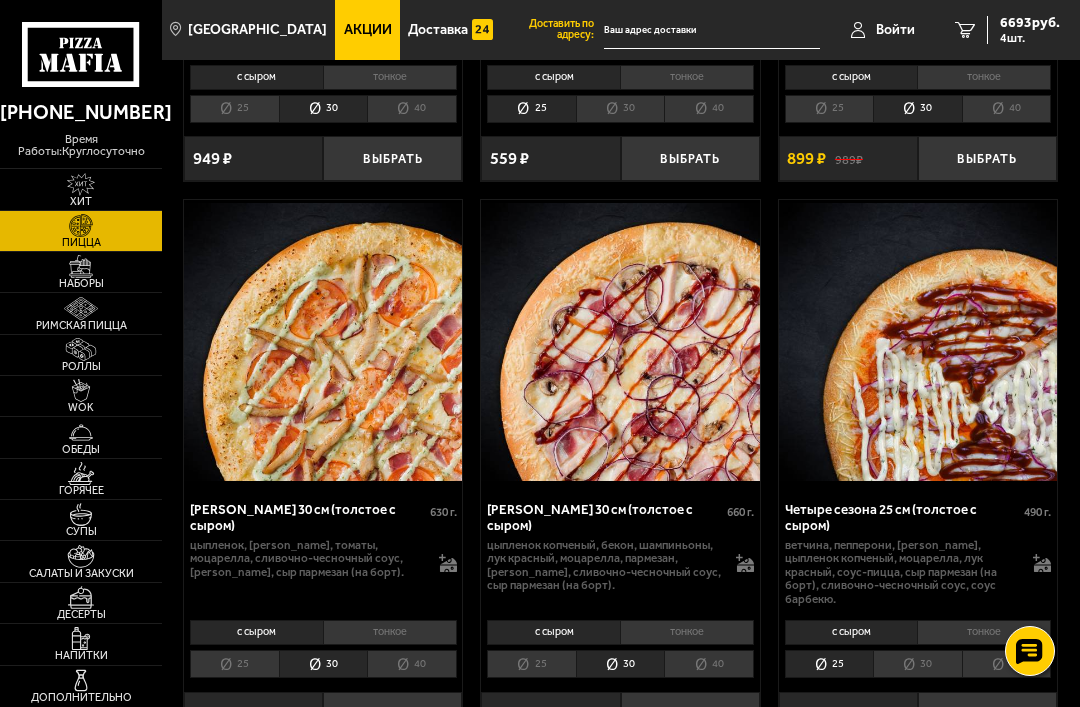 click on "40" at bounding box center (412, 664) 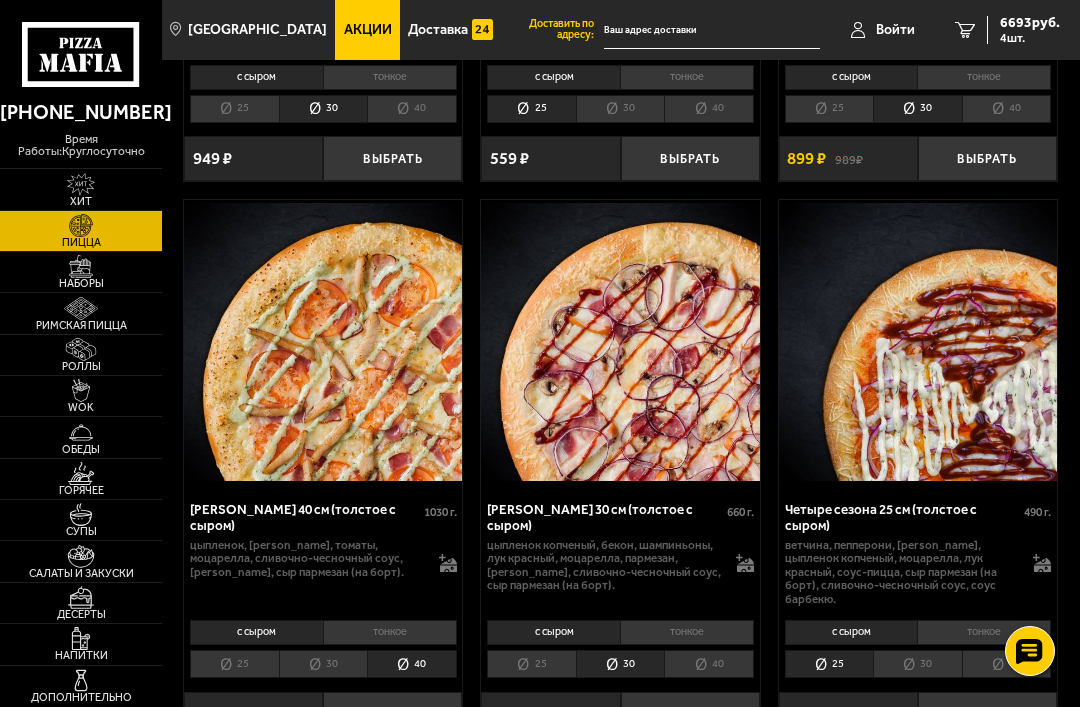 click on "30" at bounding box center (323, 664) 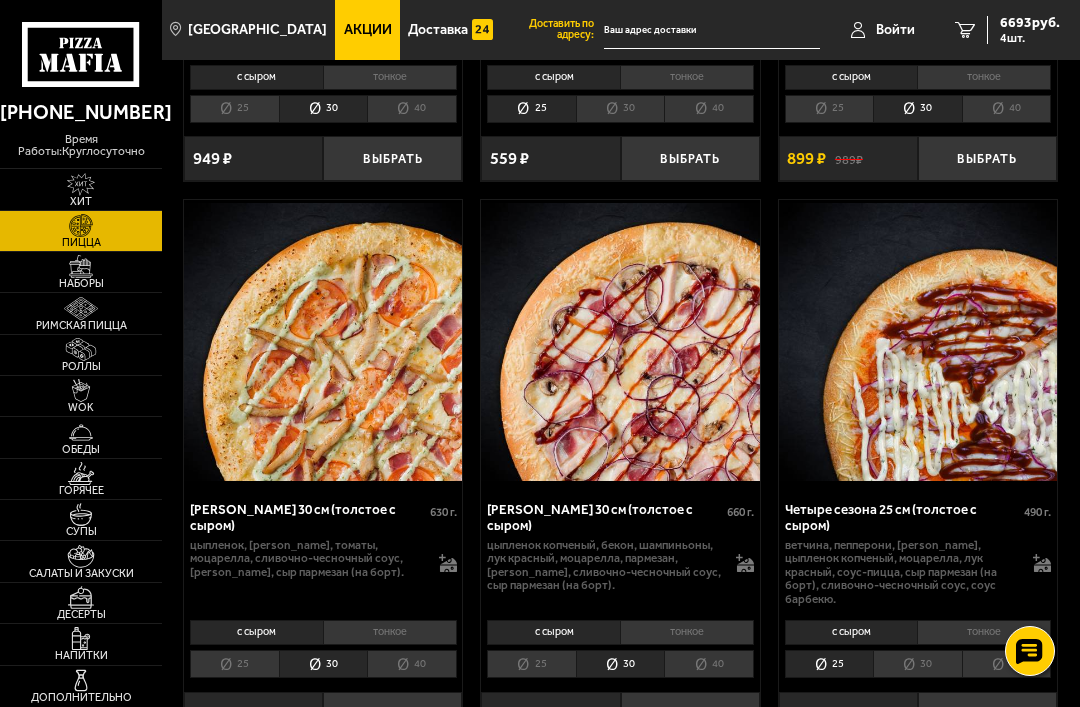 click on "25" at bounding box center [234, 664] 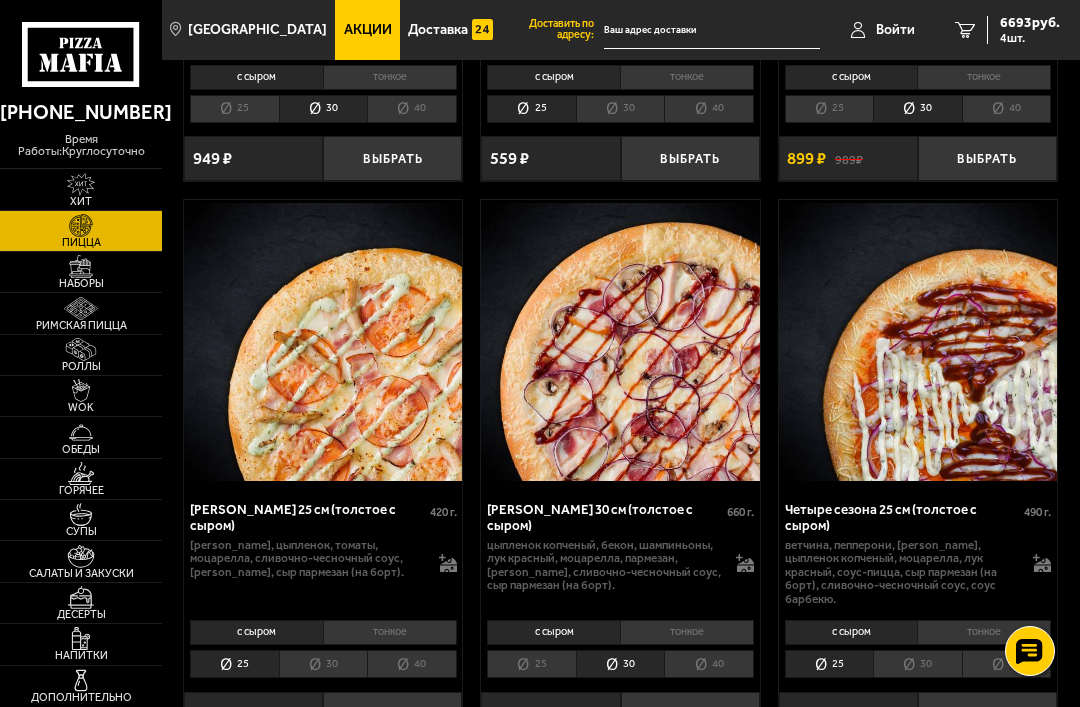 click on "40" at bounding box center (412, 664) 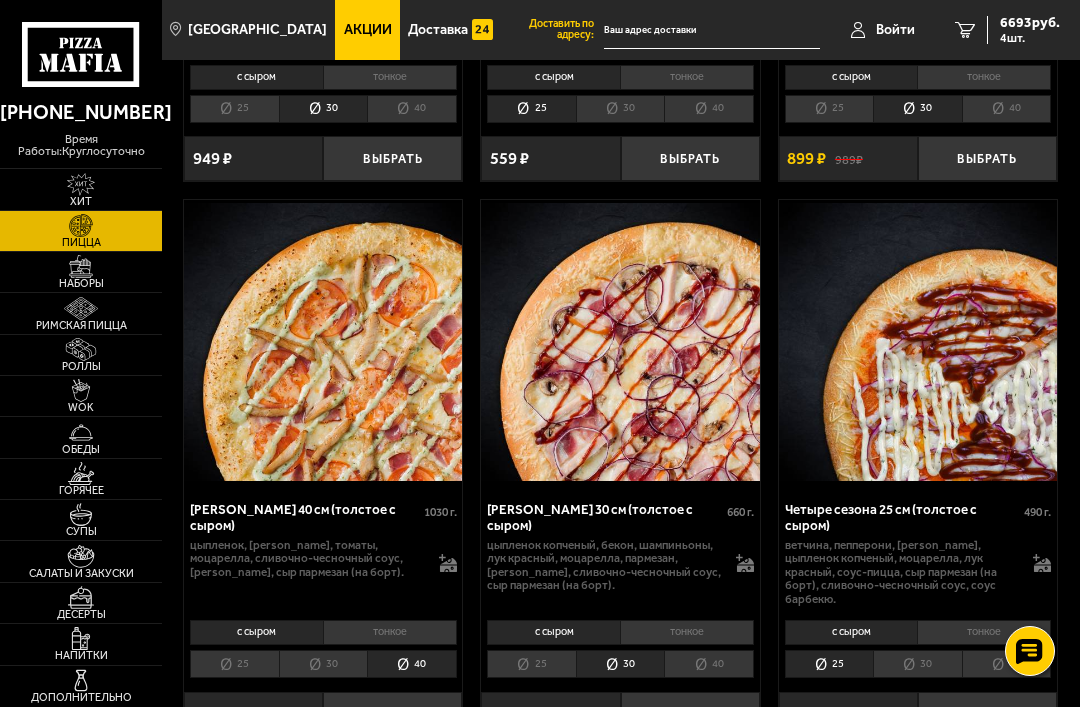 click on "Выбрать" at bounding box center [392, 714] 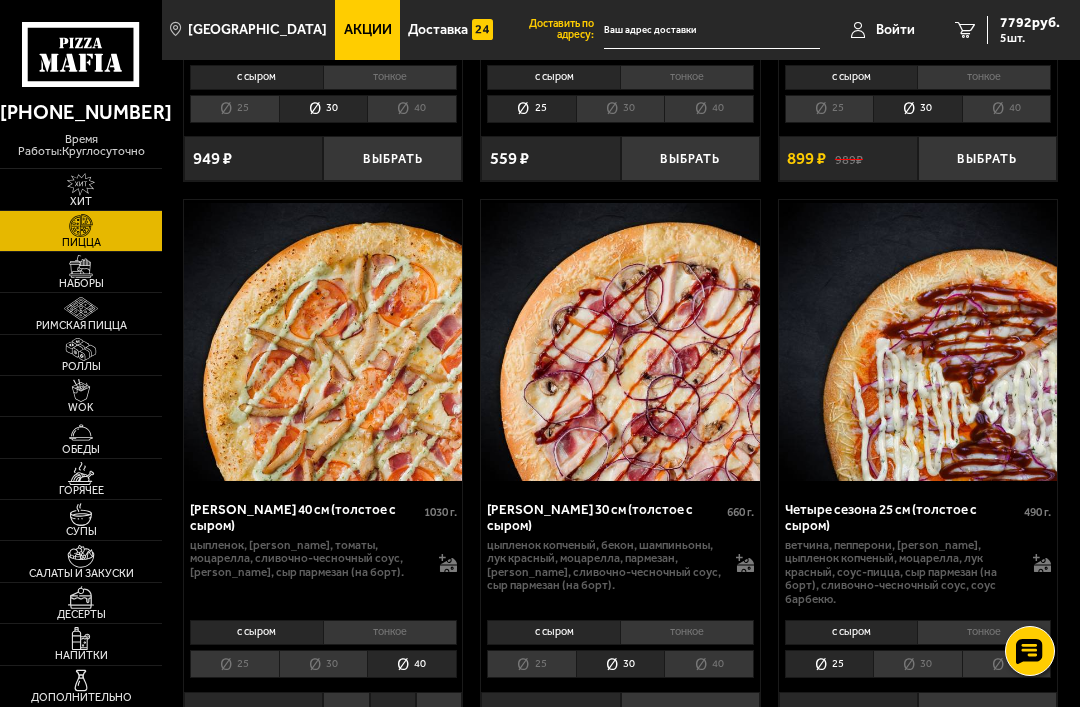 click on "40" at bounding box center [709, 664] 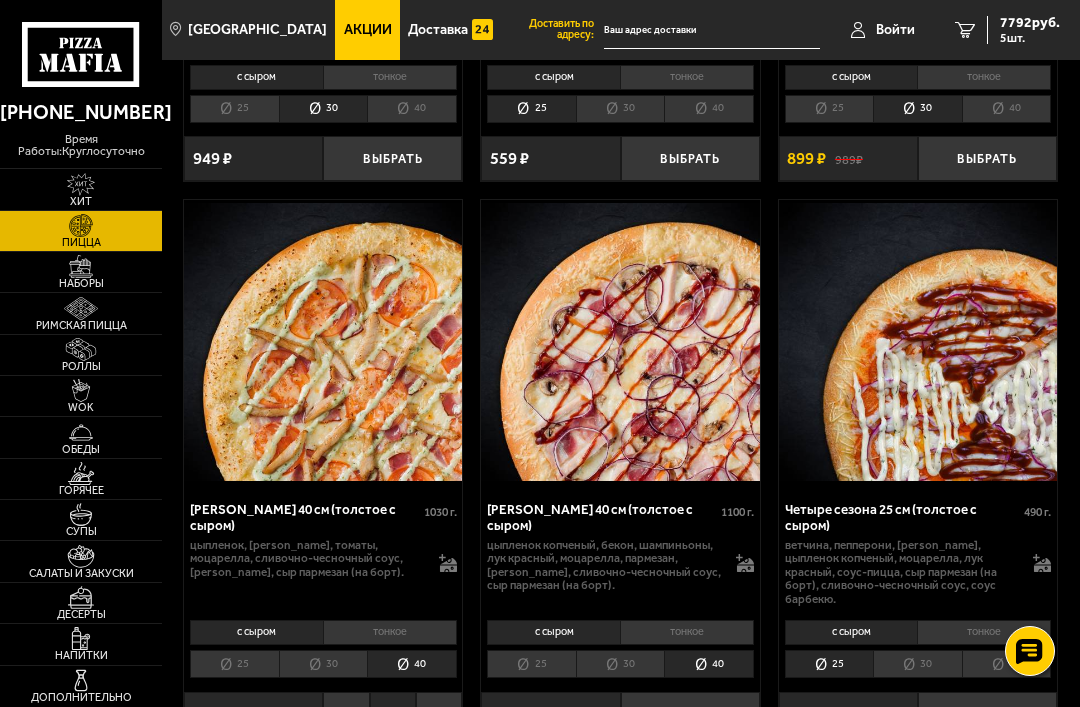 click on "Выбрать" at bounding box center (690, 714) 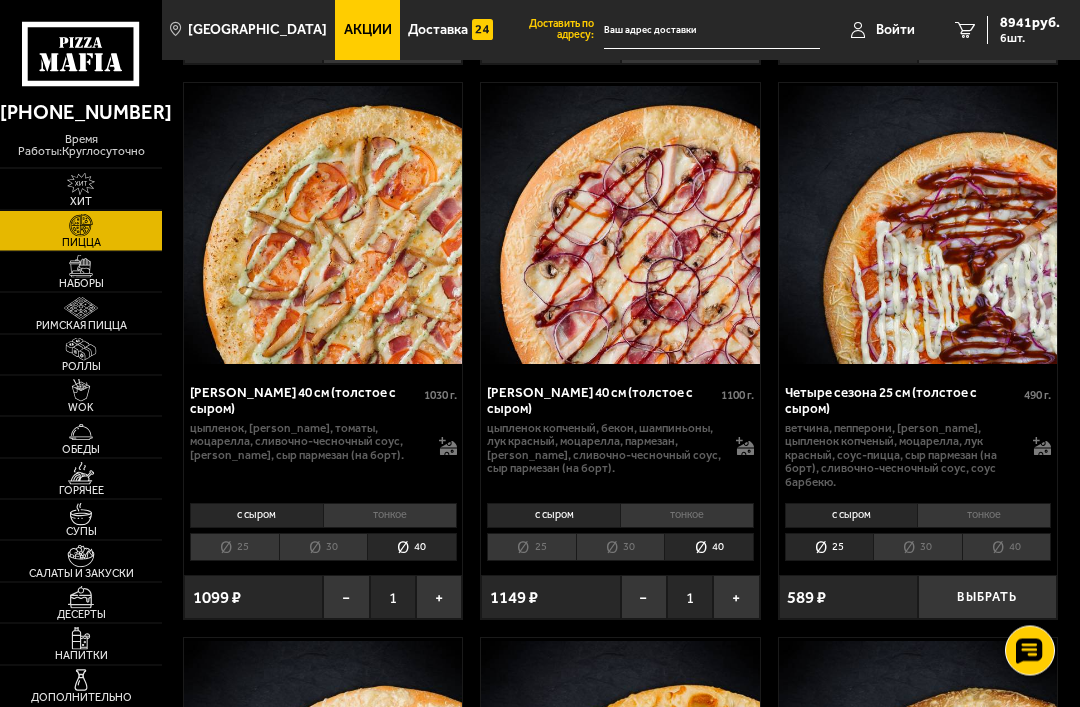 scroll, scrollTop: 3366, scrollLeft: 0, axis: vertical 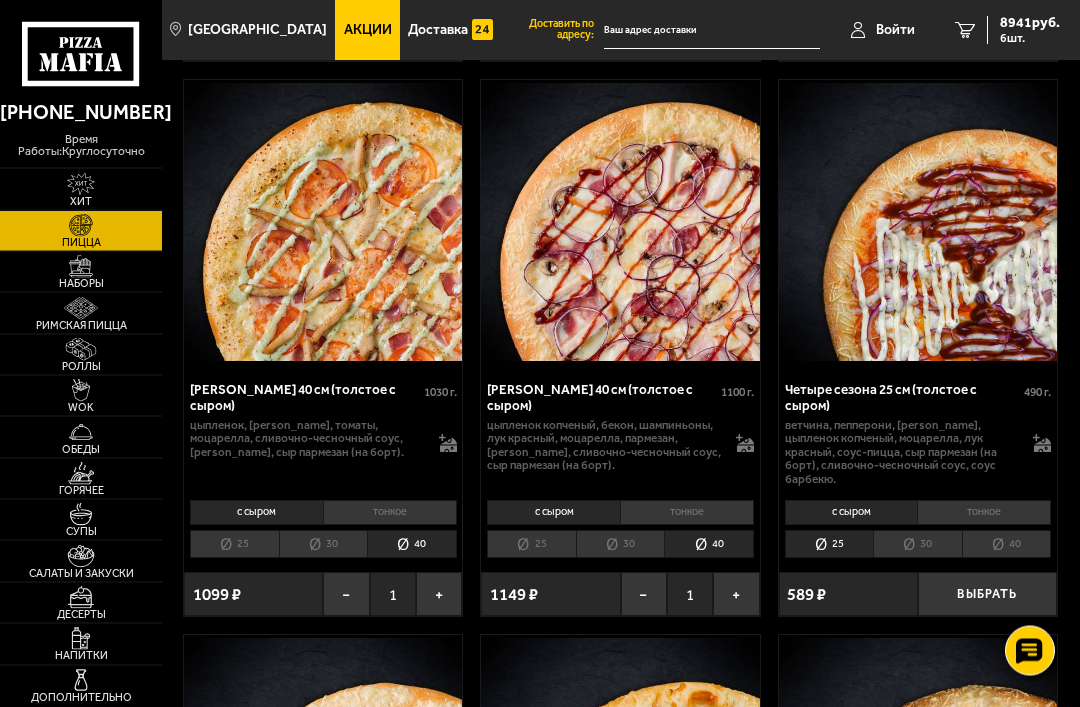 click on "40" at bounding box center [1007, 545] 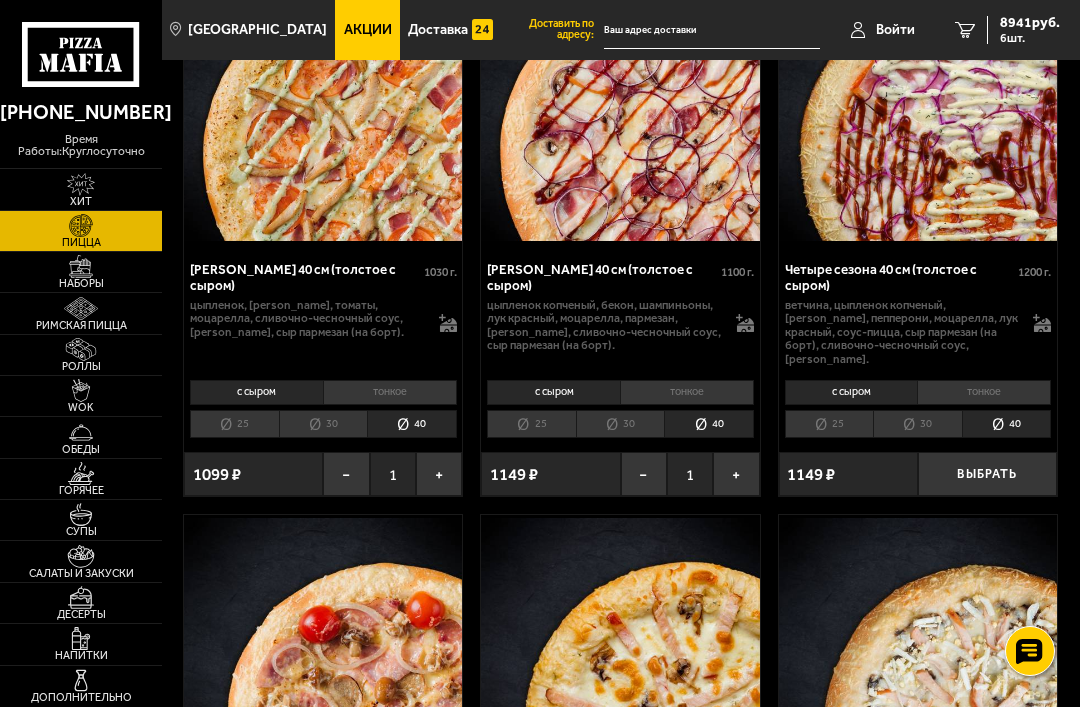 scroll, scrollTop: 3464, scrollLeft: 0, axis: vertical 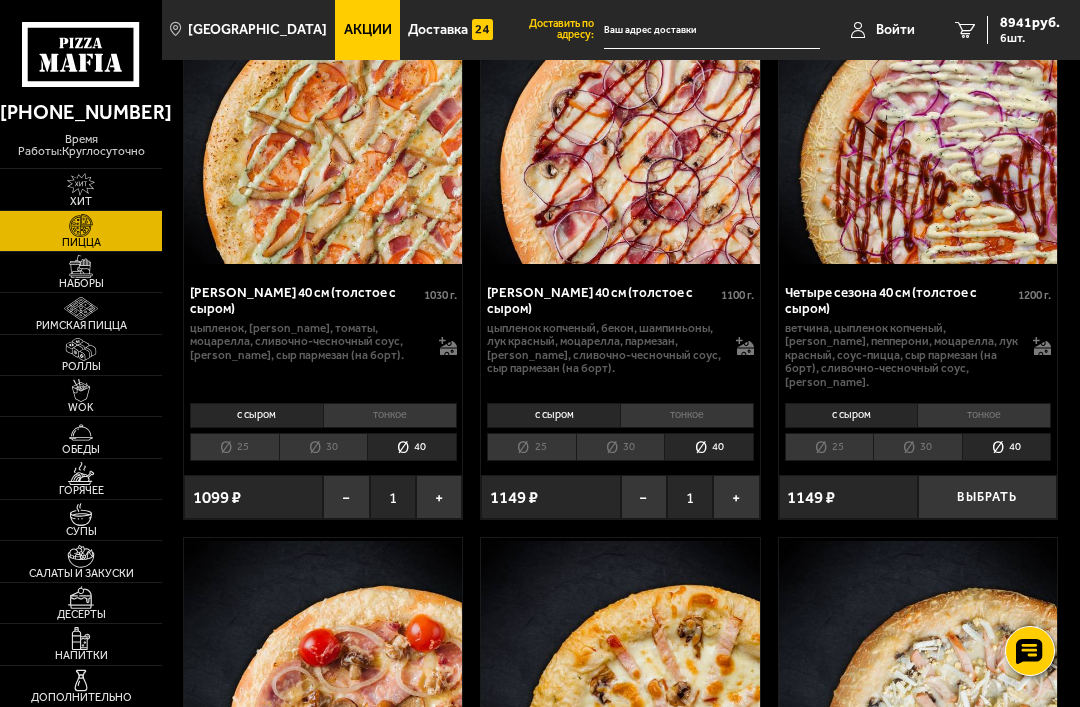 click on "Выбрать" at bounding box center [987, 497] 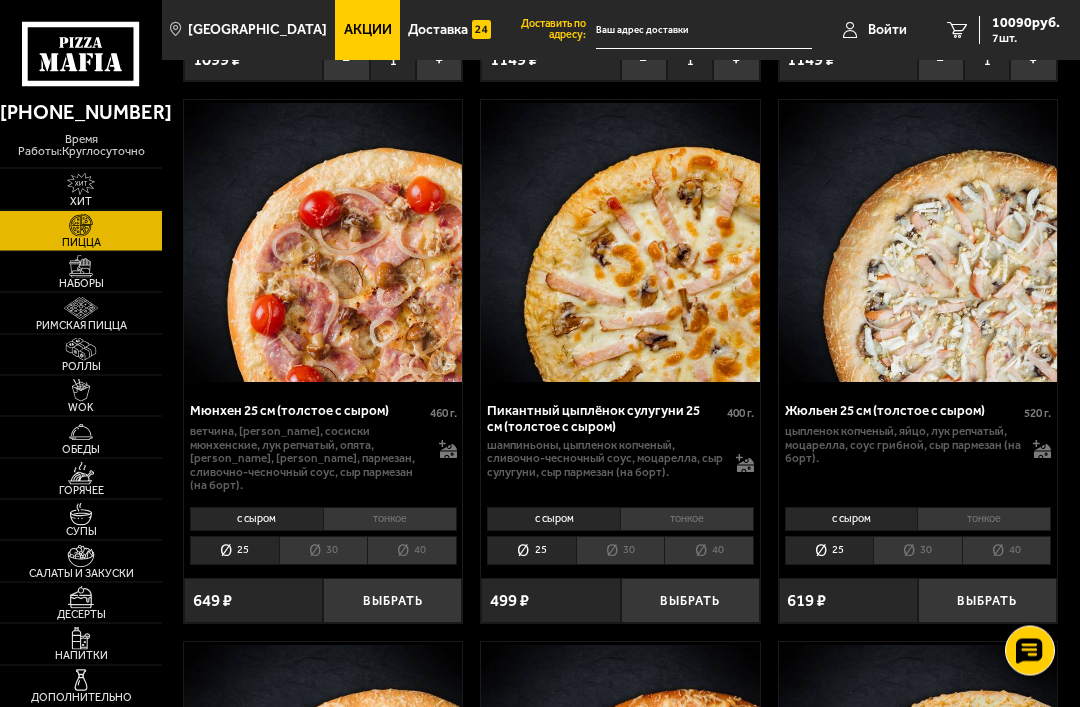 scroll, scrollTop: 3921, scrollLeft: 0, axis: vertical 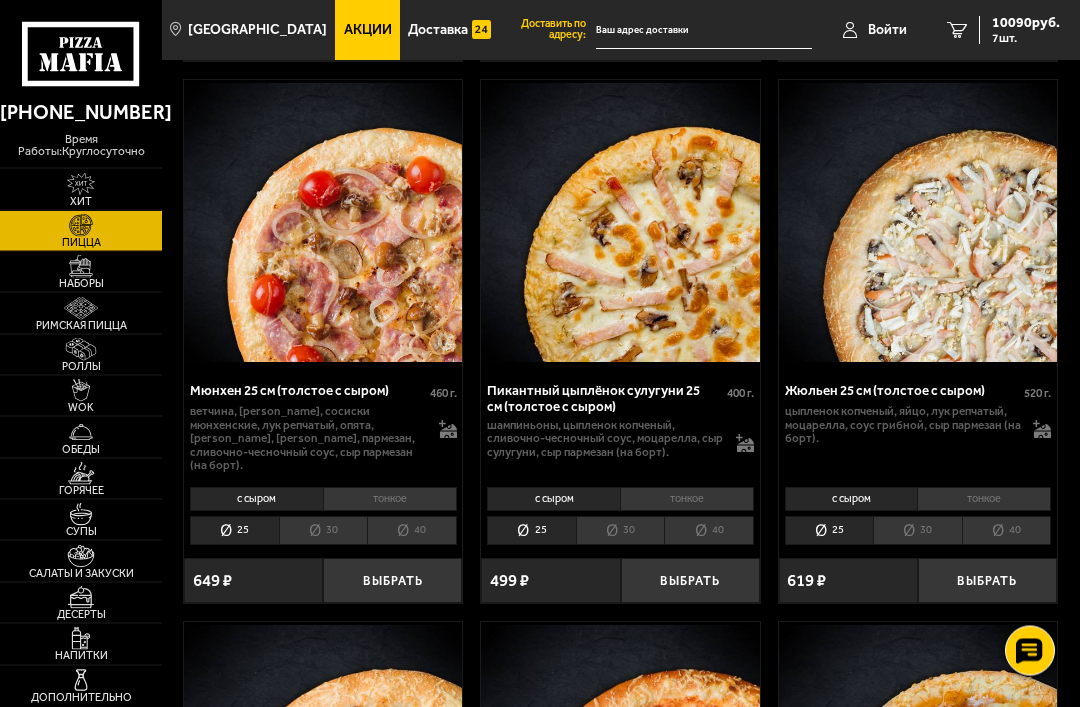 click on "40" at bounding box center (412, 531) 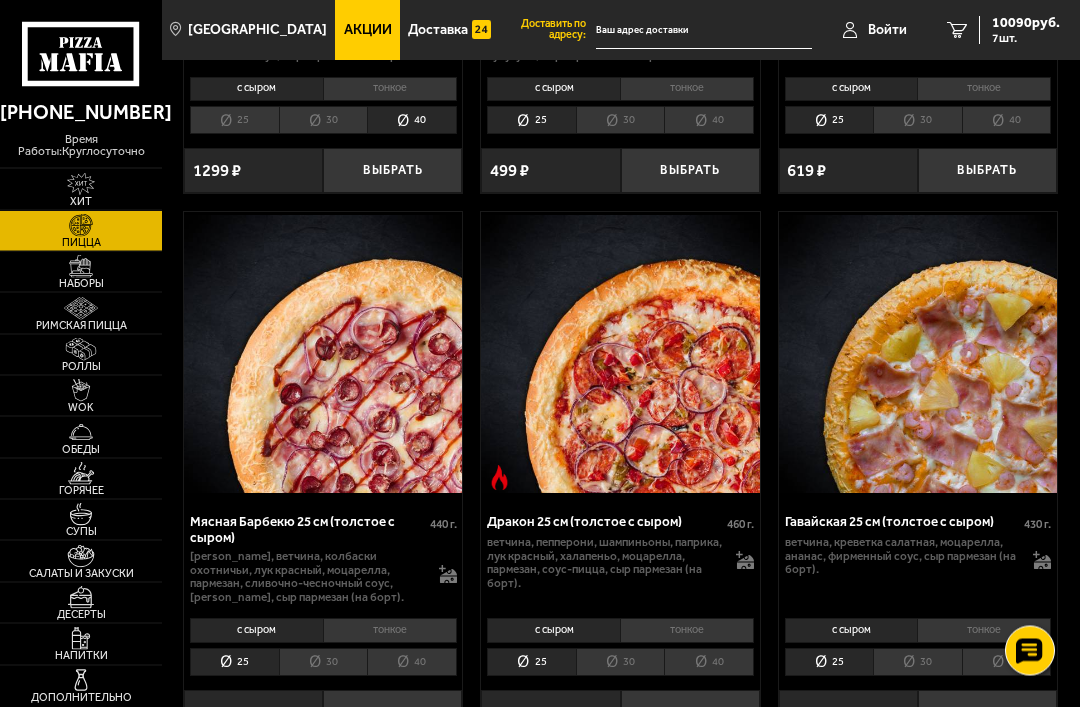 scroll, scrollTop: 4331, scrollLeft: 0, axis: vertical 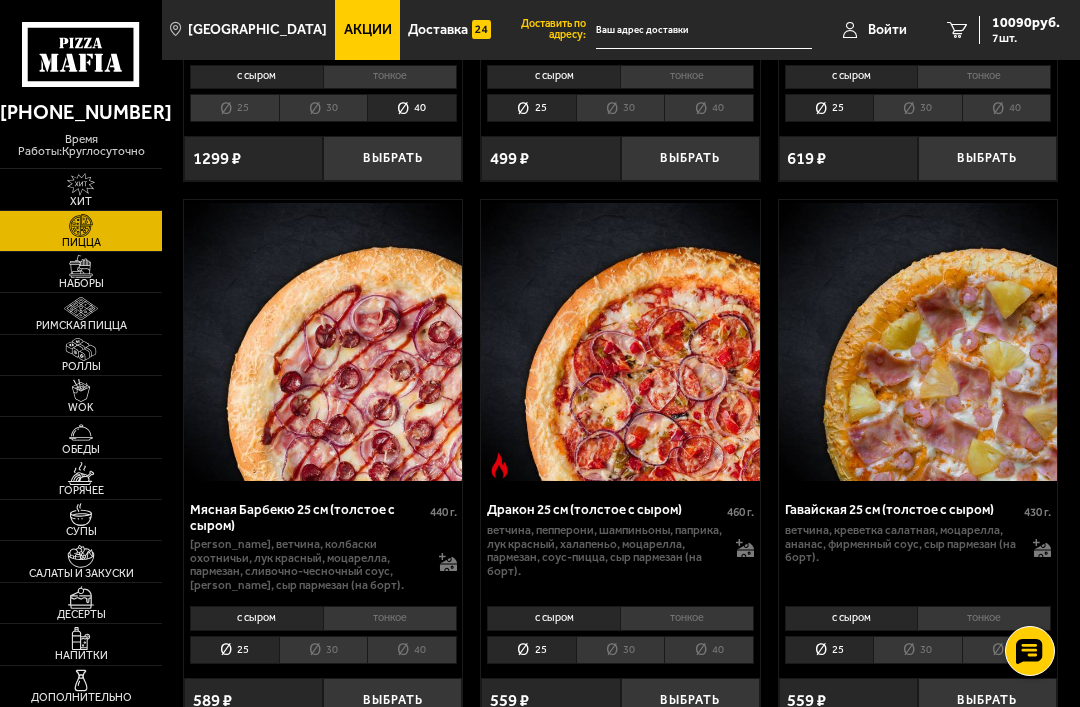 click on "40" at bounding box center (412, 650) 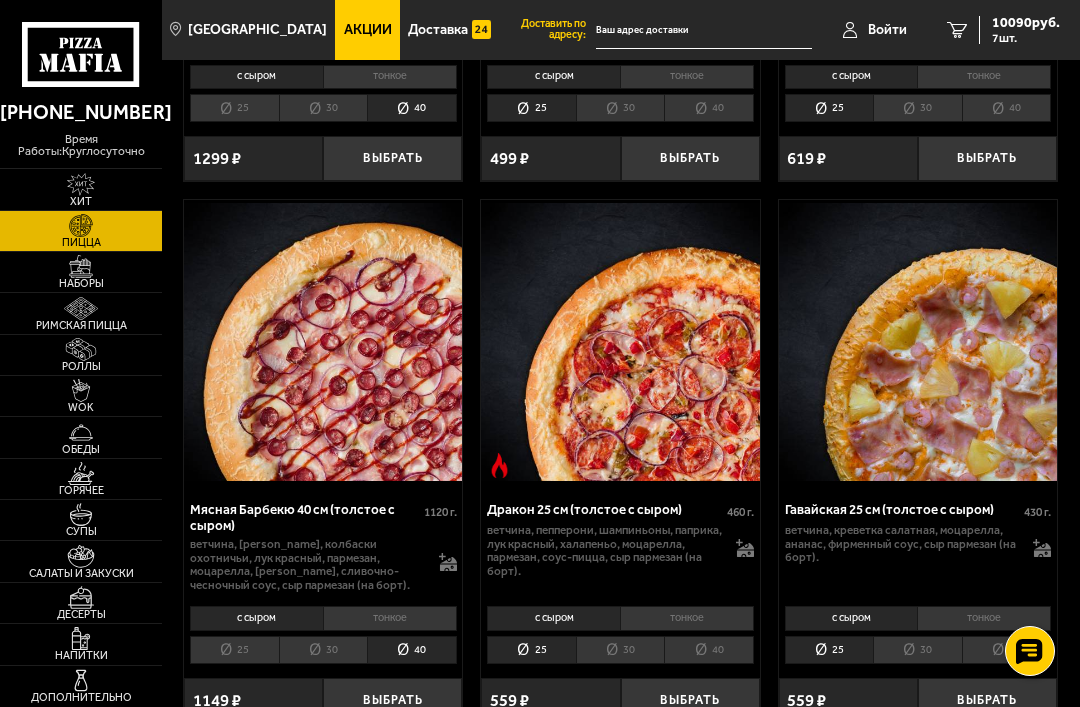 click on "Выбрать" at bounding box center (392, 700) 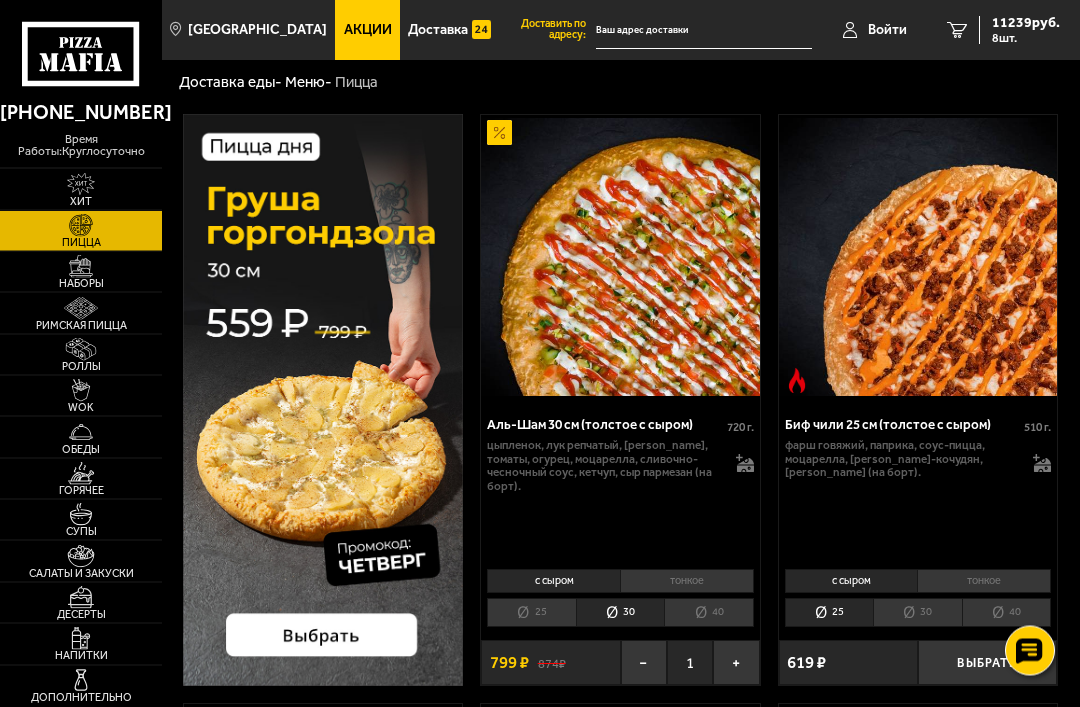 scroll, scrollTop: 49, scrollLeft: 0, axis: vertical 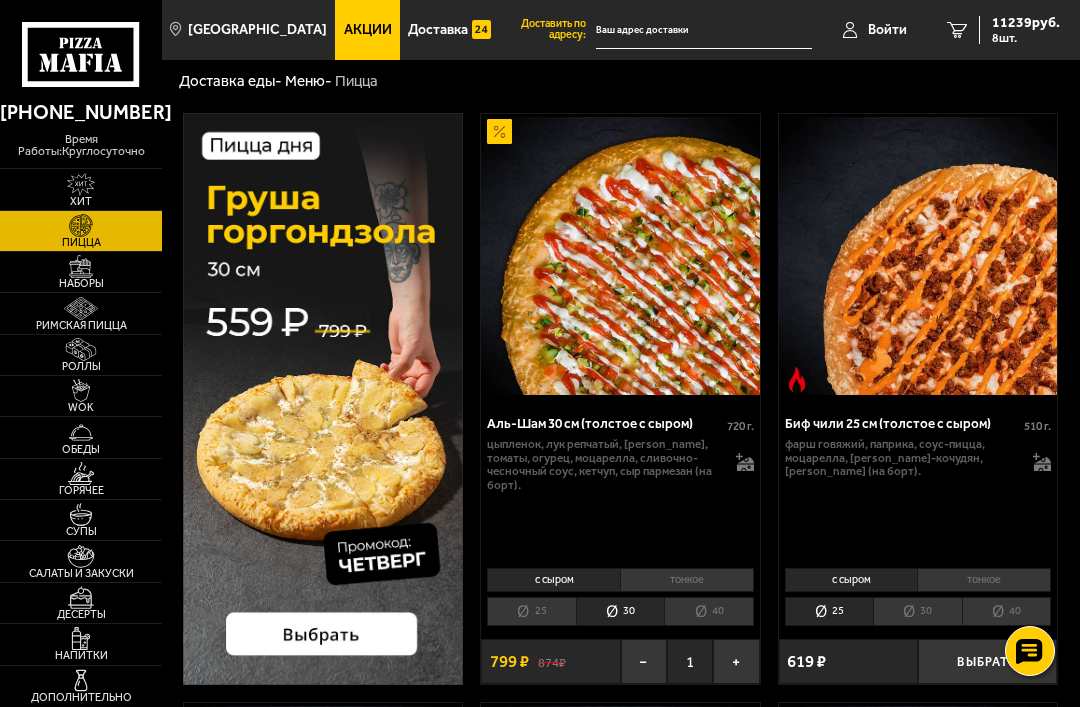 click on "40" at bounding box center (709, 611) 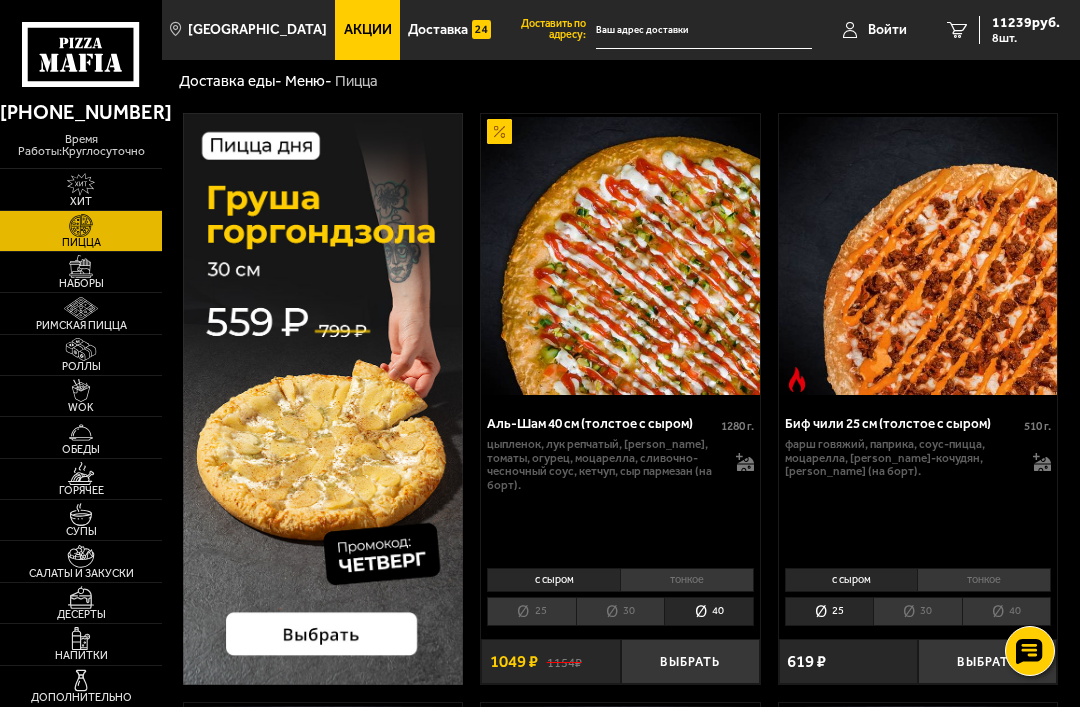 click on "Выбрать" at bounding box center [690, 661] 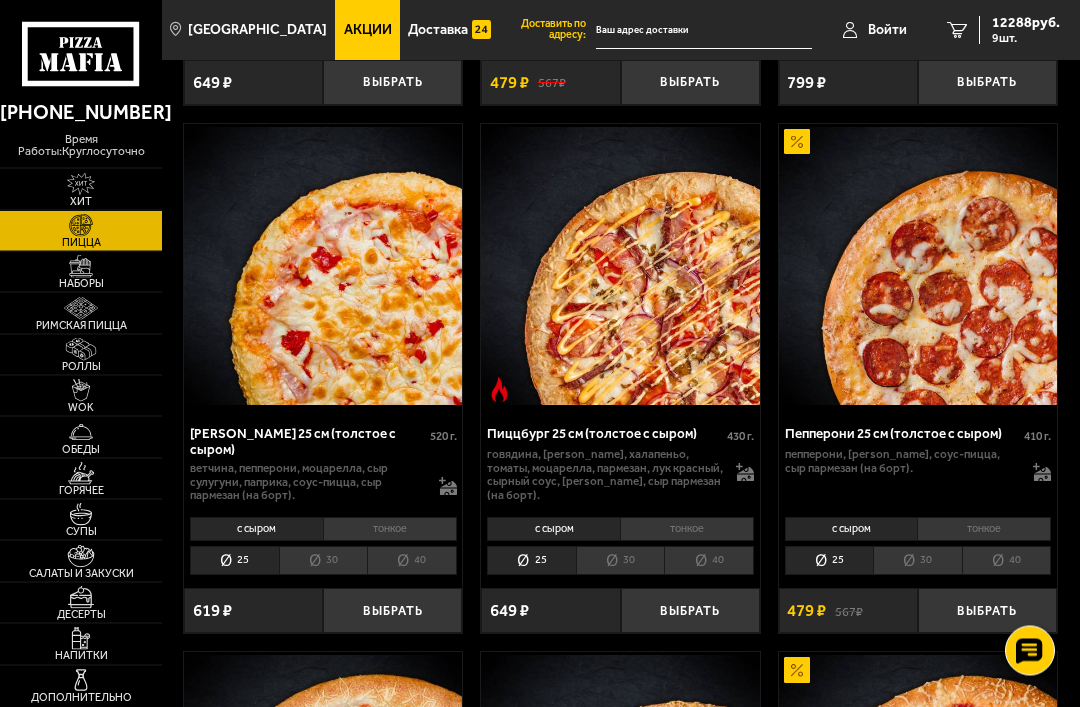 scroll, scrollTop: 2287, scrollLeft: 0, axis: vertical 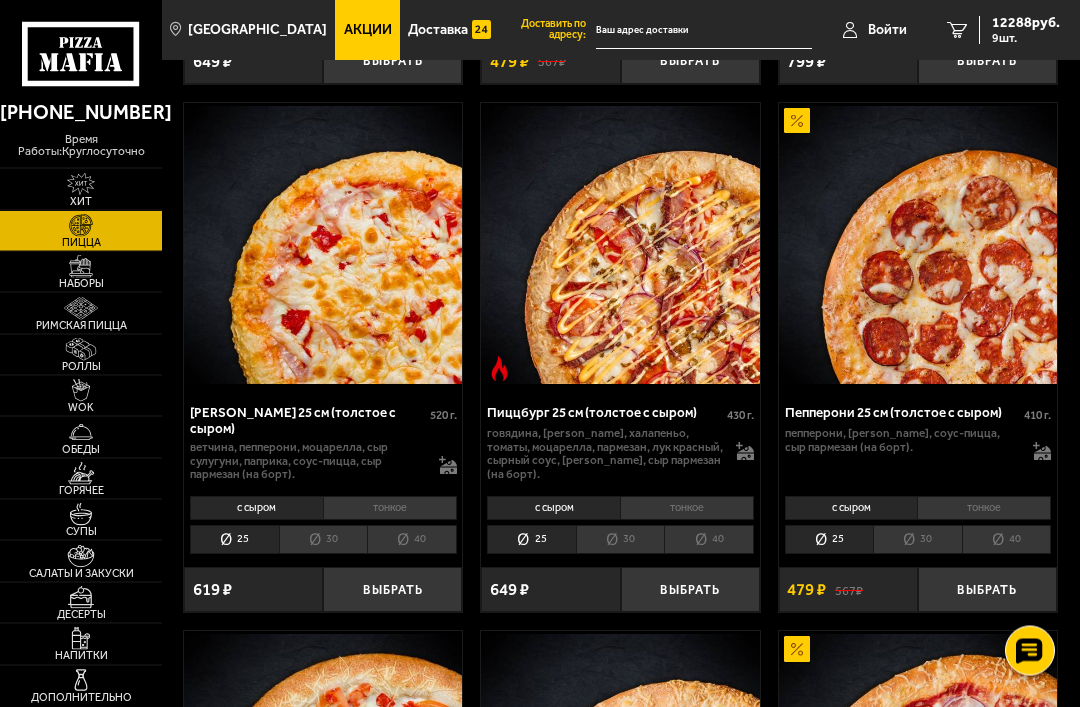 click on "40" at bounding box center [1007, 540] 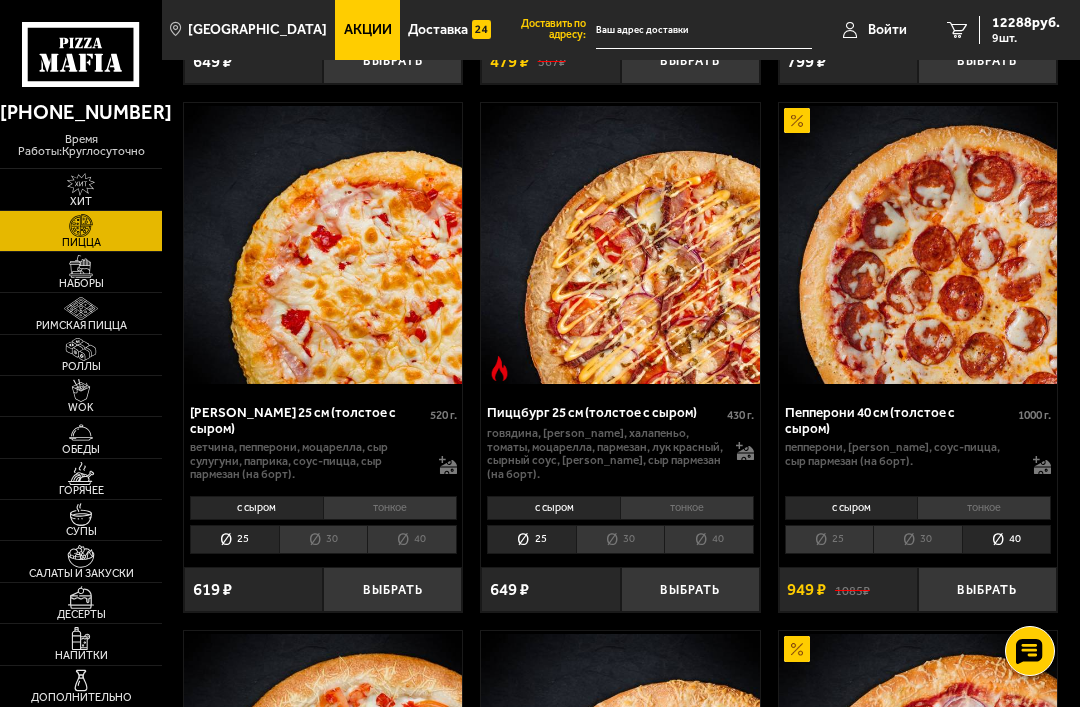click on "Выбрать" at bounding box center (987, 589) 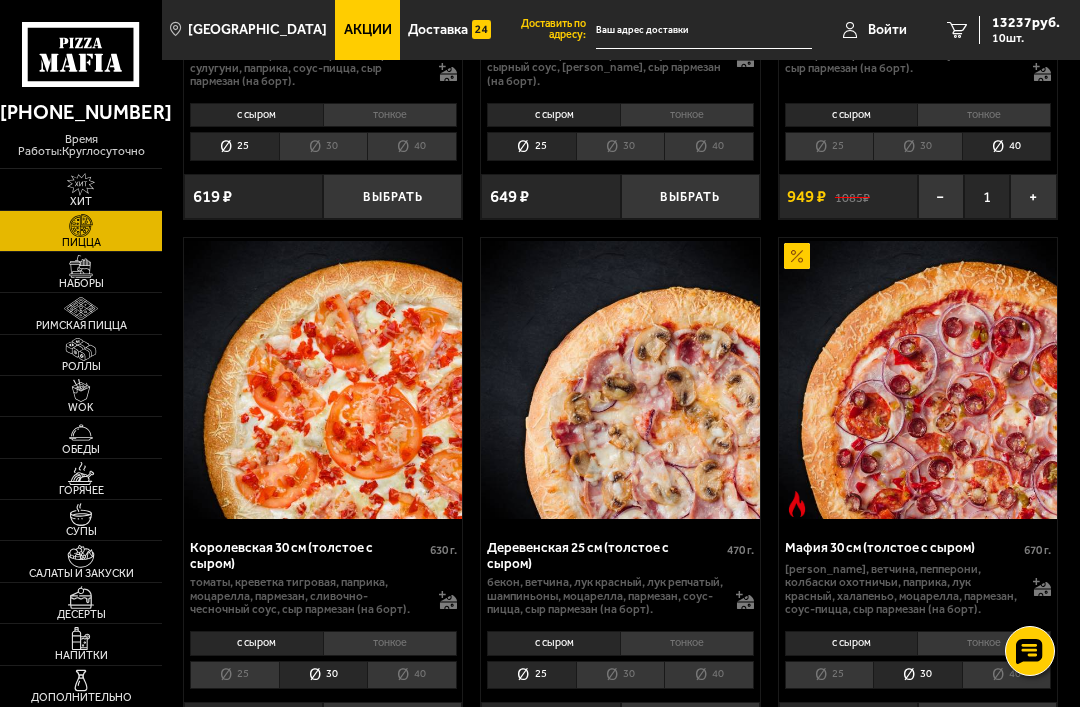 scroll, scrollTop: 2696, scrollLeft: 0, axis: vertical 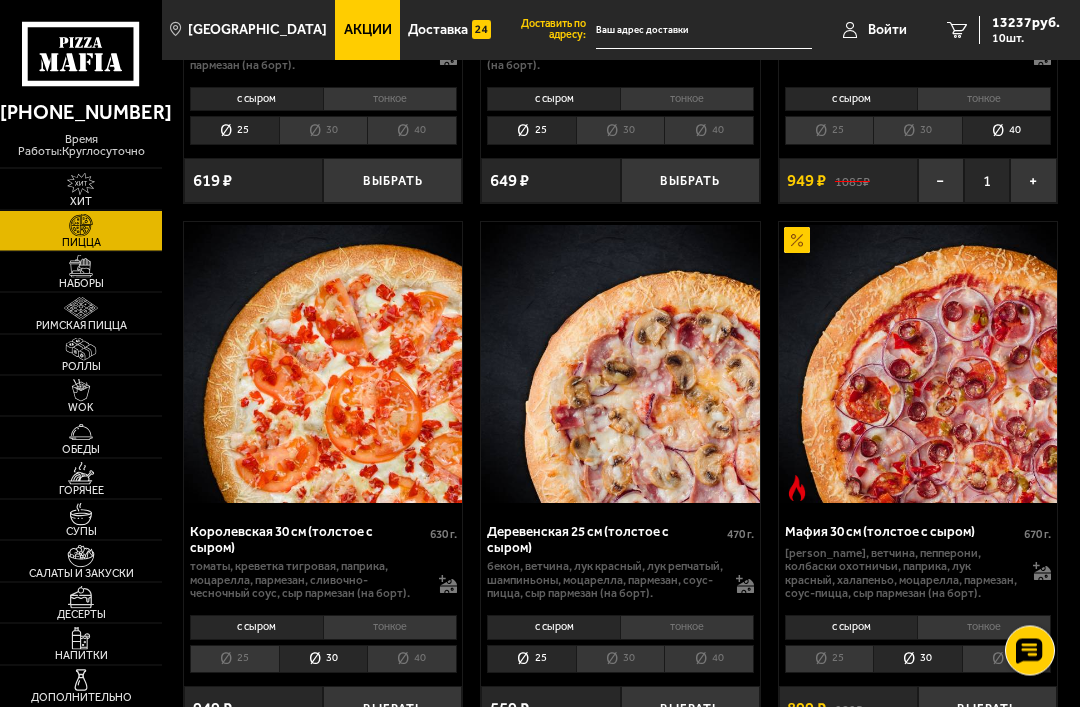 click on "40" at bounding box center [412, 660] 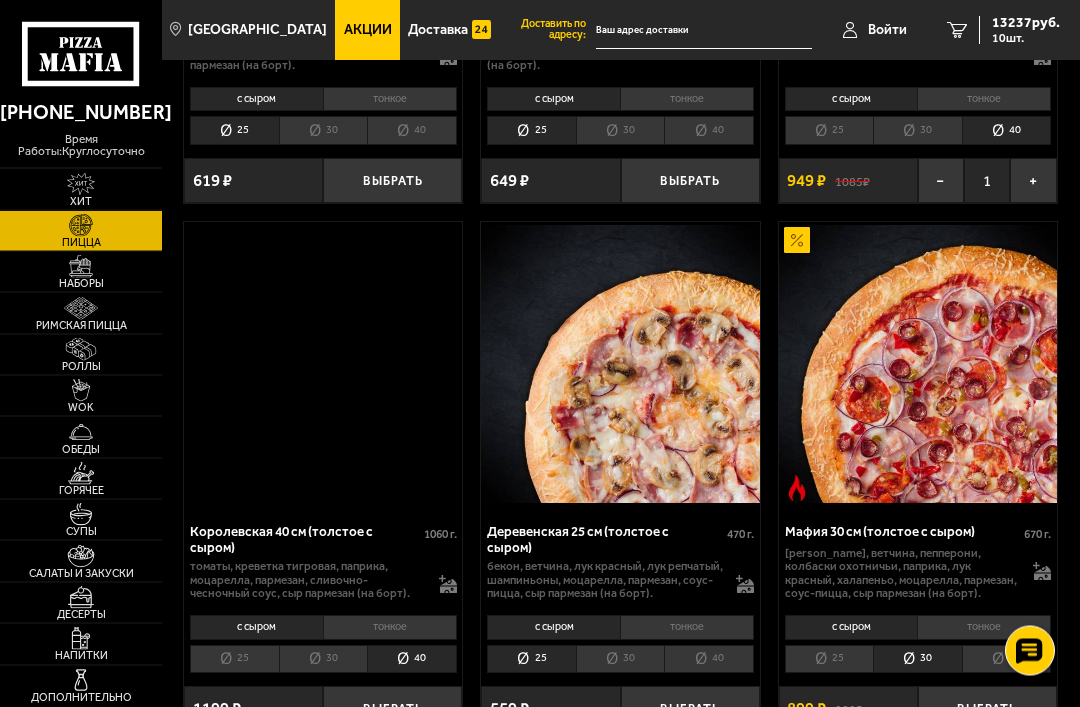 scroll, scrollTop: 2697, scrollLeft: 0, axis: vertical 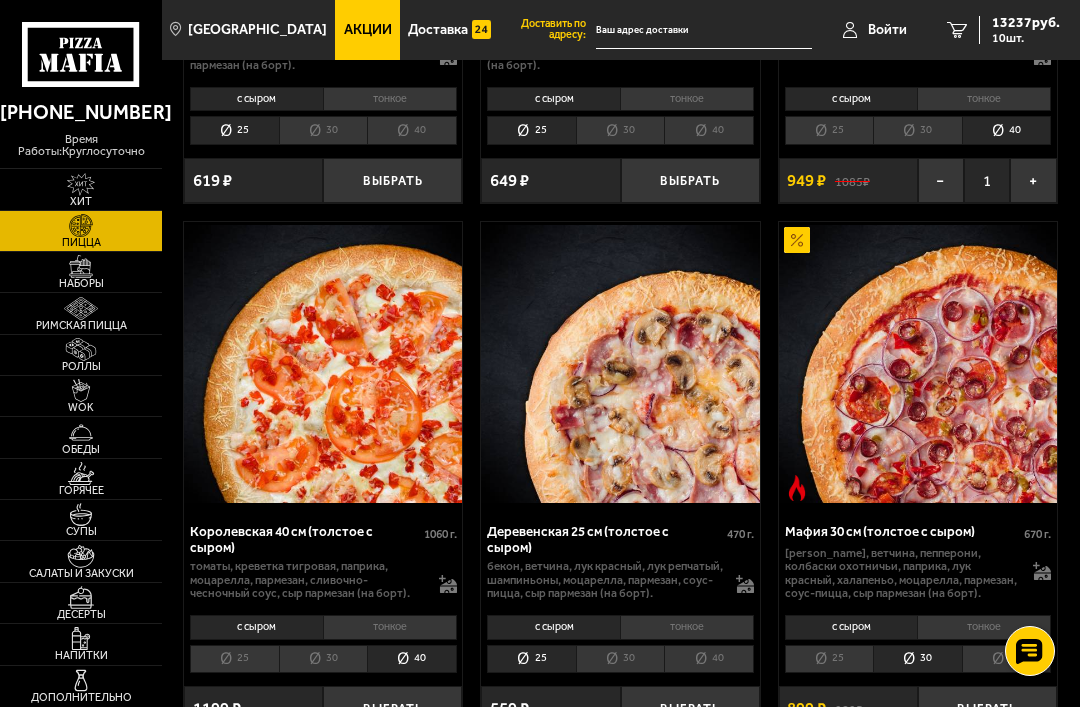 click on "40" at bounding box center [1007, 659] 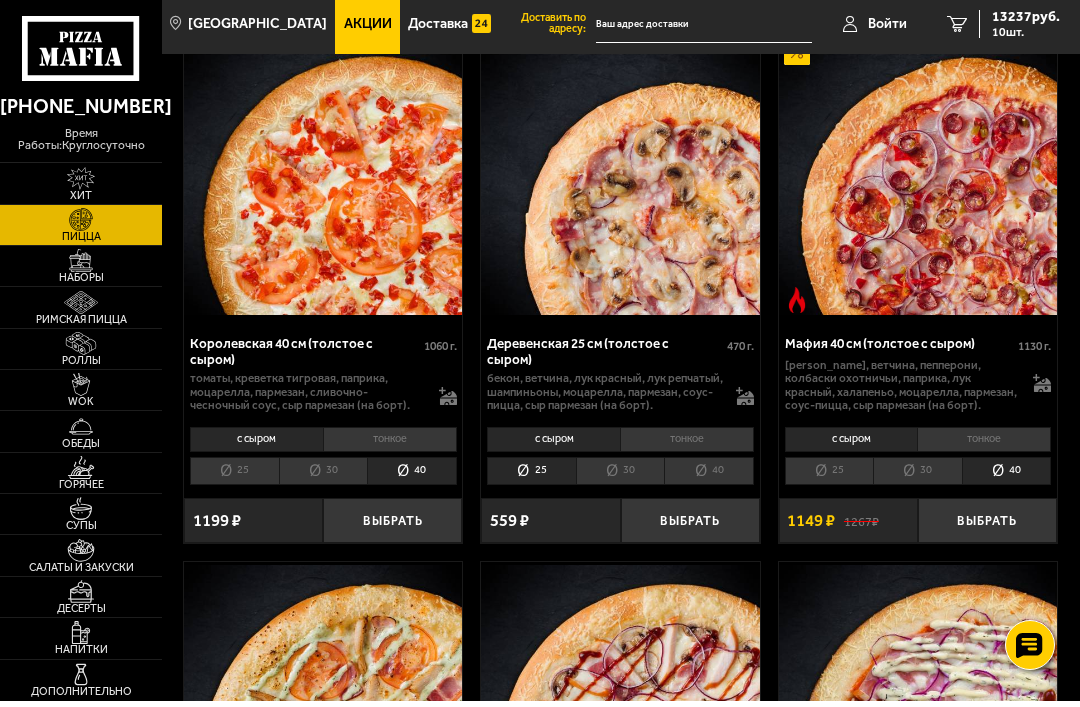 scroll, scrollTop: 2885, scrollLeft: 0, axis: vertical 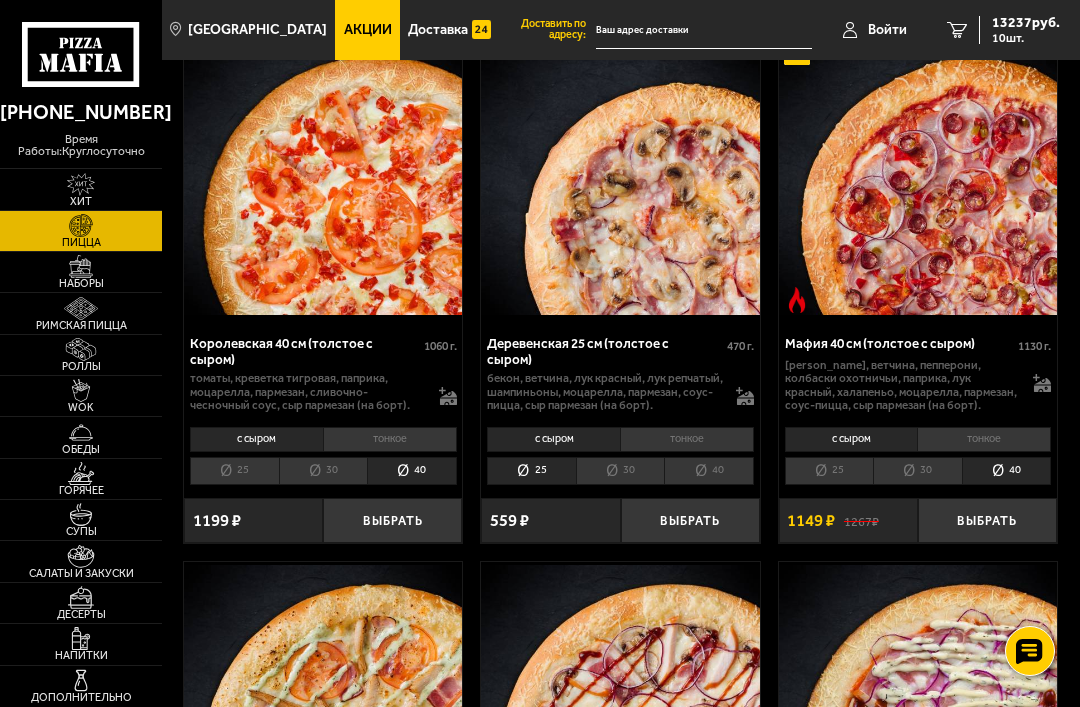click on "Выбрать" at bounding box center [392, 520] 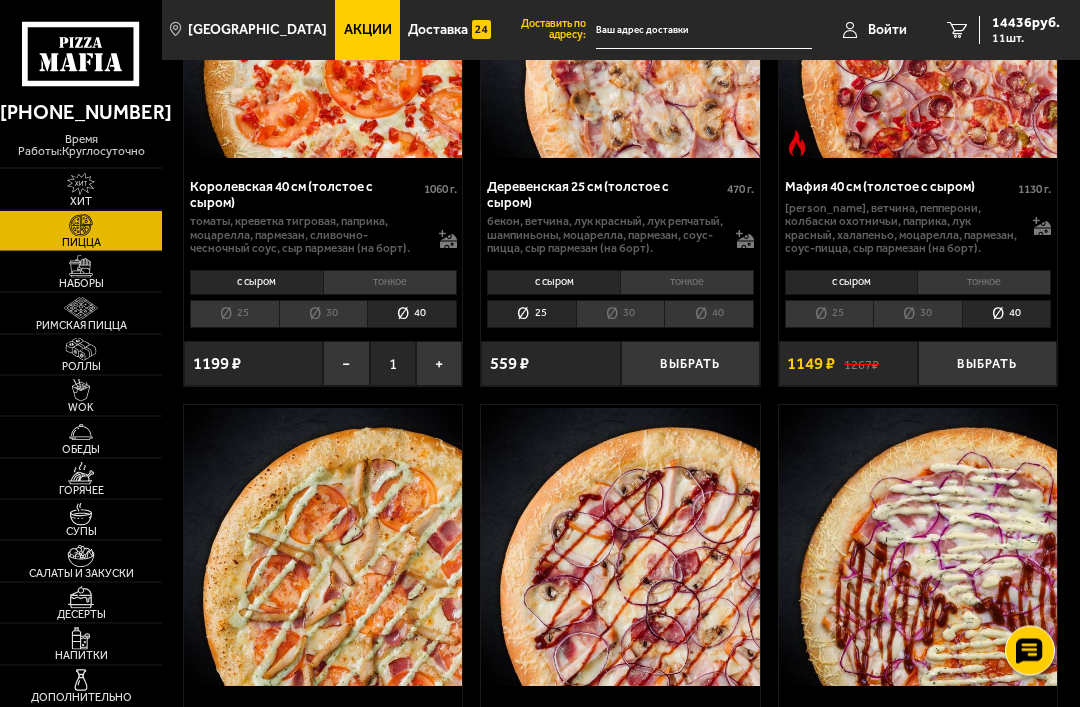 scroll, scrollTop: 2984, scrollLeft: 0, axis: vertical 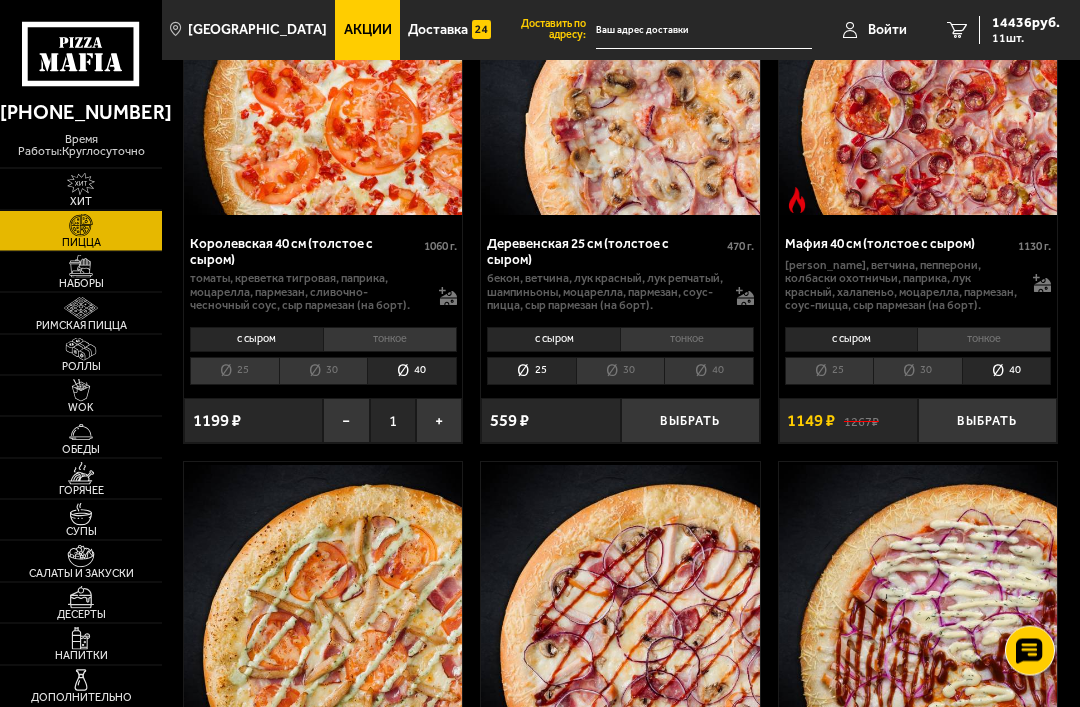 click on "14436  руб." at bounding box center [1026, 23] 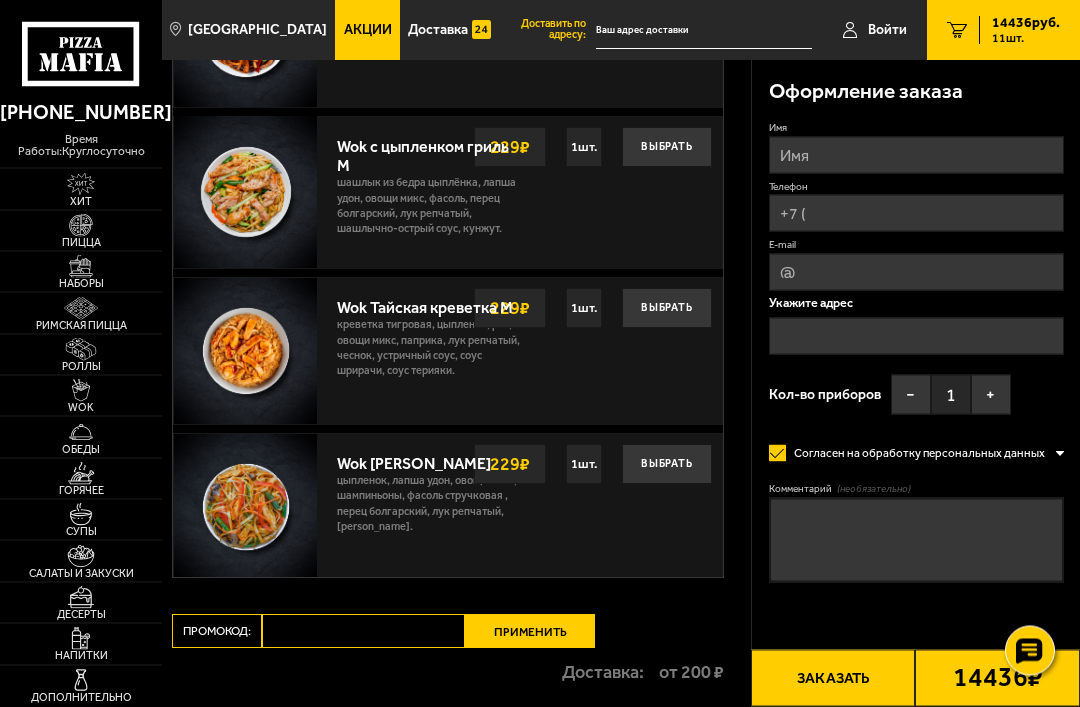 scroll, scrollTop: 0, scrollLeft: 0, axis: both 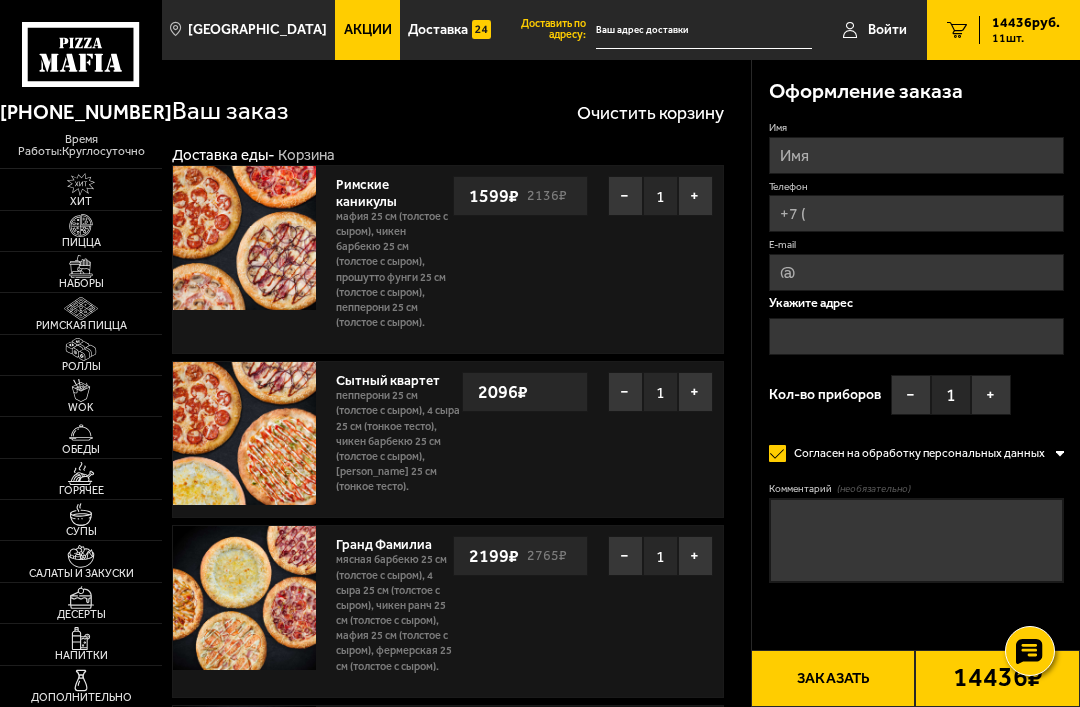click on "−" at bounding box center (625, 196) 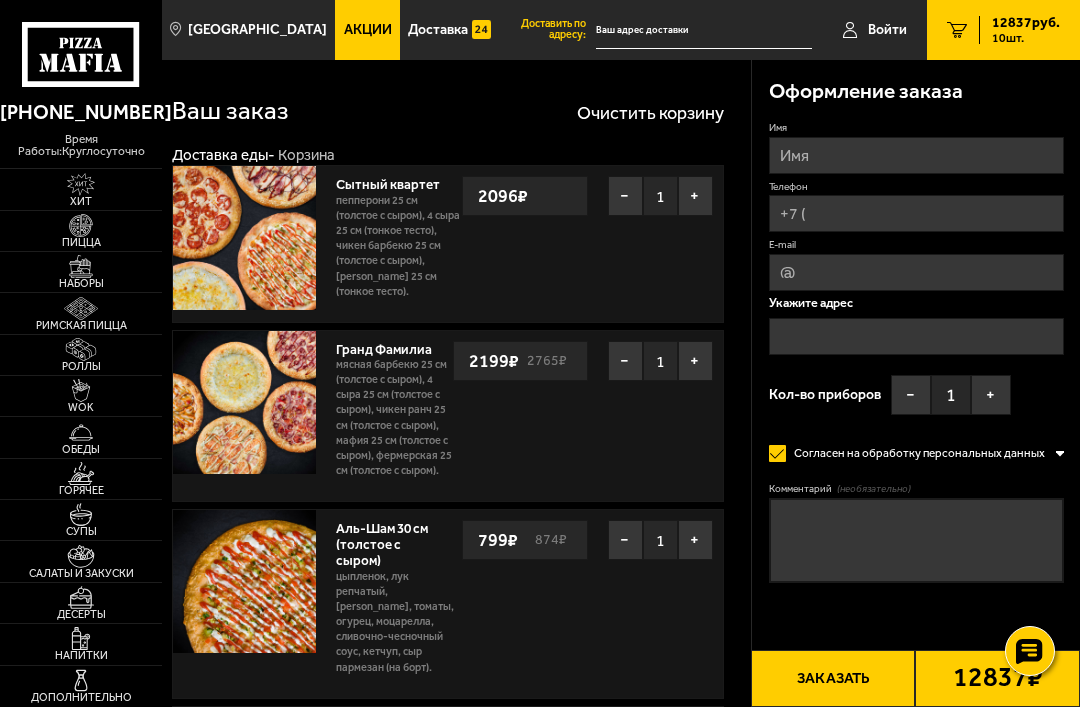 click on "−" at bounding box center (625, 196) 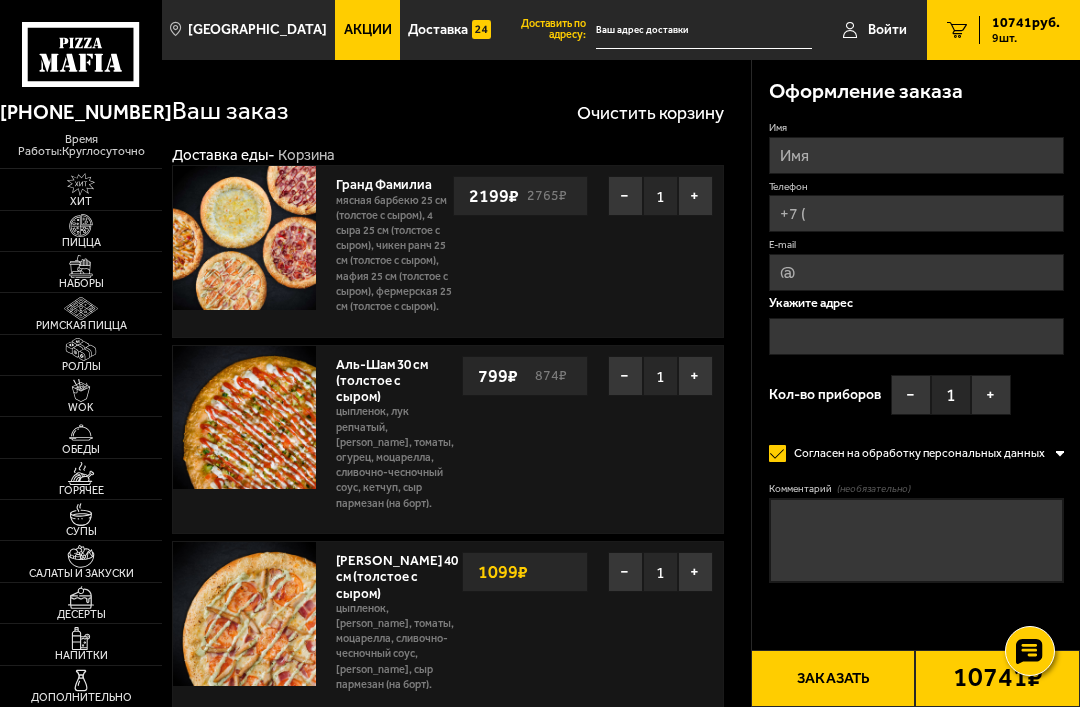 click on "−" at bounding box center [625, 196] 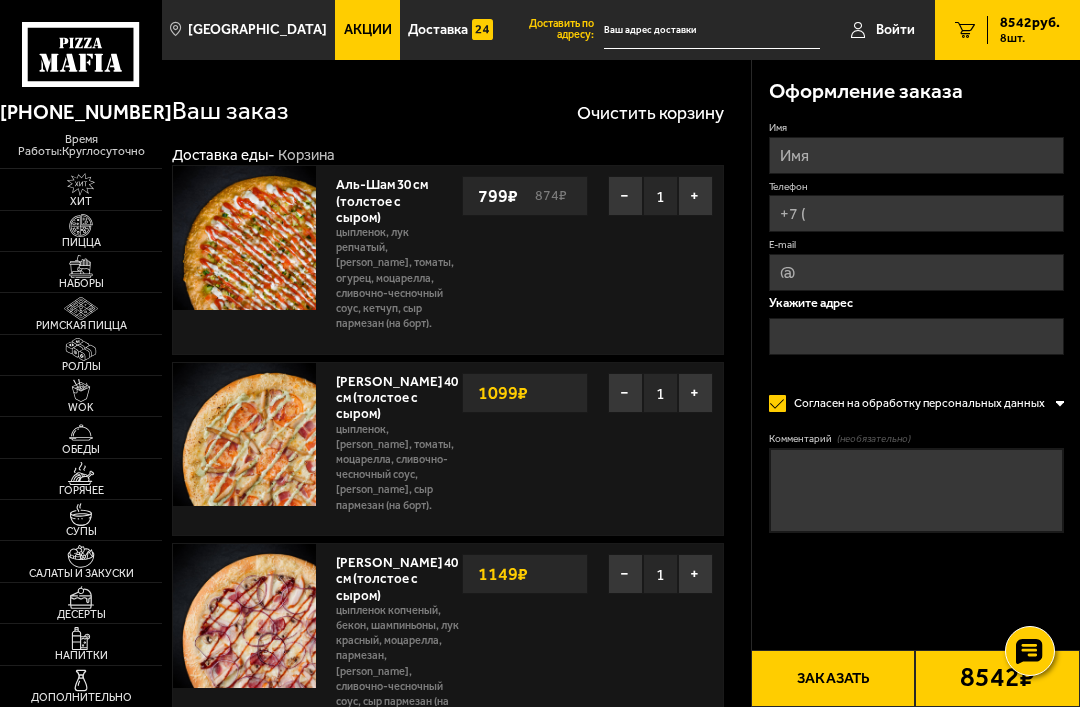 click on "−" at bounding box center (625, 196) 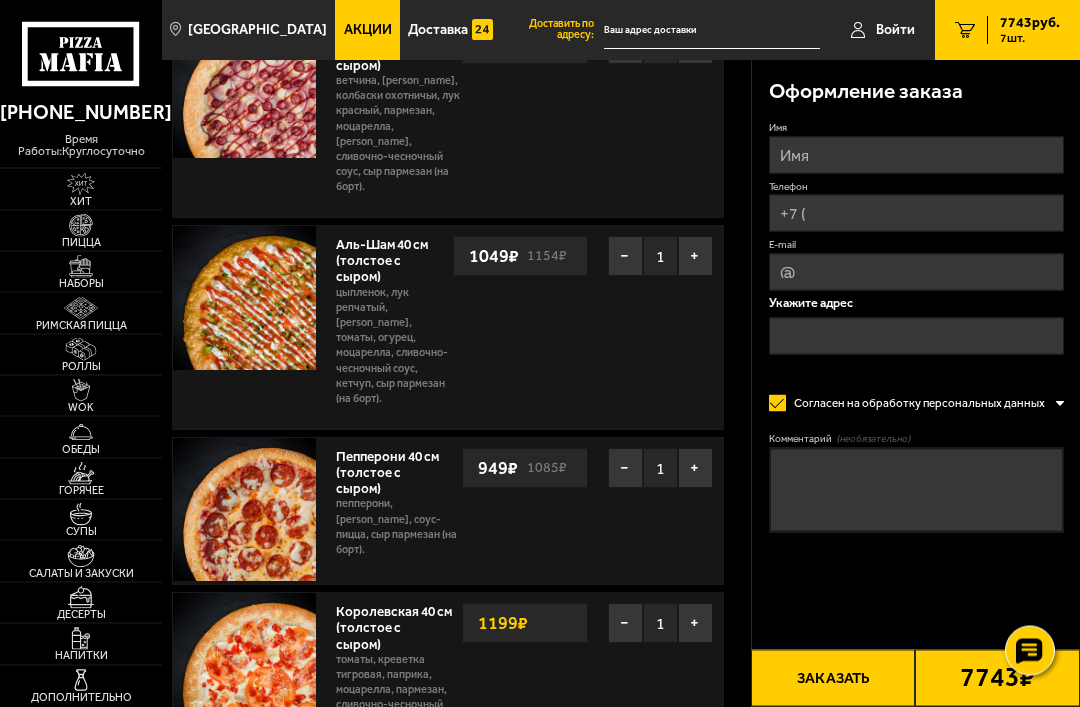 scroll, scrollTop: 768, scrollLeft: 0, axis: vertical 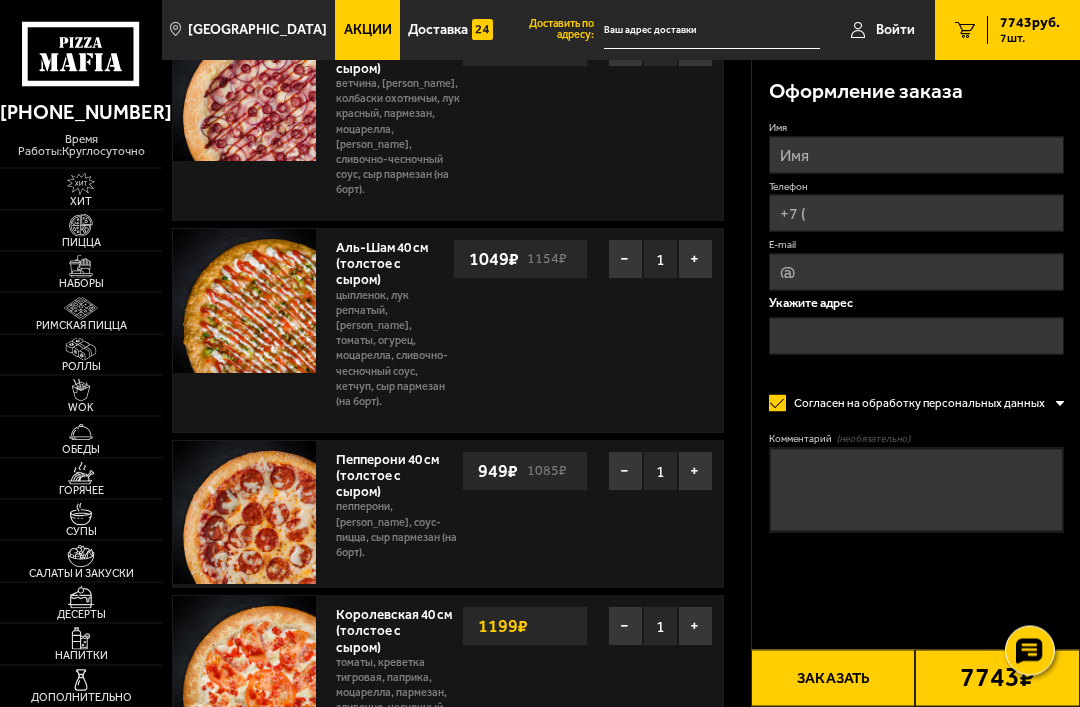 click on "−" at bounding box center (625, 472) 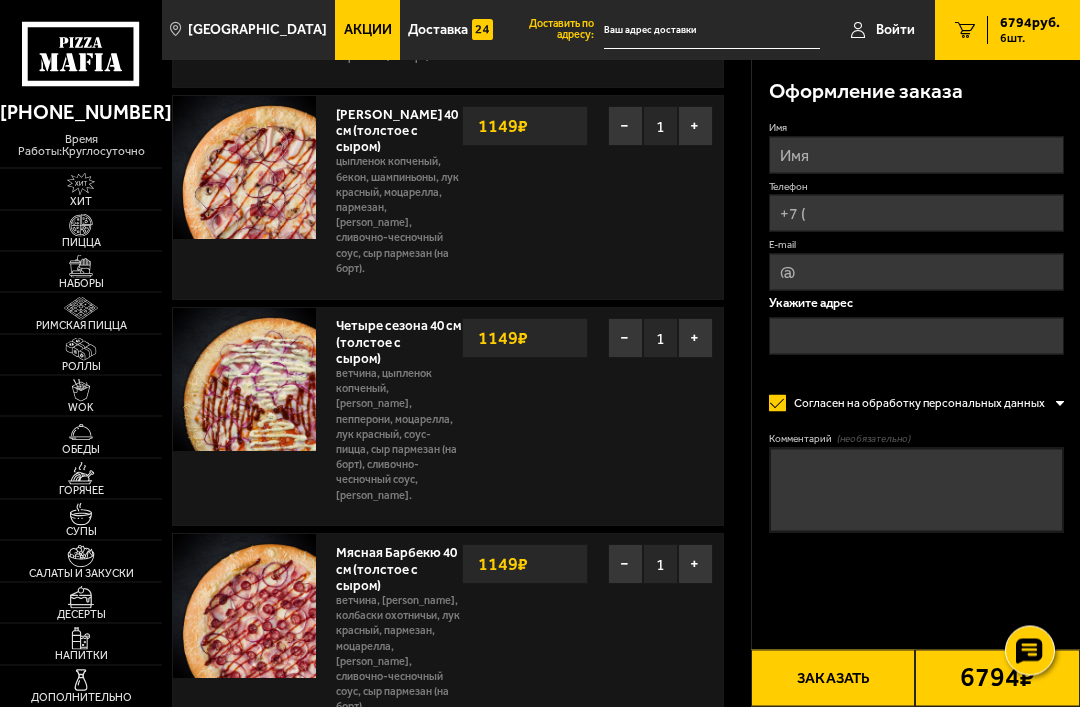 scroll, scrollTop: 0, scrollLeft: 0, axis: both 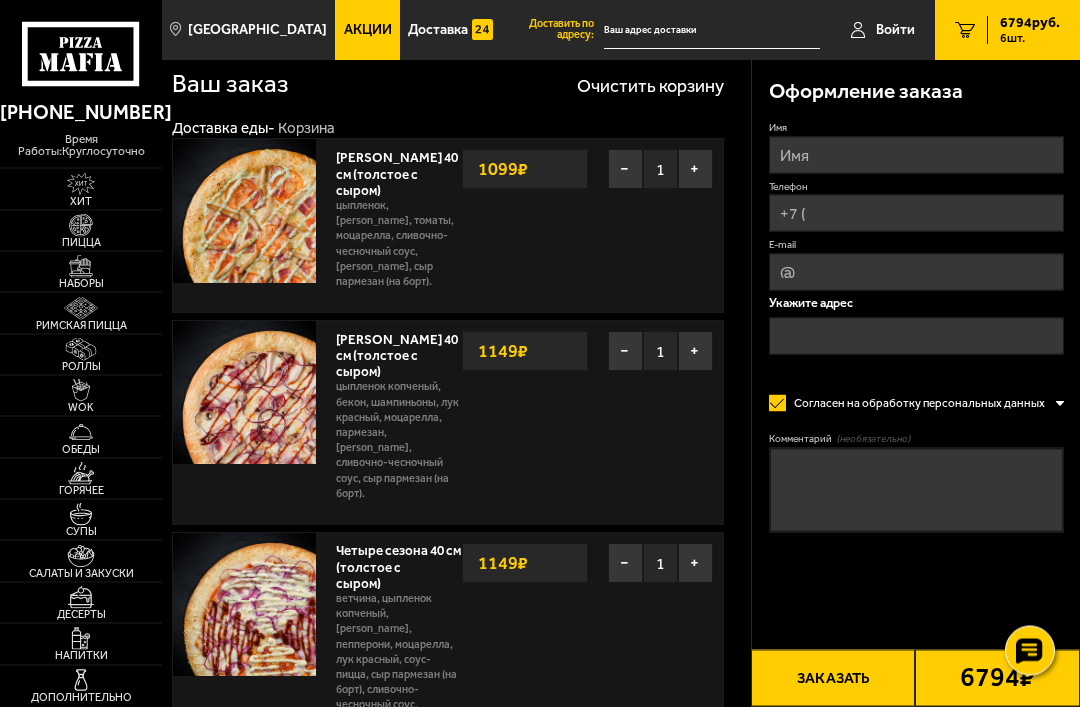 click on "−" at bounding box center [625, 352] 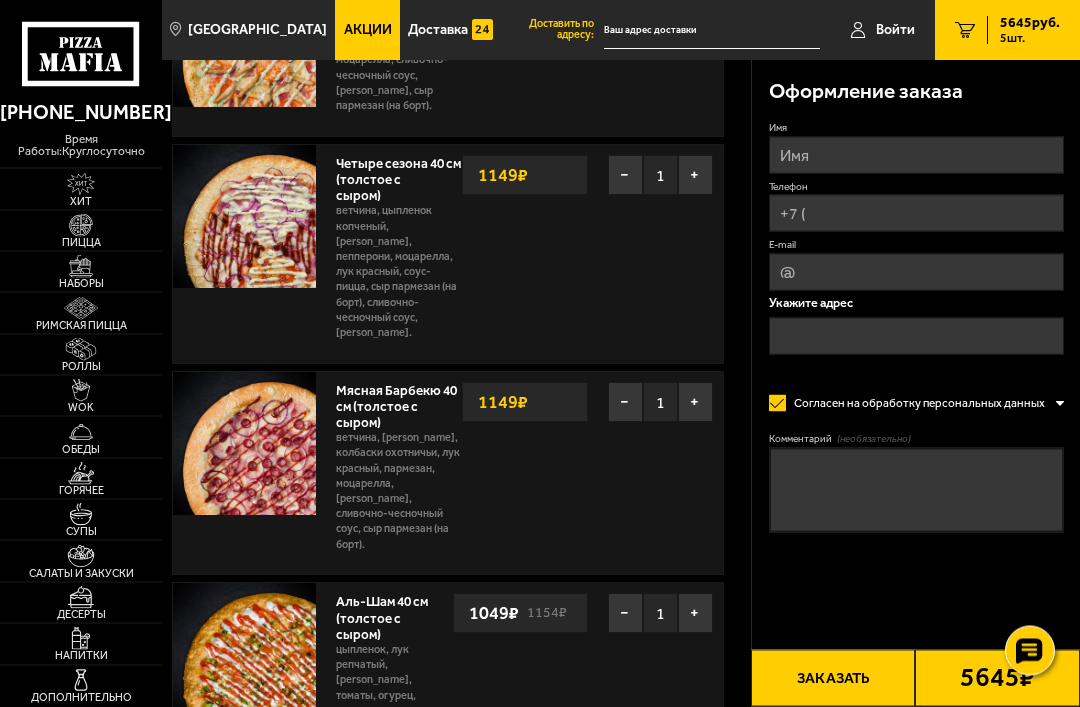 scroll, scrollTop: 205, scrollLeft: 0, axis: vertical 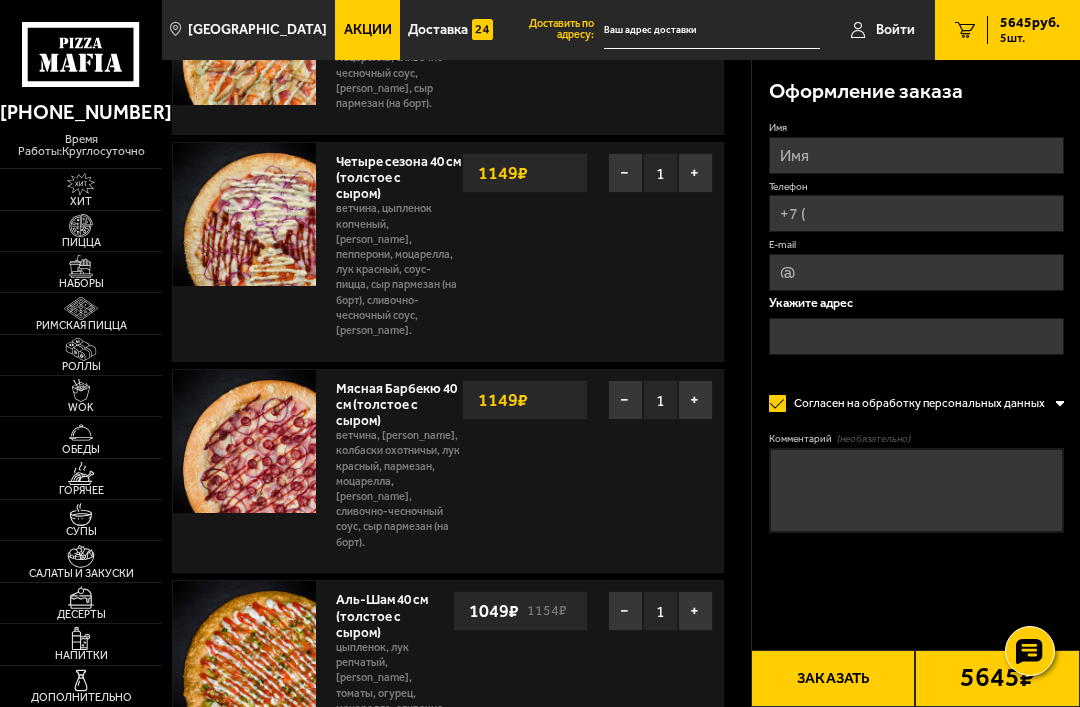 click on "−" at bounding box center (625, 400) 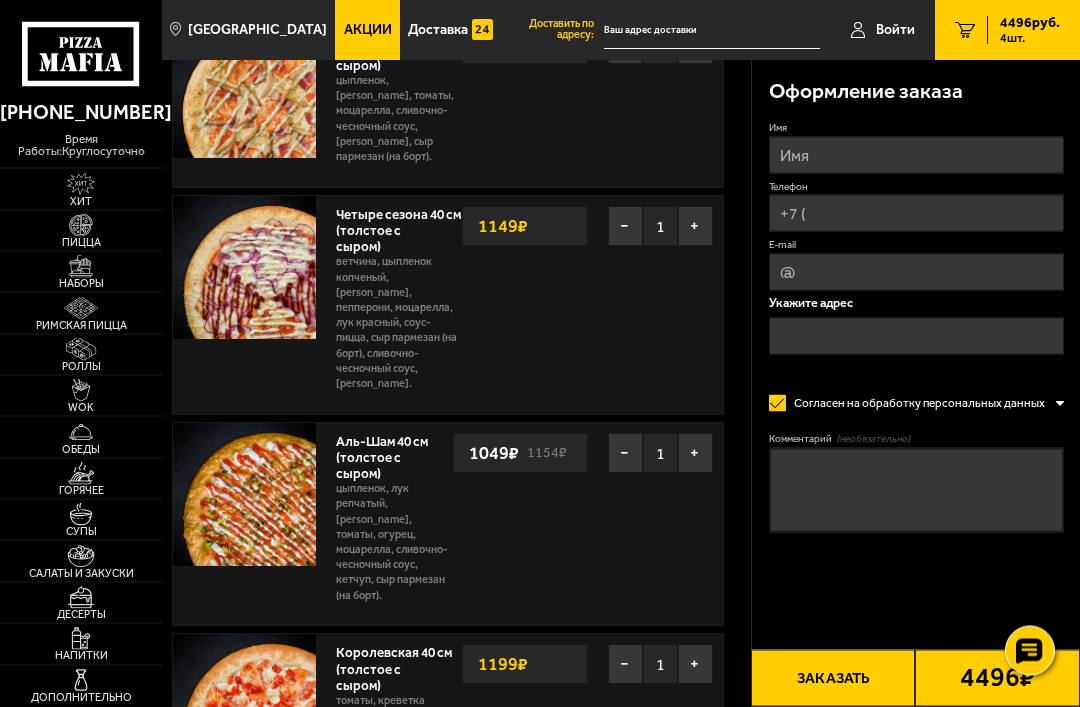 scroll, scrollTop: 0, scrollLeft: 0, axis: both 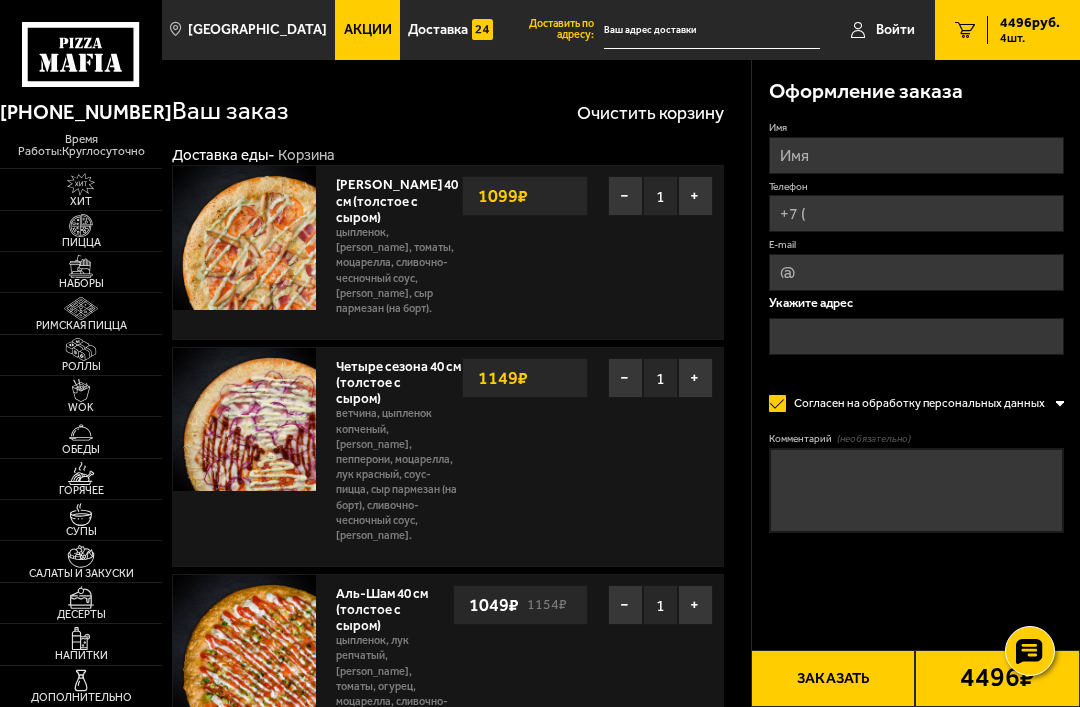 click on "−" at bounding box center (625, 196) 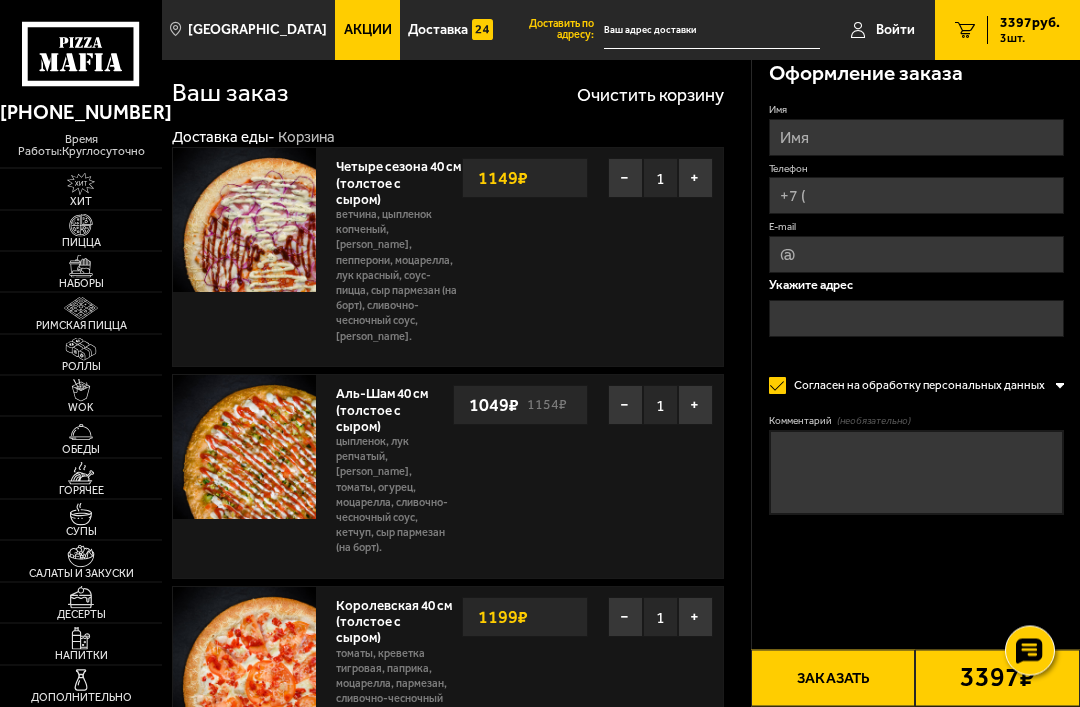 scroll, scrollTop: 0, scrollLeft: 0, axis: both 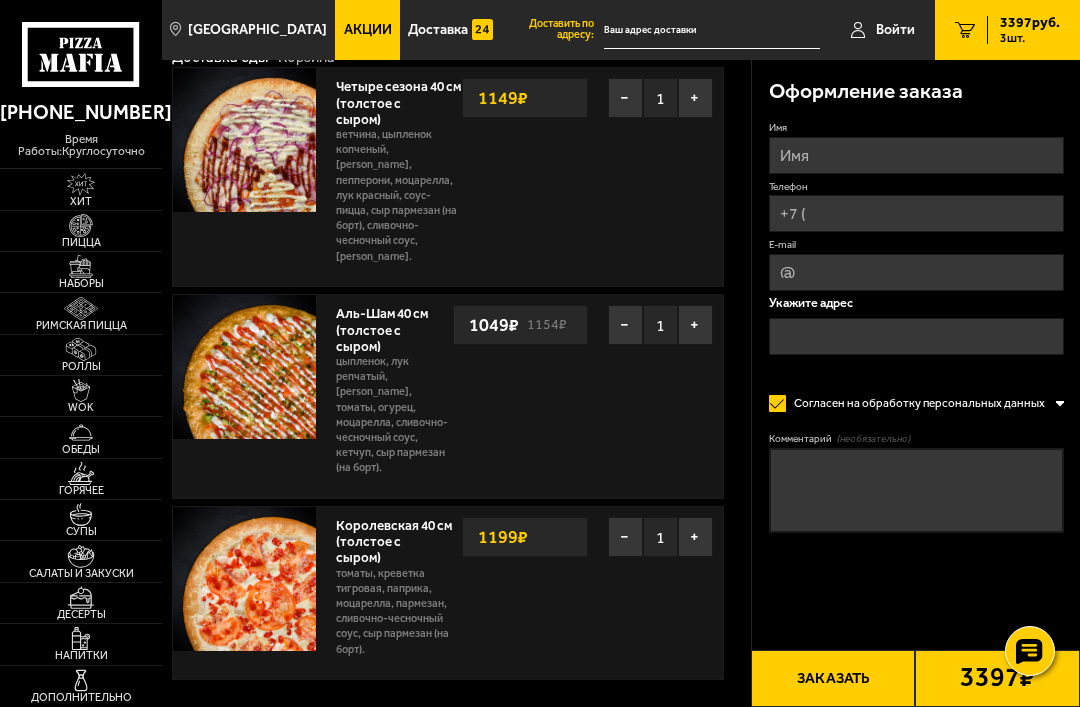 click on "Имя" at bounding box center [916, 155] 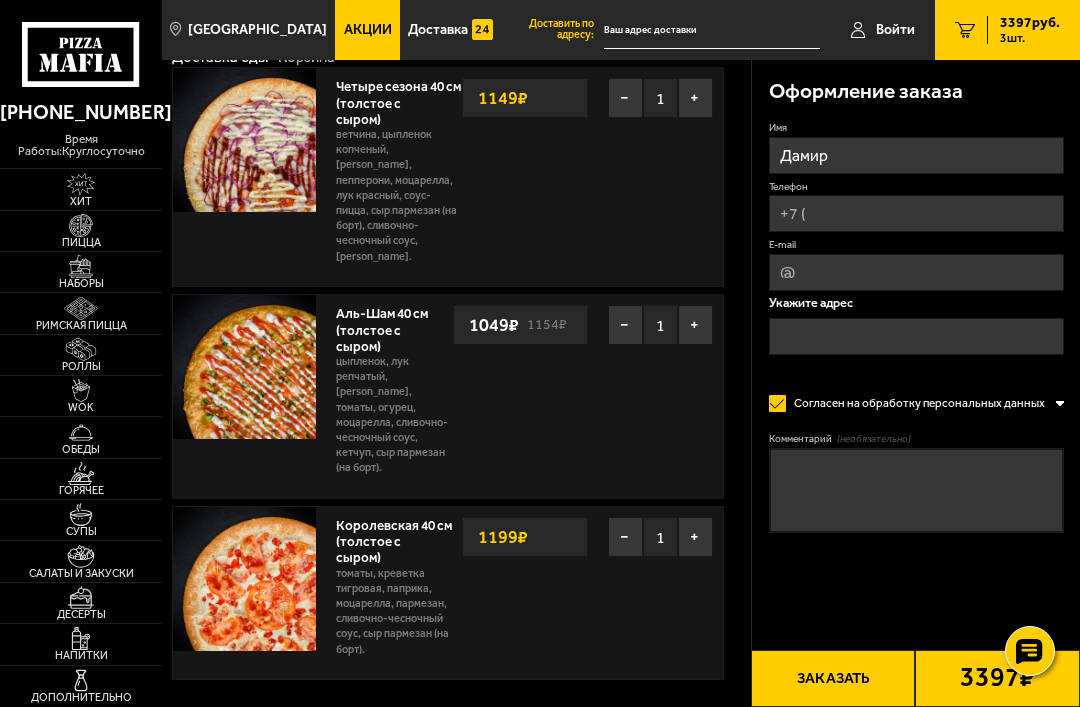 click on "Заказать" at bounding box center [833, 678] 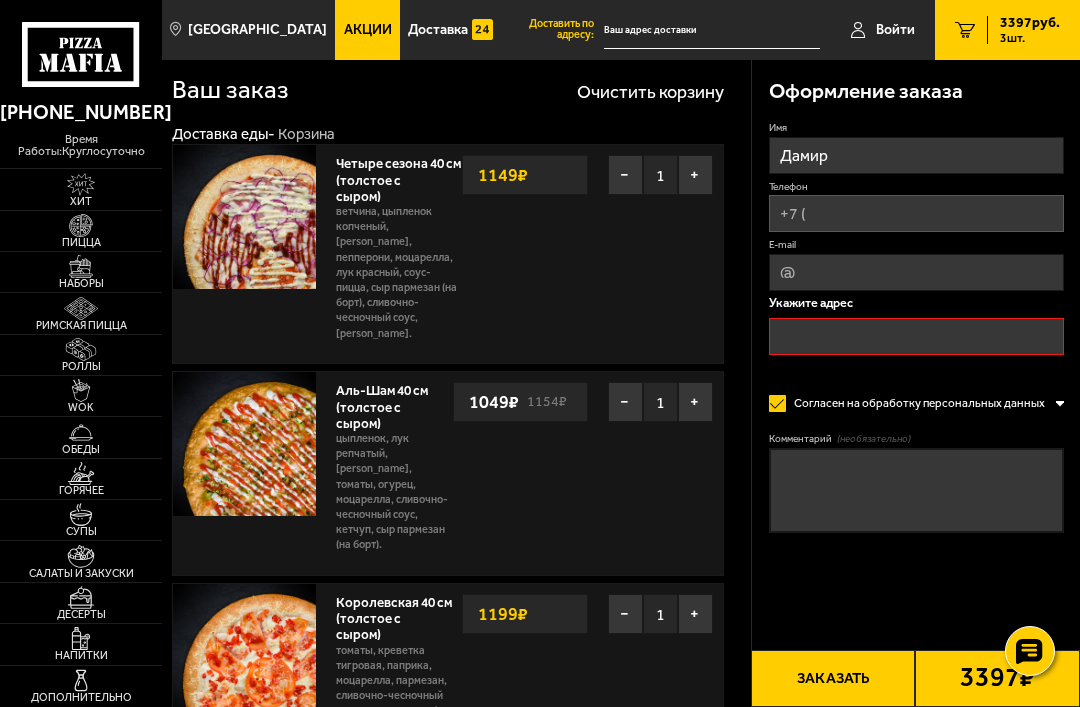 scroll, scrollTop: 1, scrollLeft: 0, axis: vertical 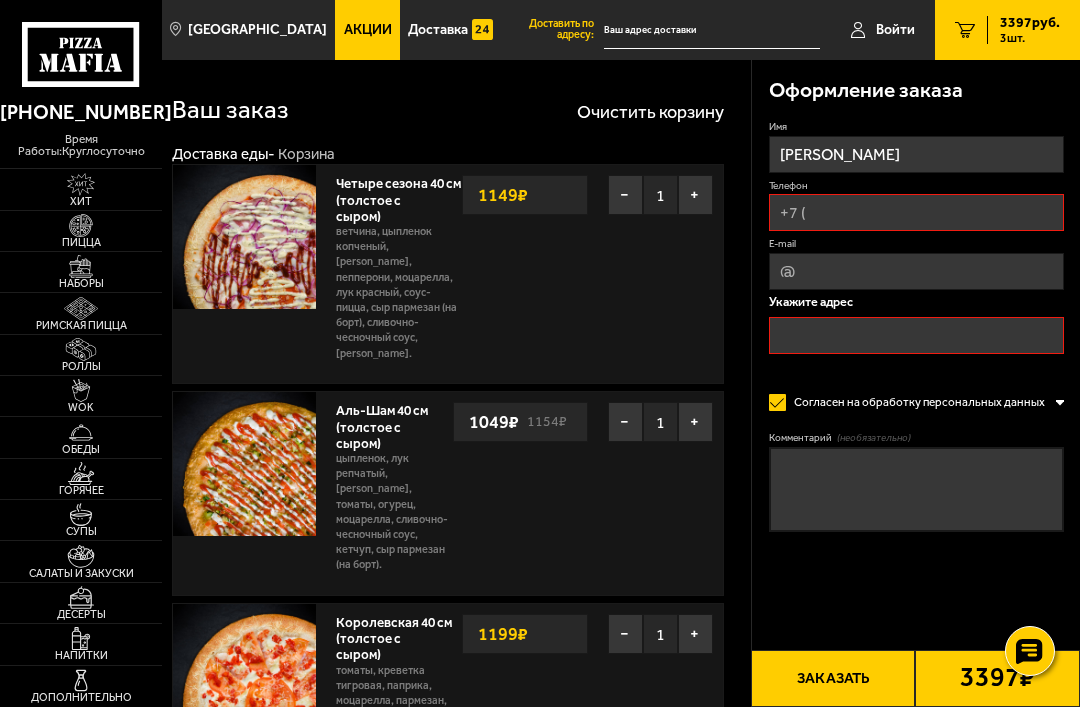 type on "[PERSON_NAME]" 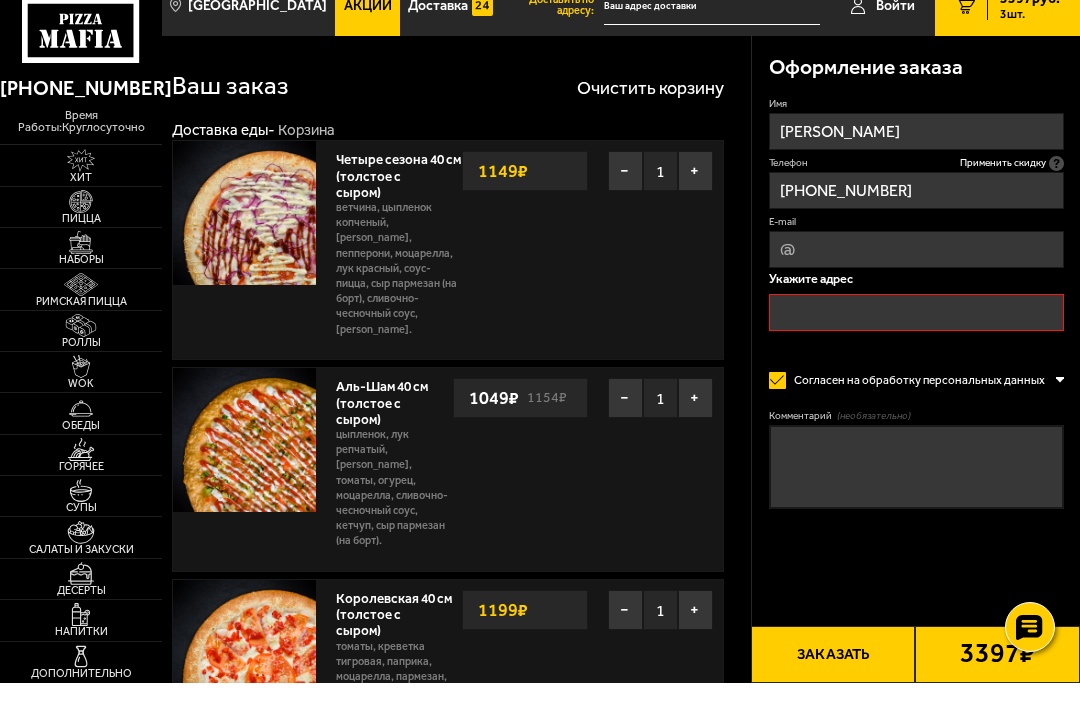 type on "+7 (952) 207-77-00" 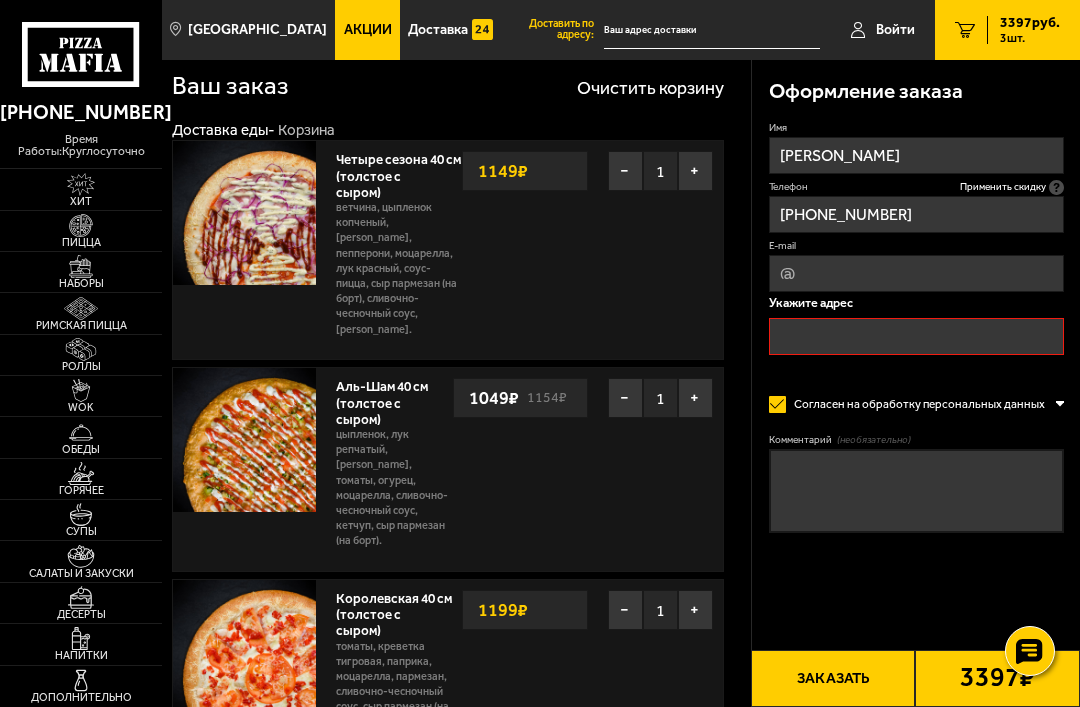 click at bounding box center [916, 336] 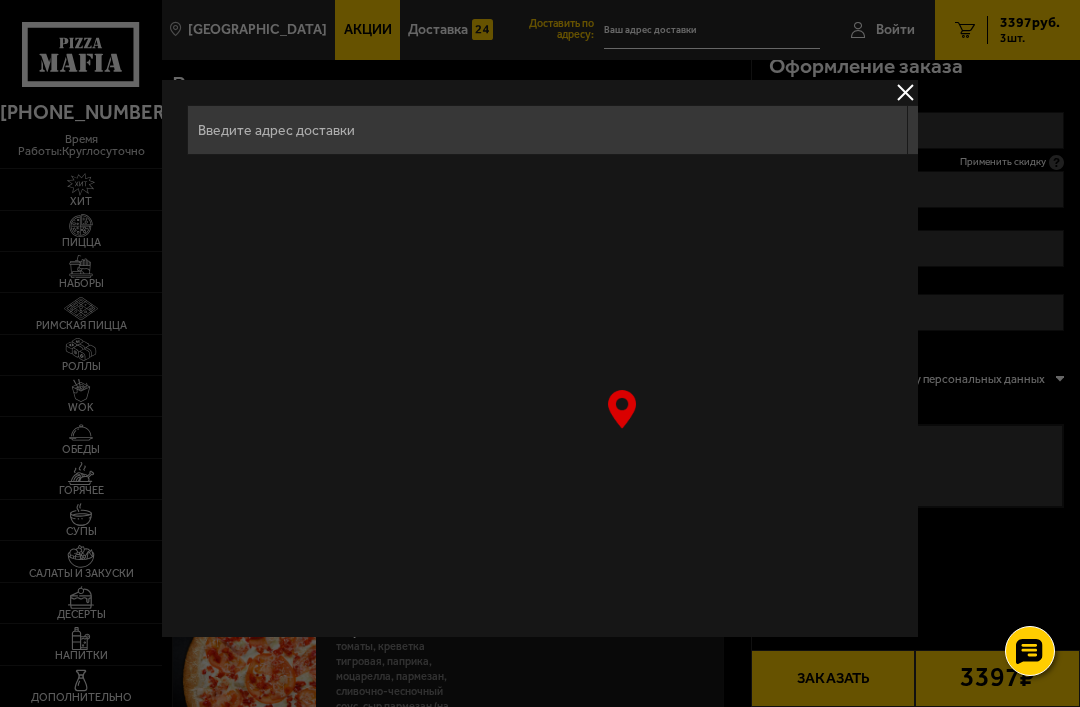 scroll, scrollTop: 0, scrollLeft: 0, axis: both 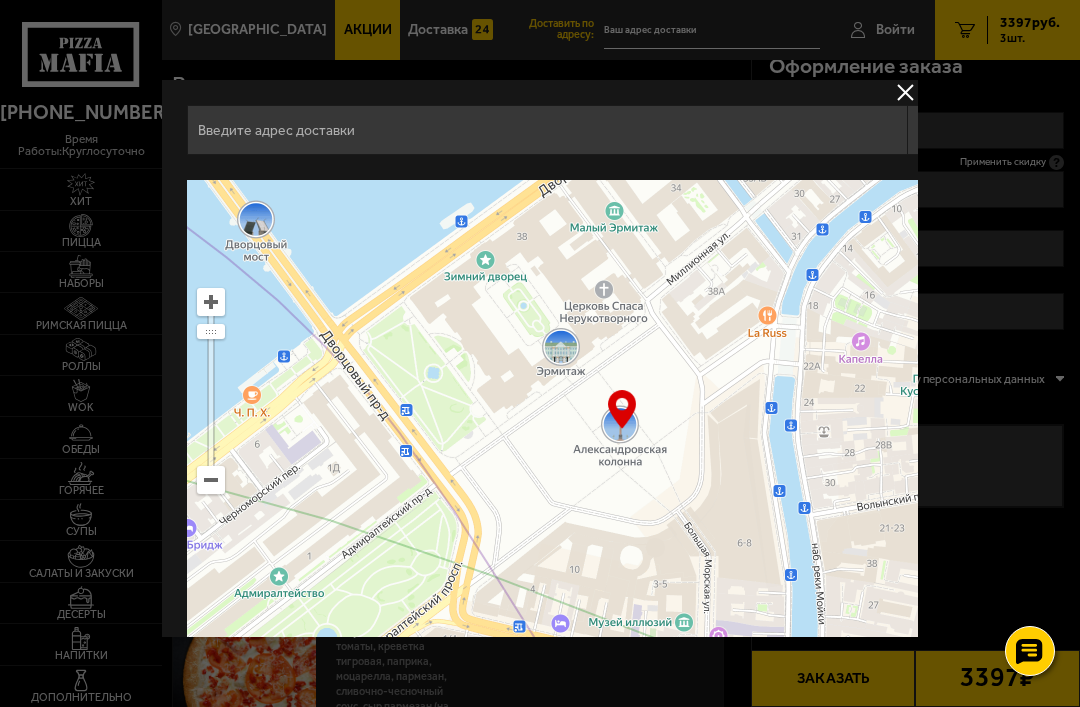 click at bounding box center (547, 130) 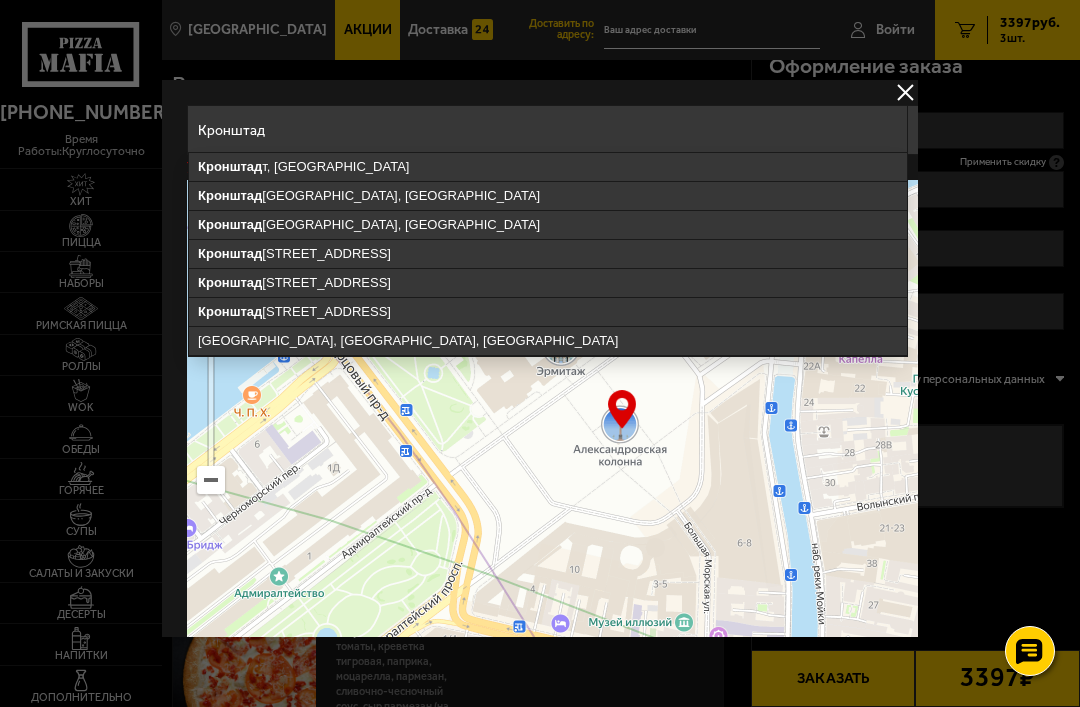 type on "Санкт-Петербург, Кронштадтская улица, 10" 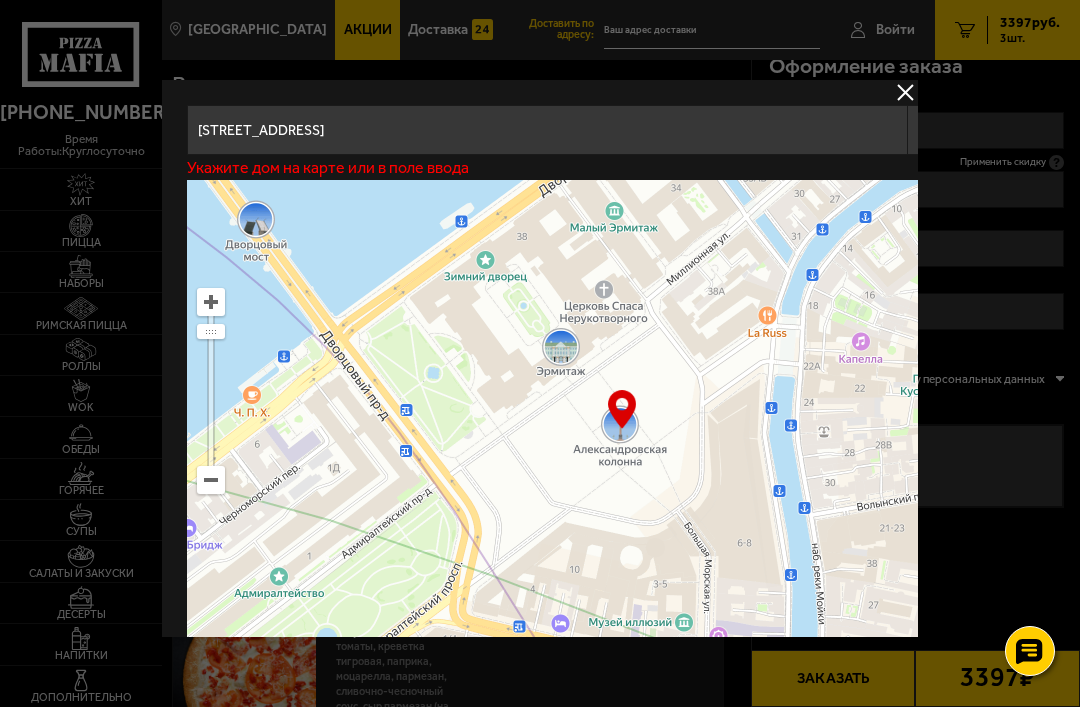 type on "Кронштадтская улица, 10" 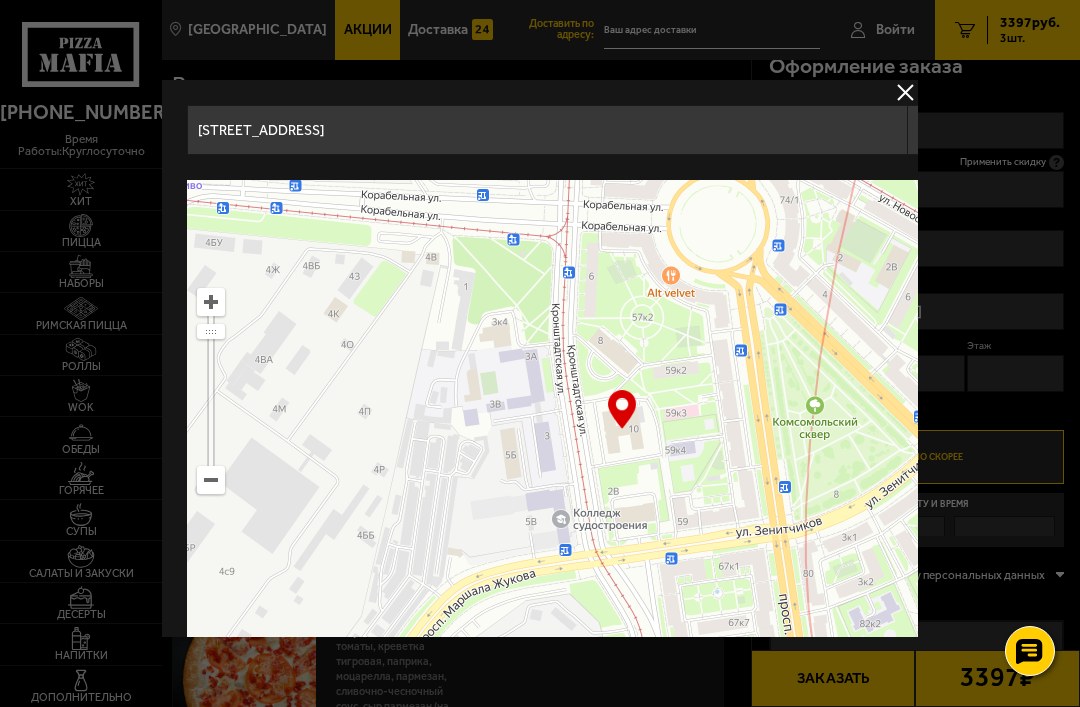 click on "… © Яндекс   Условия использования Открыть в Яндекс.Картах Создать свою карту" at bounding box center (622, 430) 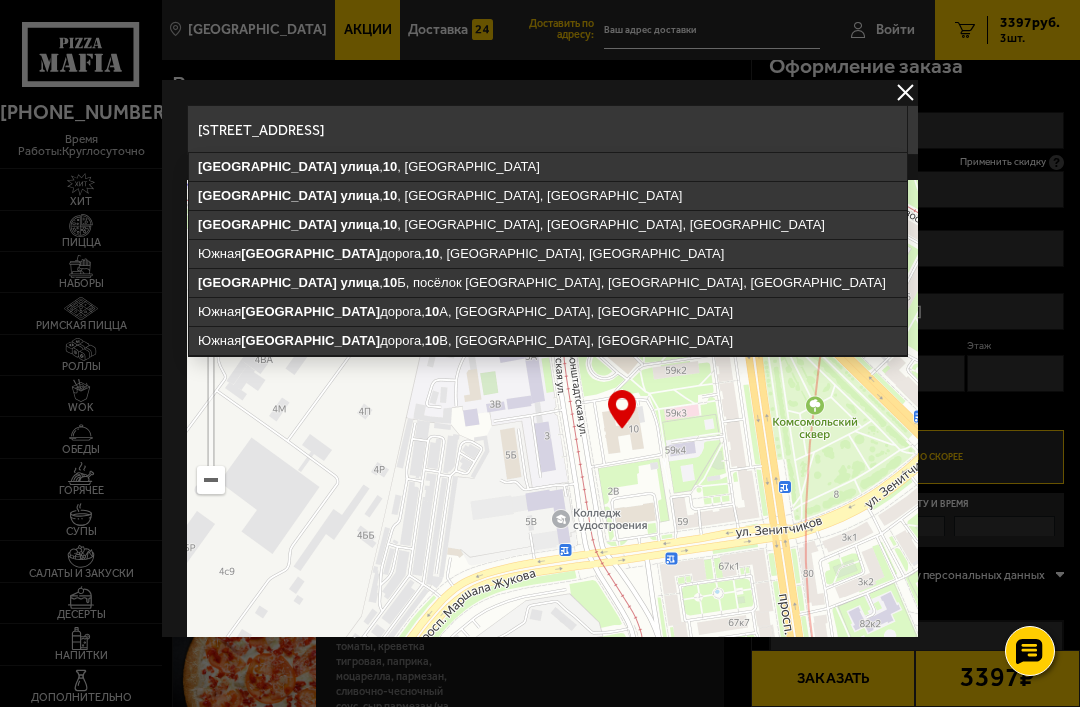 click on "Санкт-Петербург, Кронштадтская улица, 10" at bounding box center (547, 130) 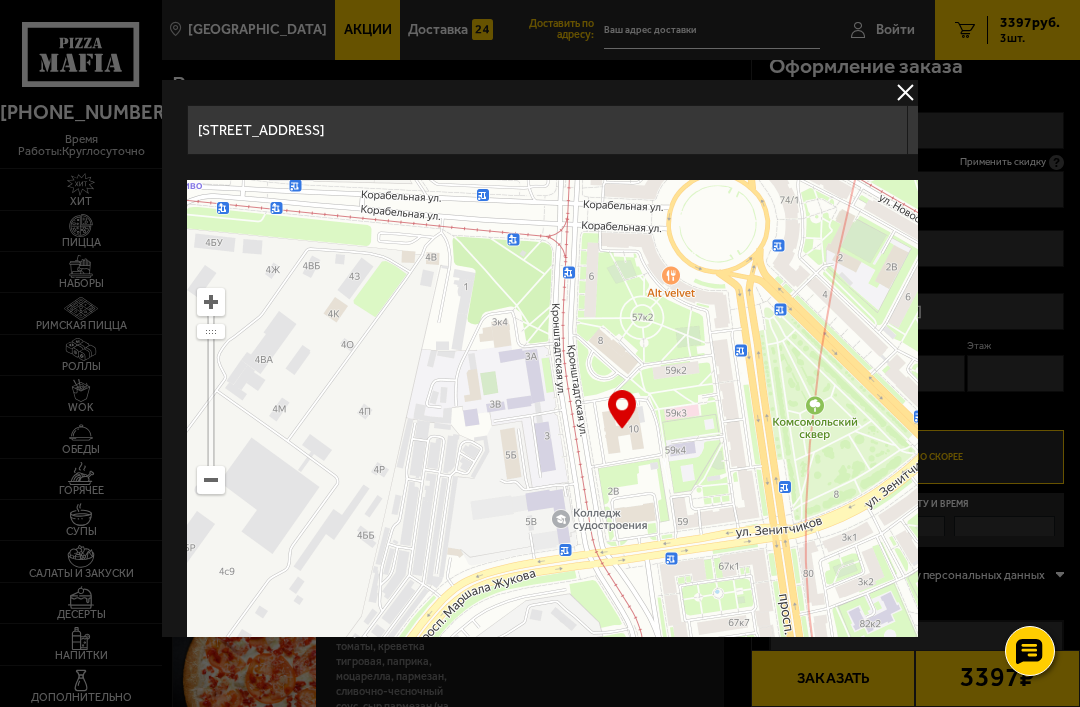 click at bounding box center [905, 92] 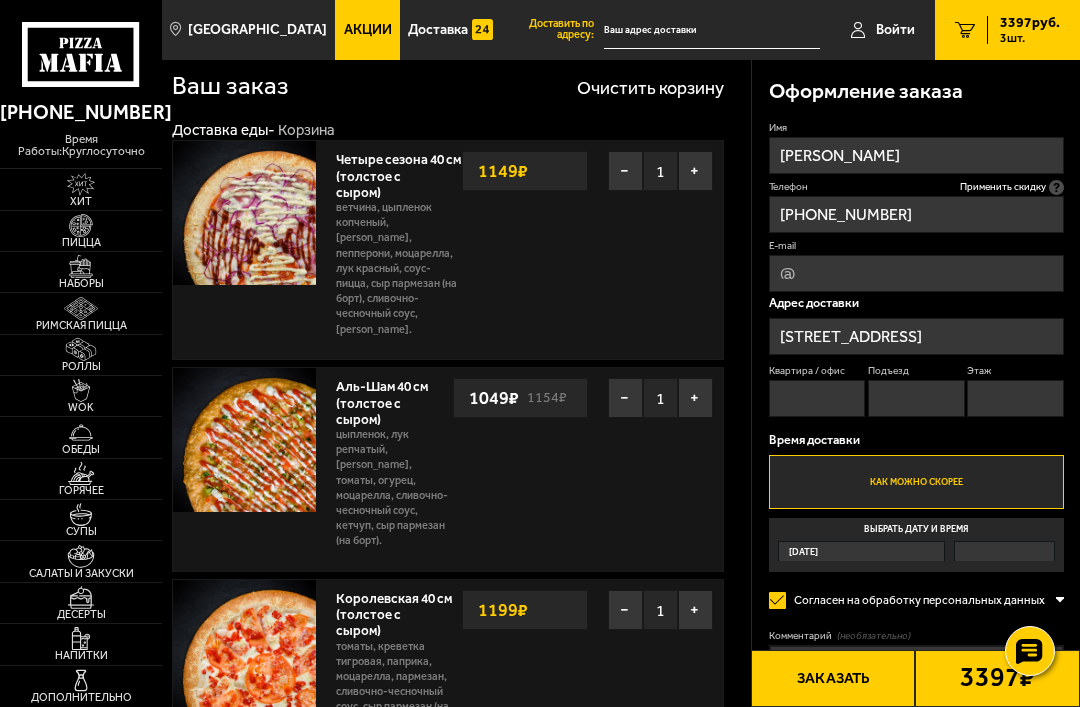 click on "Сегодня" at bounding box center (861, 551) 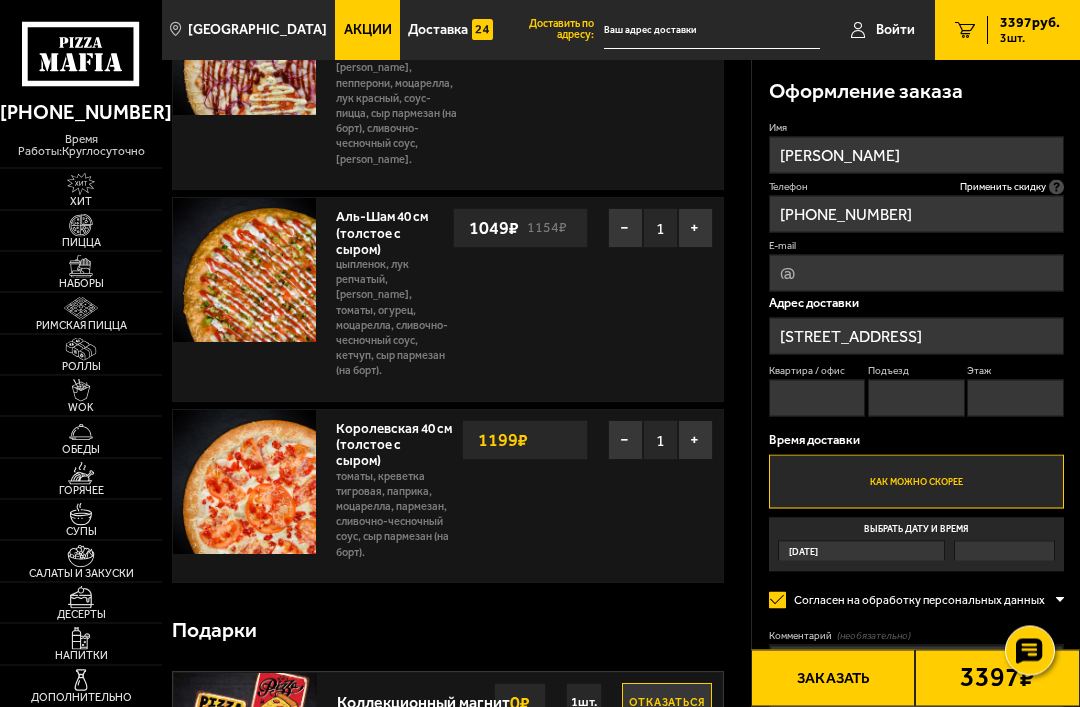 scroll, scrollTop: 193, scrollLeft: 0, axis: vertical 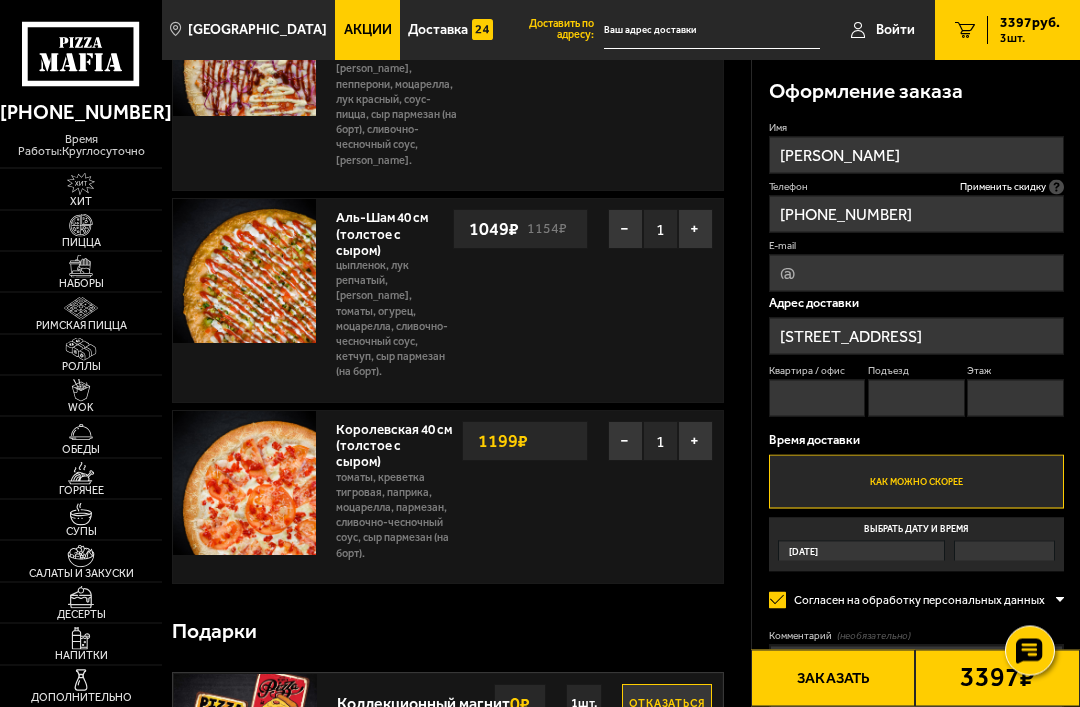 click on "Сегодня" at bounding box center [861, 551] 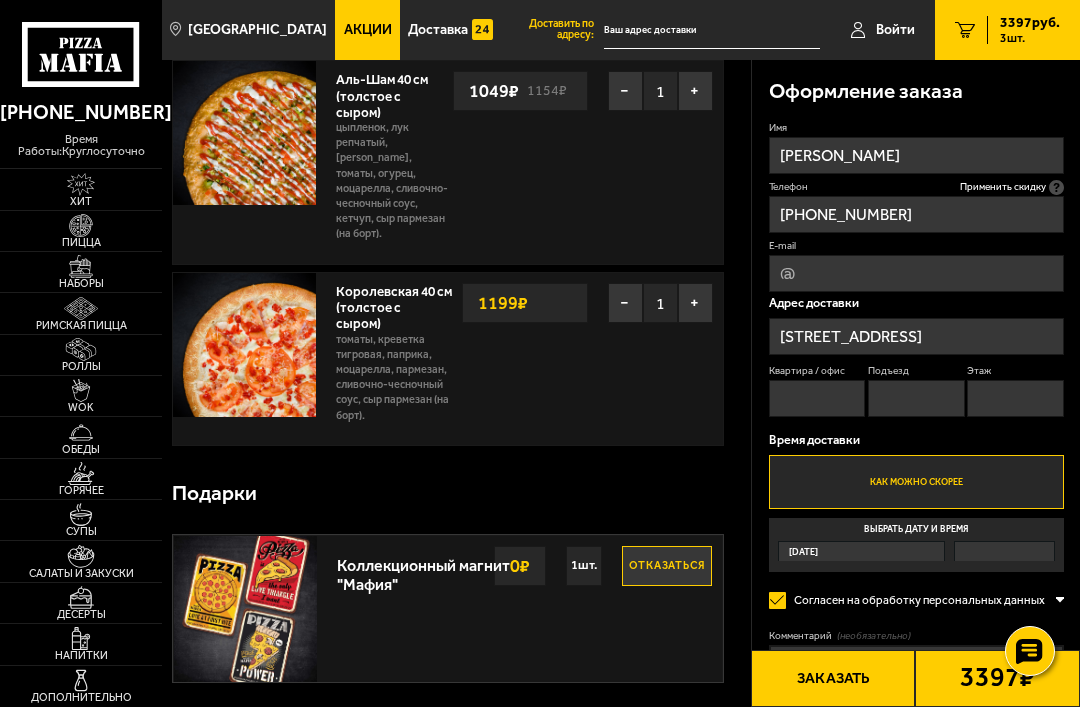 scroll, scrollTop: 340, scrollLeft: 0, axis: vertical 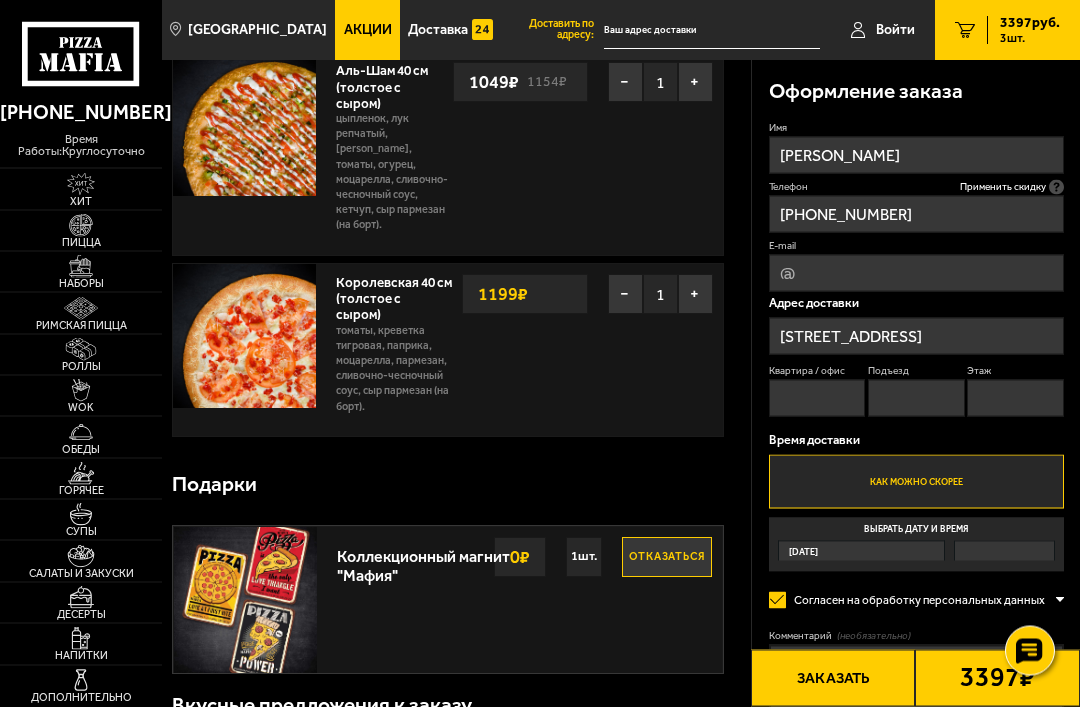 click on "Сегодня" at bounding box center (803, 551) 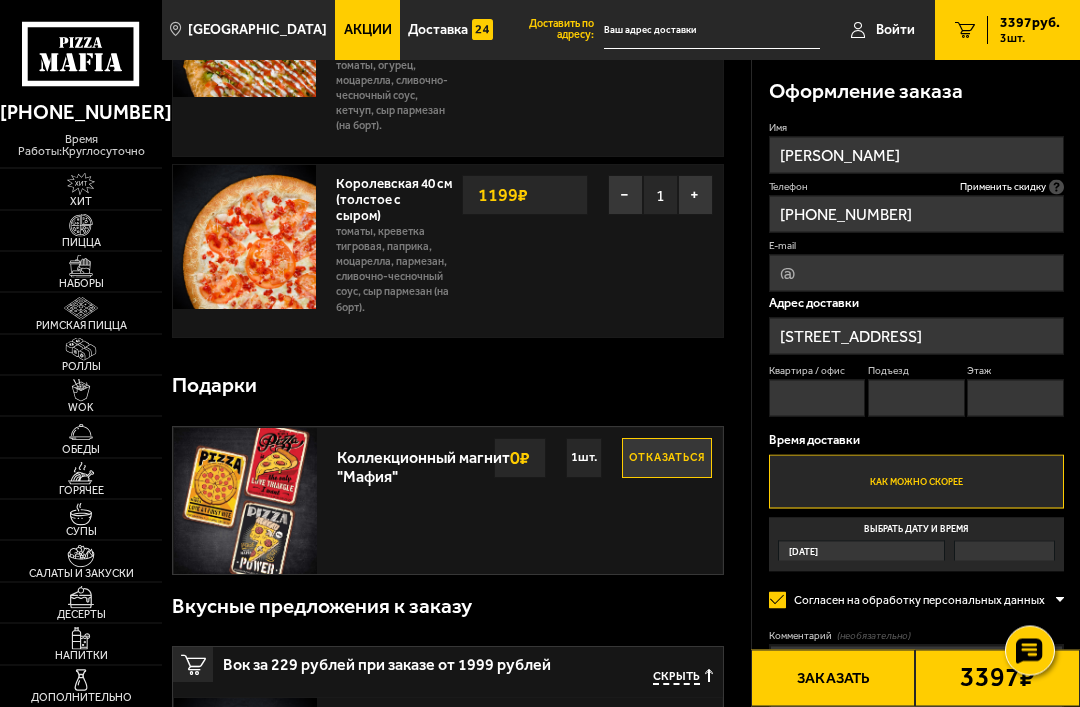 scroll, scrollTop: 440, scrollLeft: 0, axis: vertical 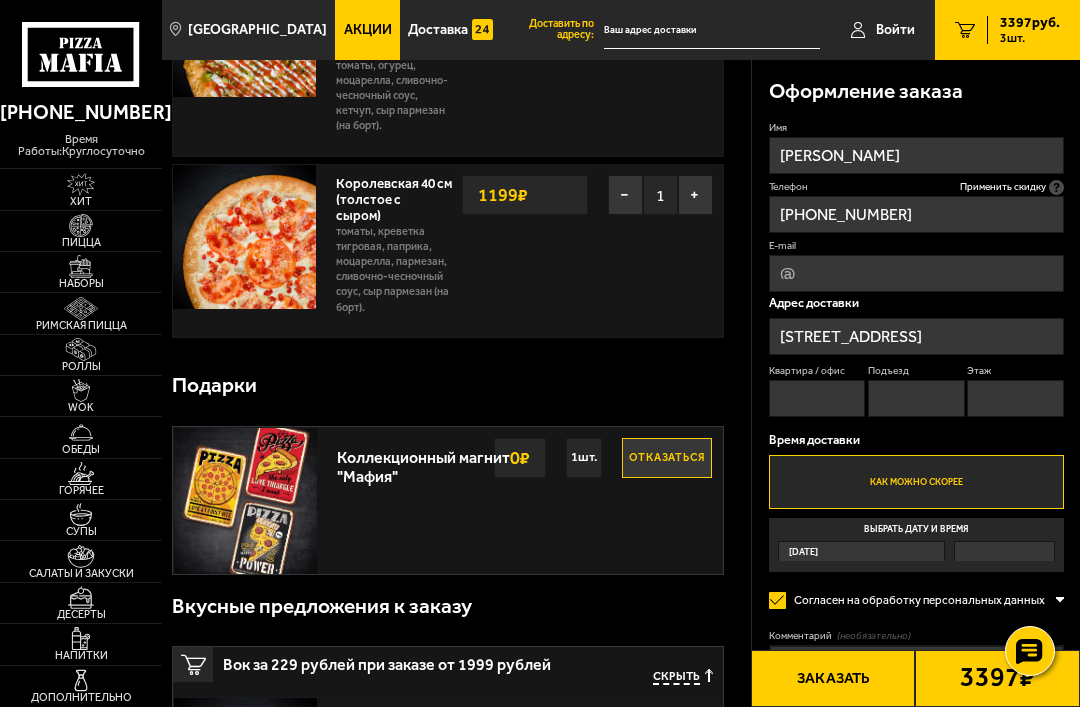 click on "Сегодня" at bounding box center [861, 551] 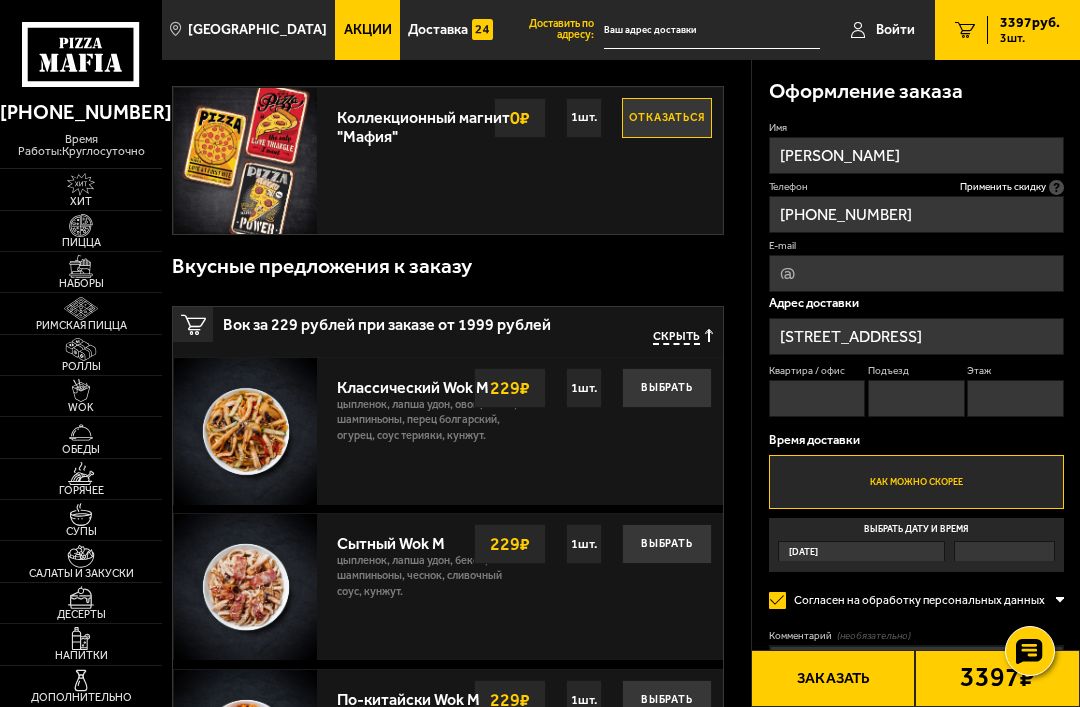 scroll, scrollTop: 809, scrollLeft: 0, axis: vertical 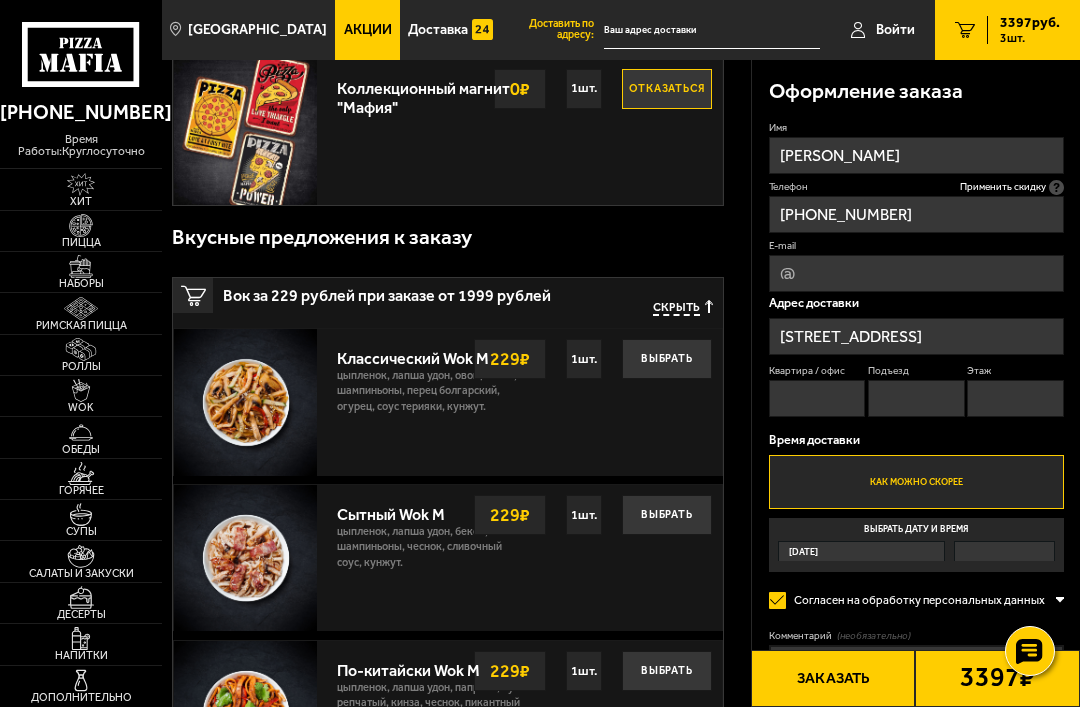 click on "Выбрать дату и время Сегодня" at bounding box center [916, 545] 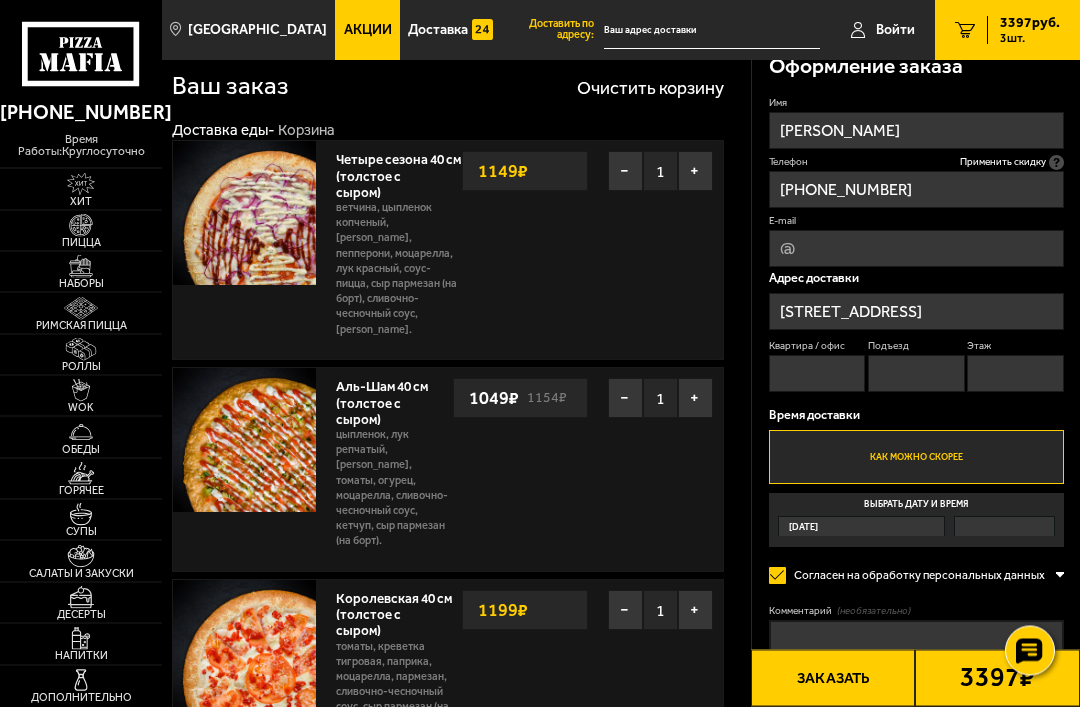 scroll, scrollTop: 0, scrollLeft: 0, axis: both 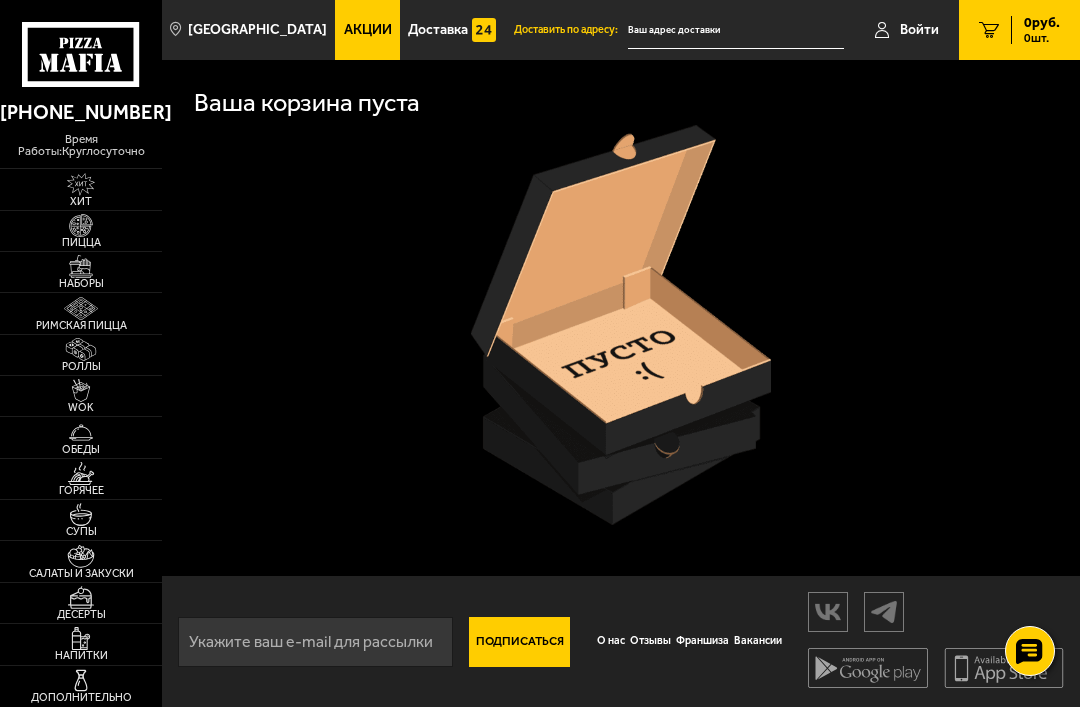 click on "Войти" at bounding box center (919, 30) 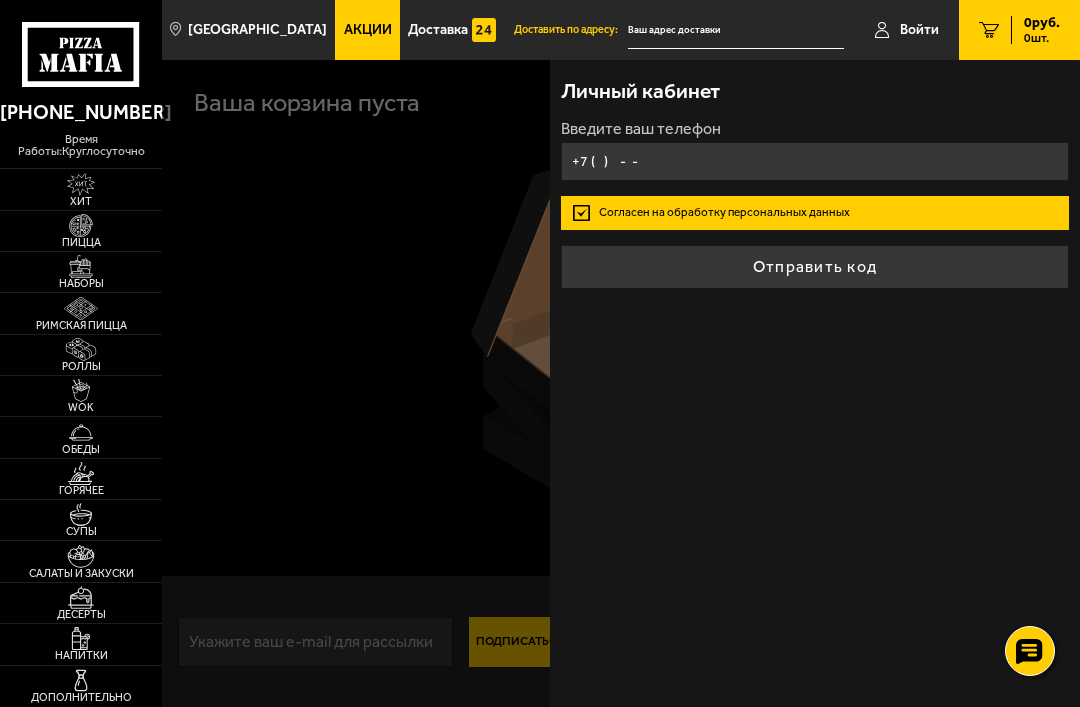 click on "+7 (   )    -  -" at bounding box center [815, 161] 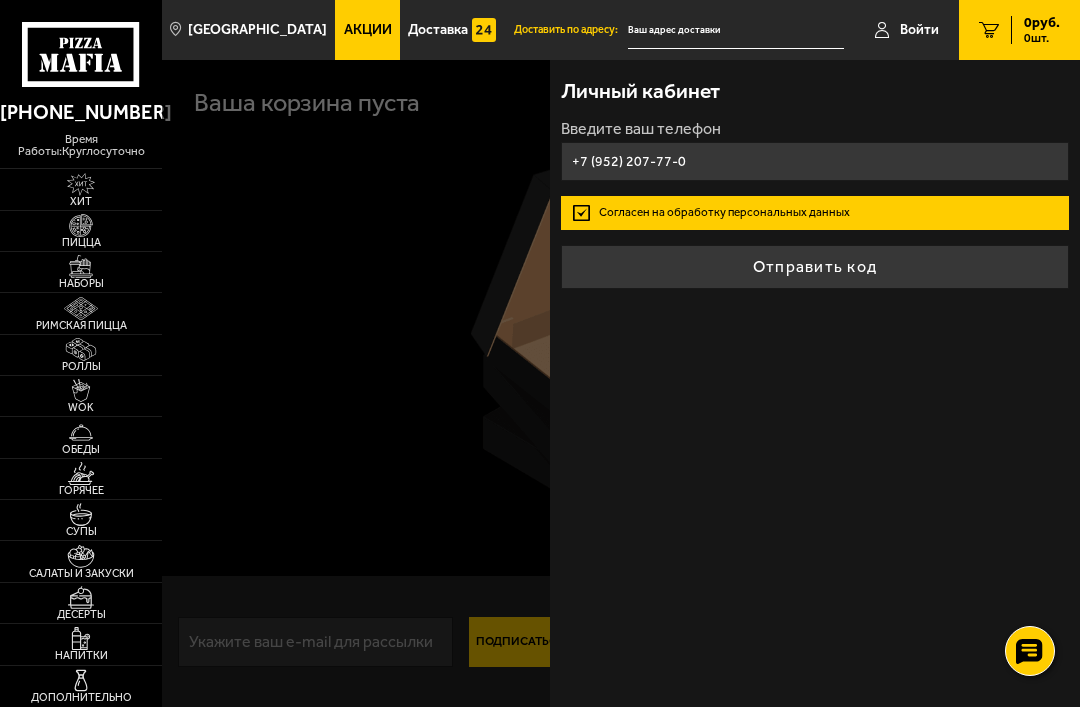 type on "[PHONE_NUMBER]" 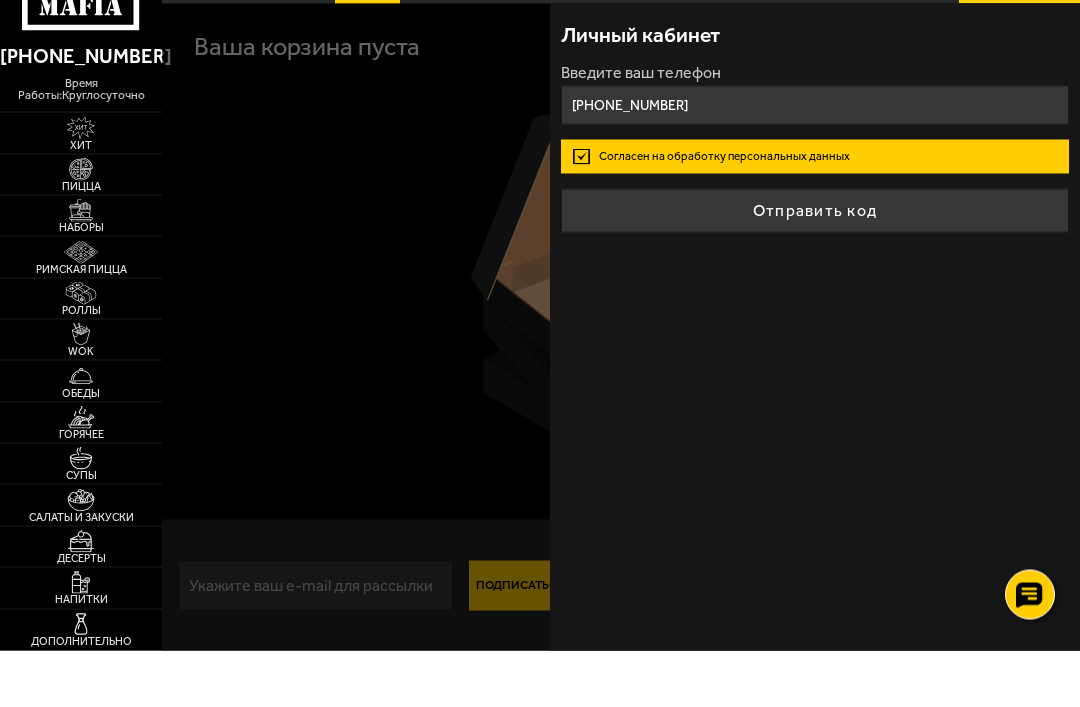 click on "Отправить код" at bounding box center (815, 267) 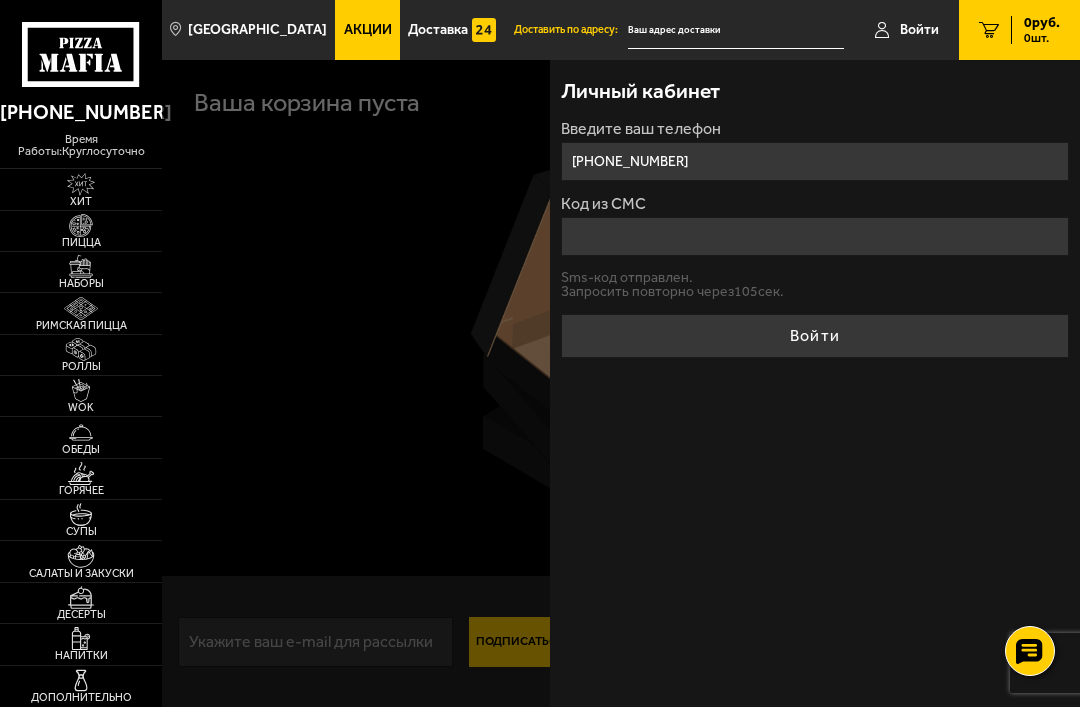 click on "Код из СМС" at bounding box center [815, 236] 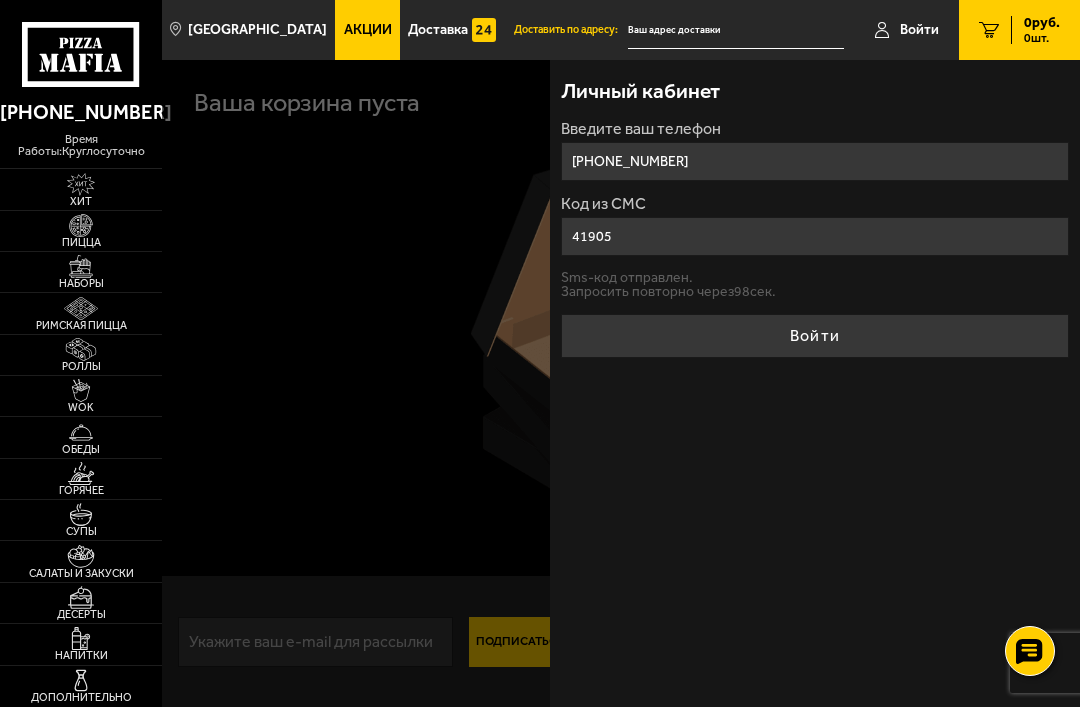type on "419053" 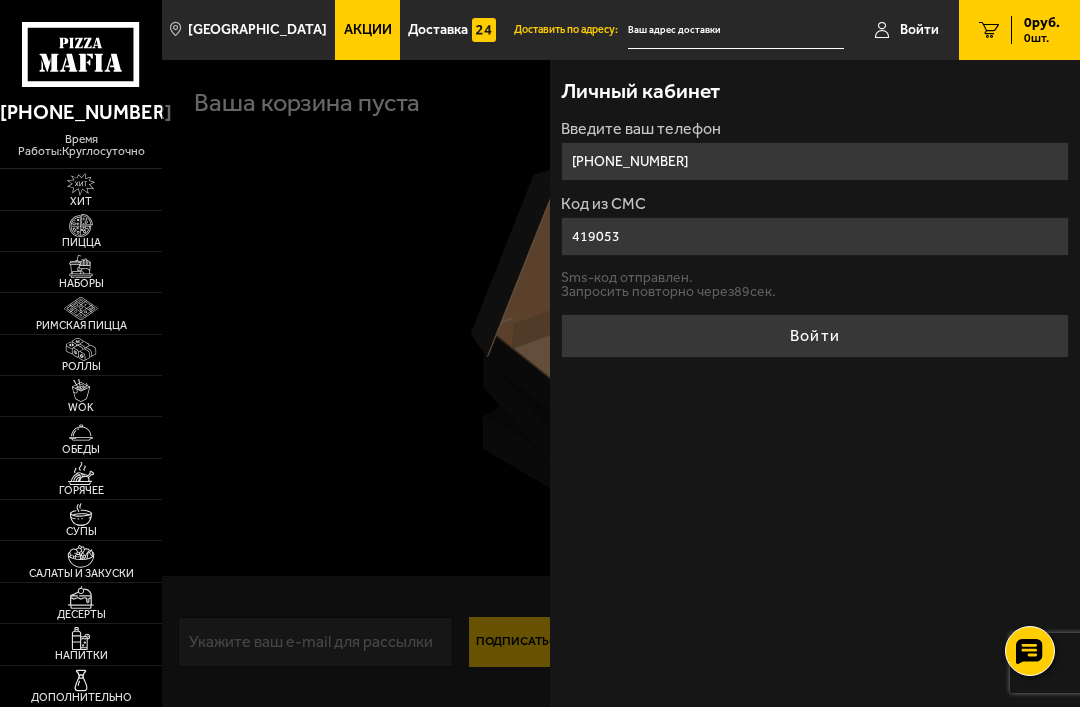 click on "Войти" at bounding box center (815, 336) 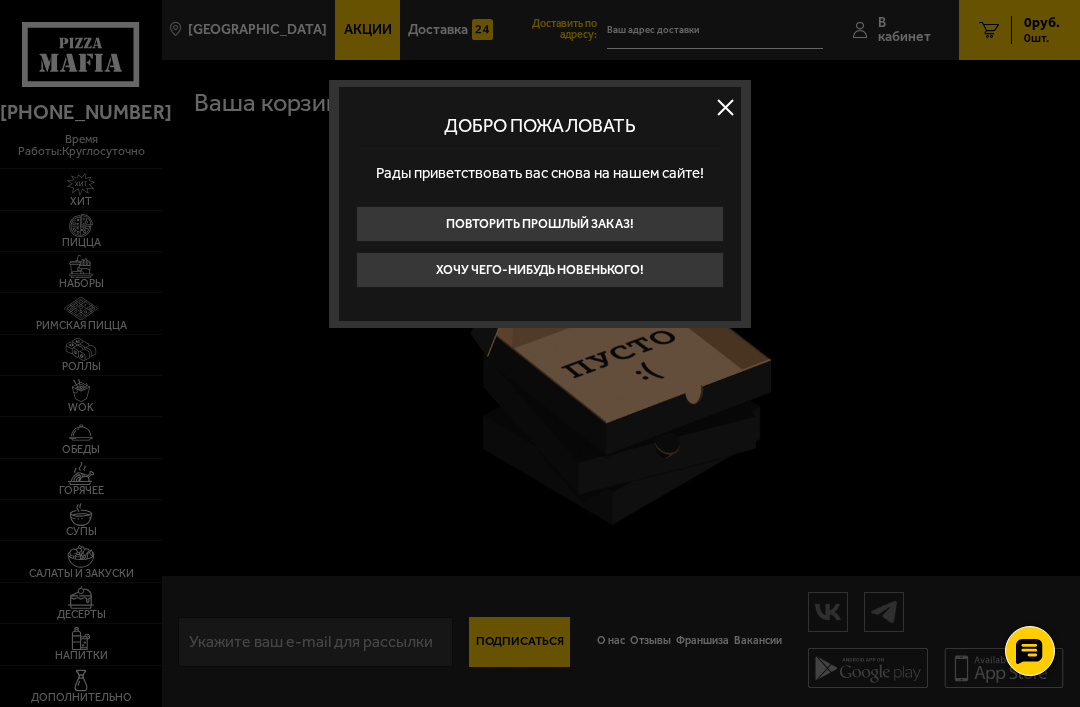 click on "Хочу чего-нибудь новенького!" at bounding box center (540, 270) 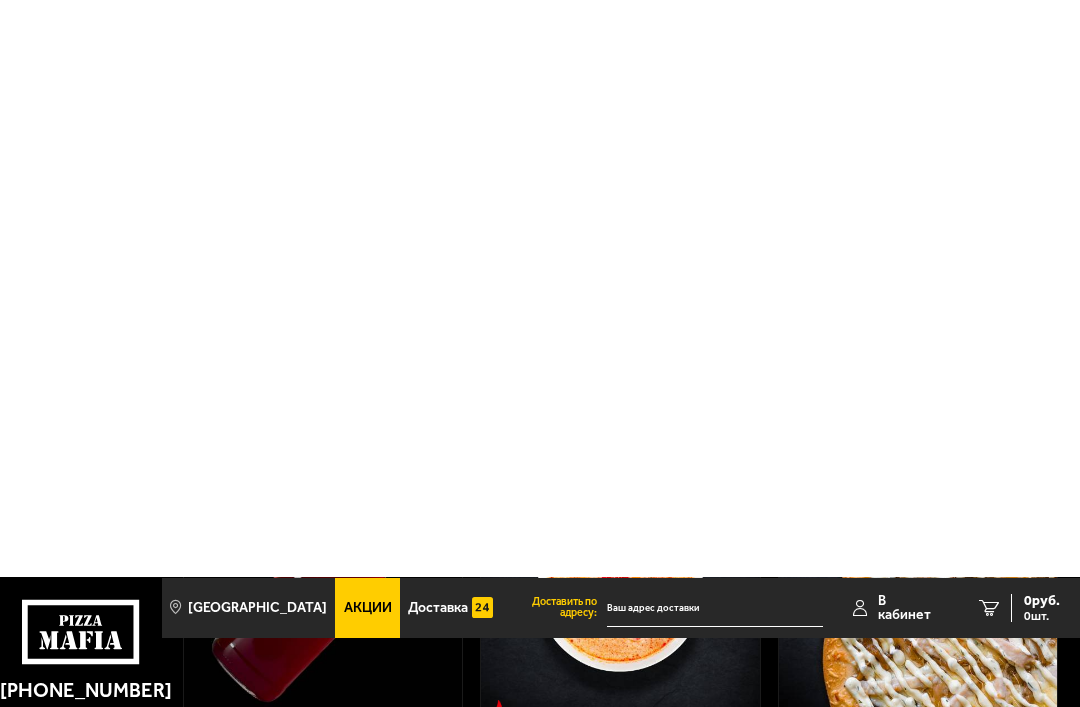 scroll, scrollTop: 0, scrollLeft: 0, axis: both 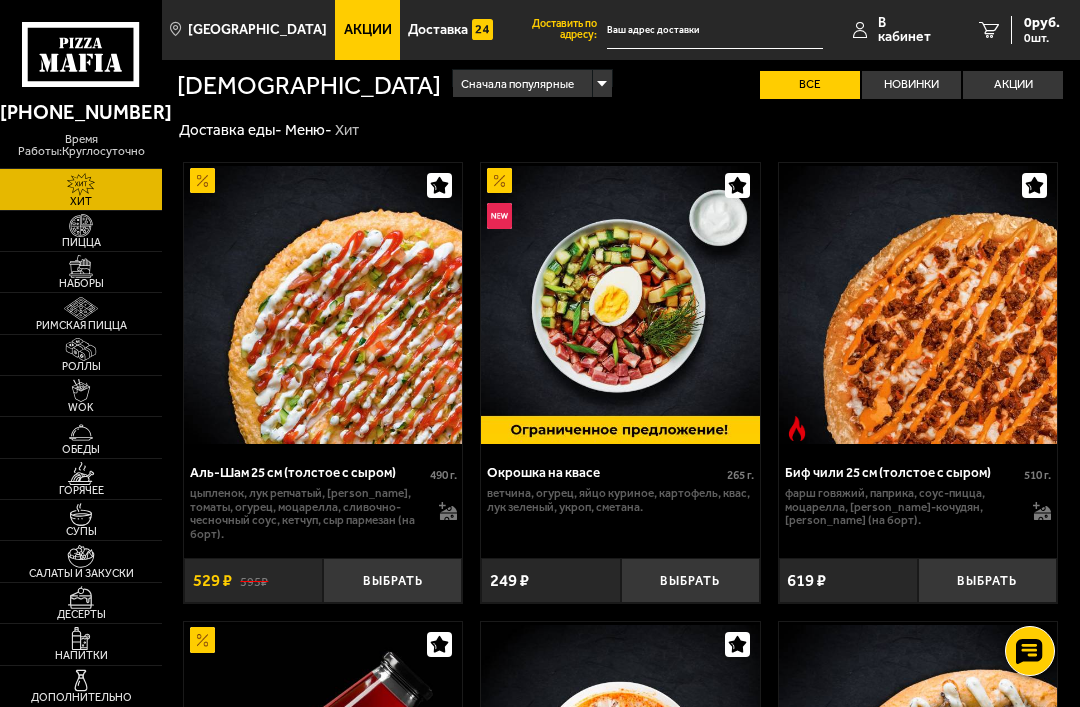 click at bounding box center (80, 225) 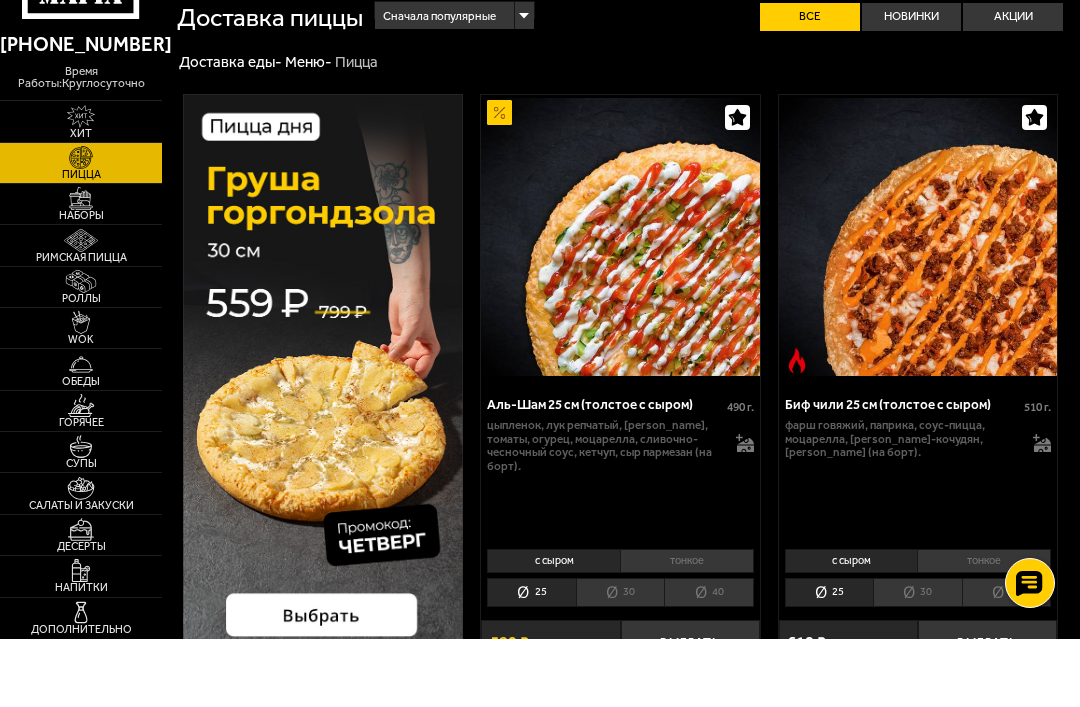 scroll, scrollTop: 105, scrollLeft: 0, axis: vertical 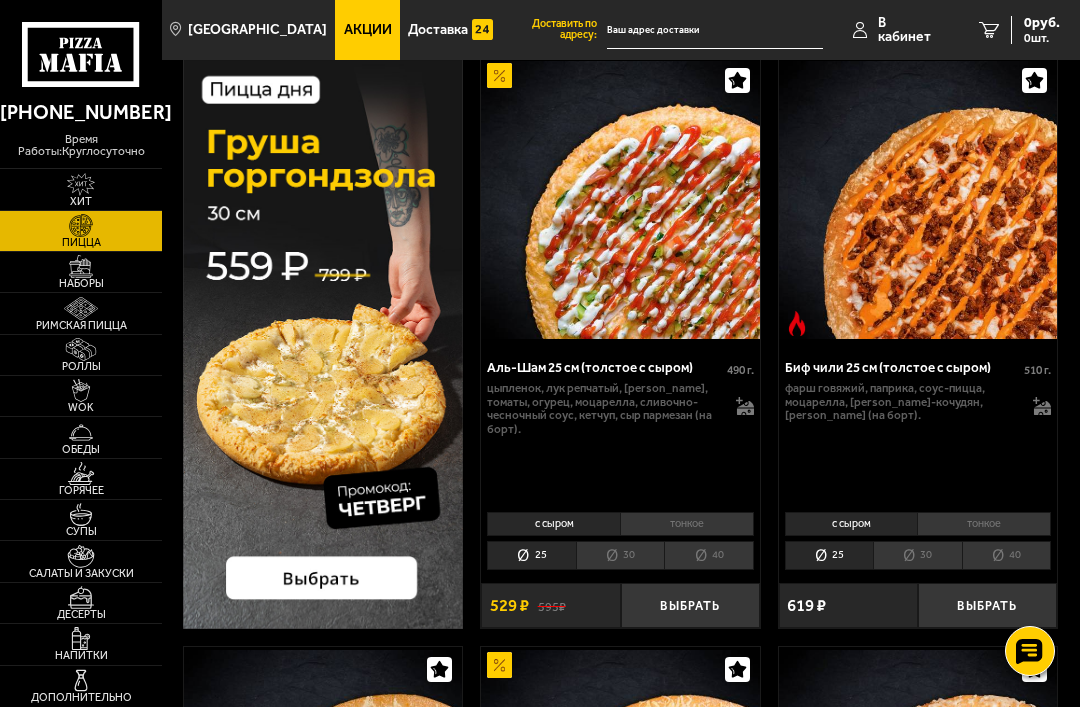 click on "40" at bounding box center [709, 555] 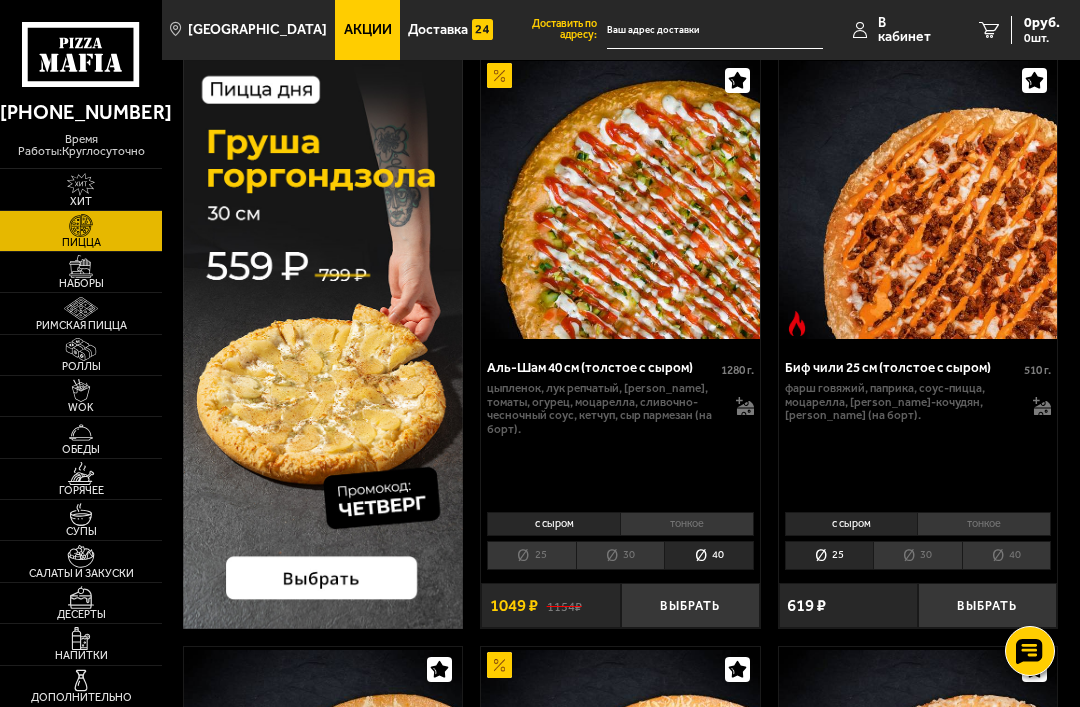 click on "Выбрать" at bounding box center [690, 605] 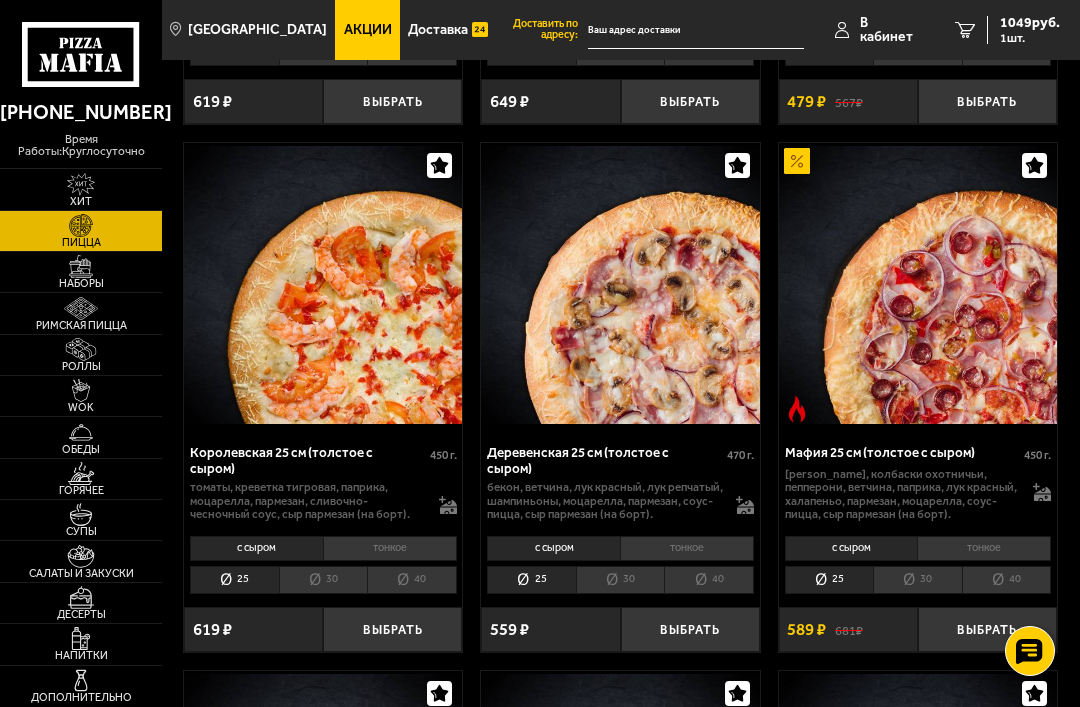 scroll, scrollTop: 2777, scrollLeft: 0, axis: vertical 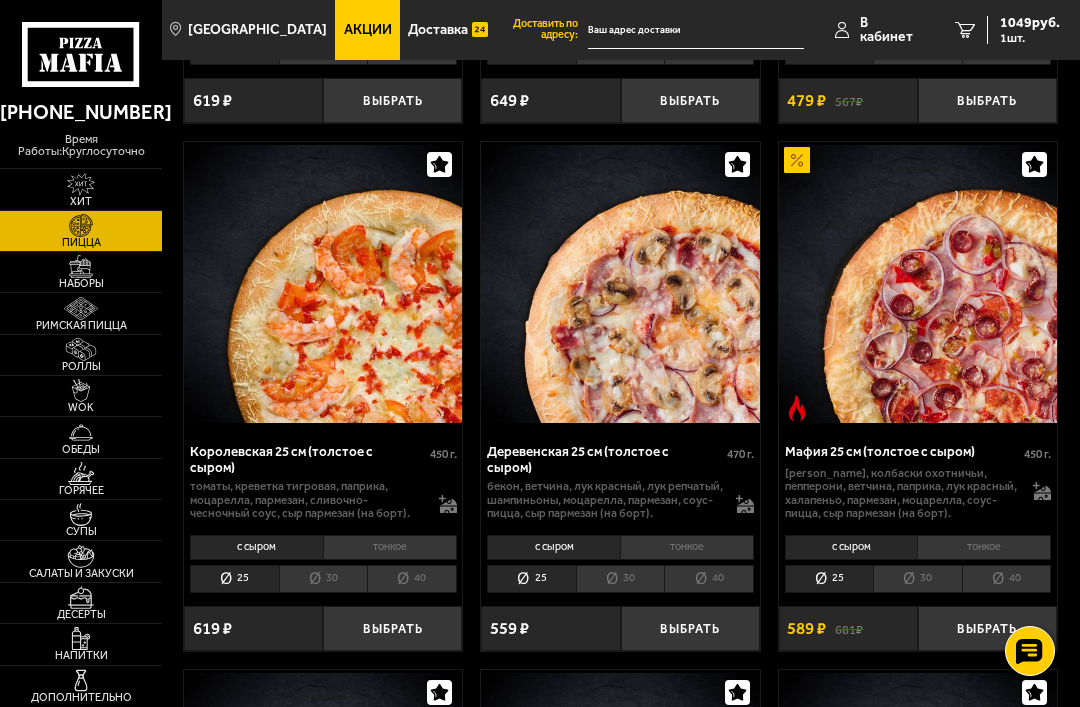 click on "40" at bounding box center (412, 579) 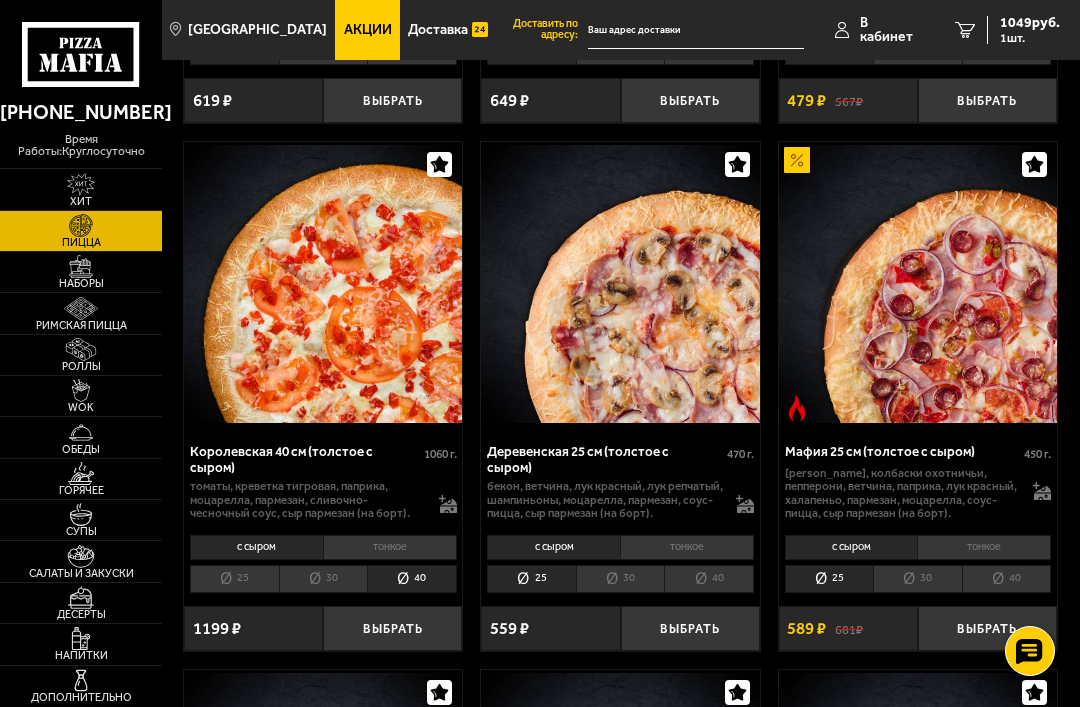 click on "Выбрать" at bounding box center [392, 628] 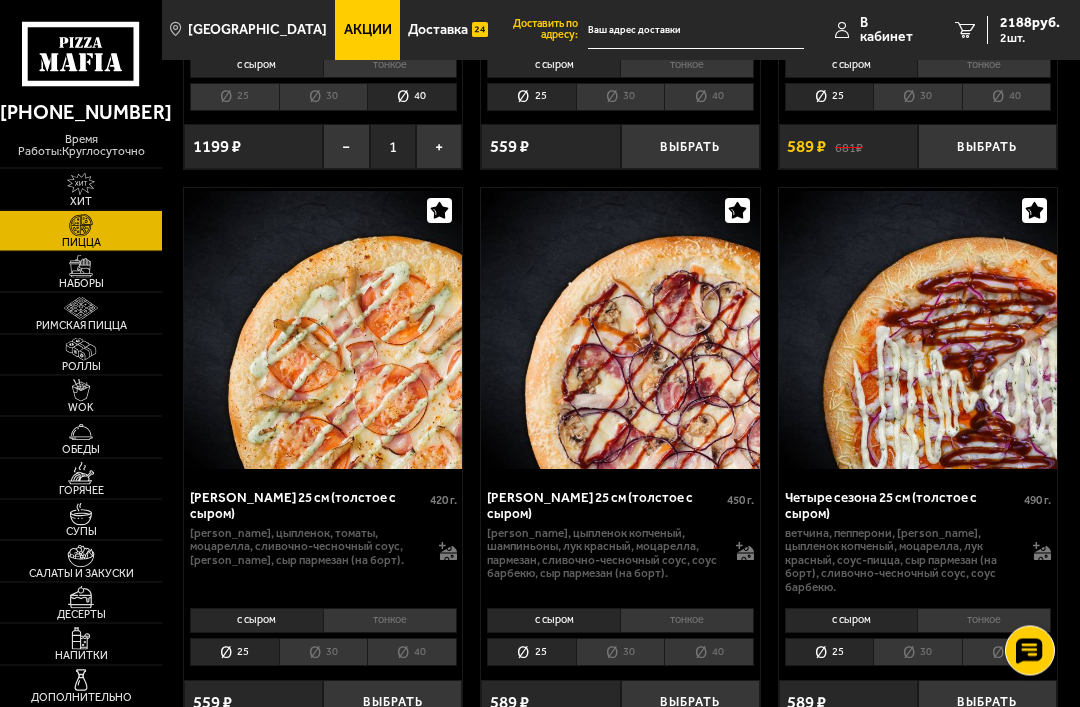 scroll, scrollTop: 3261, scrollLeft: 0, axis: vertical 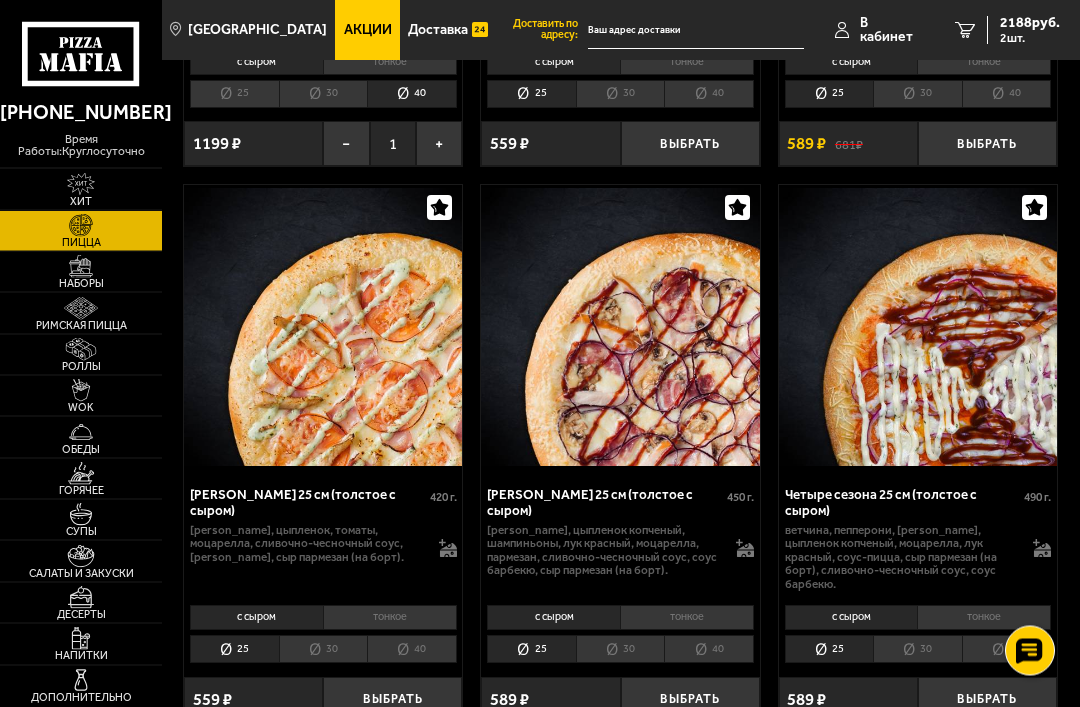 click on "40" at bounding box center [1007, 650] 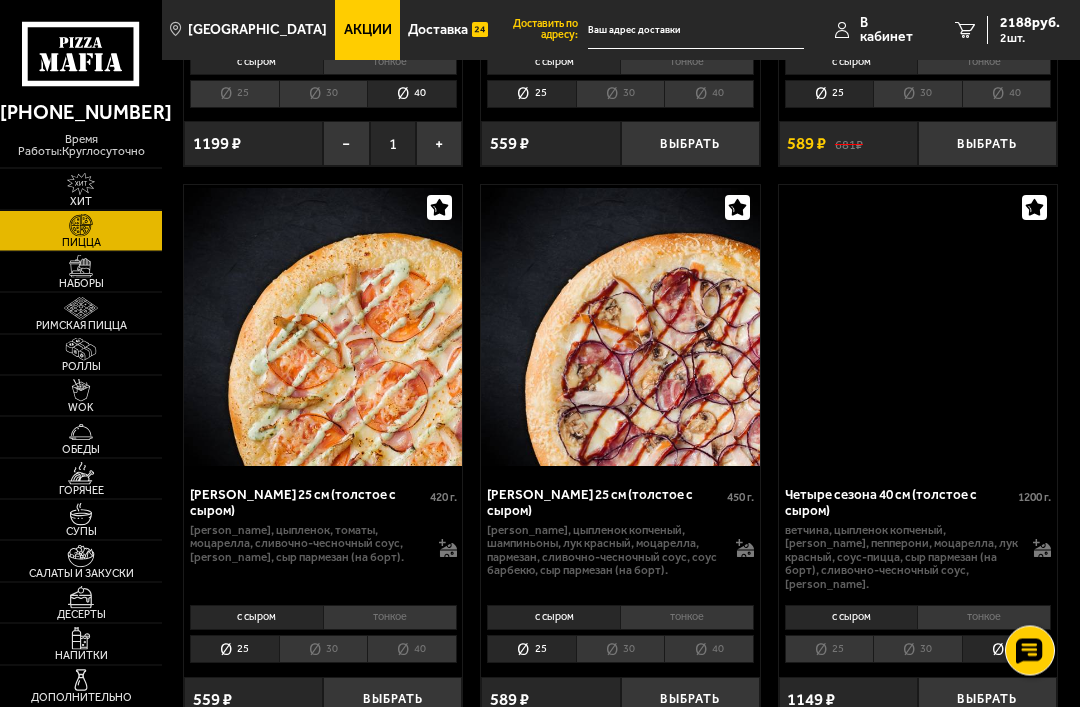 scroll, scrollTop: 3262, scrollLeft: 0, axis: vertical 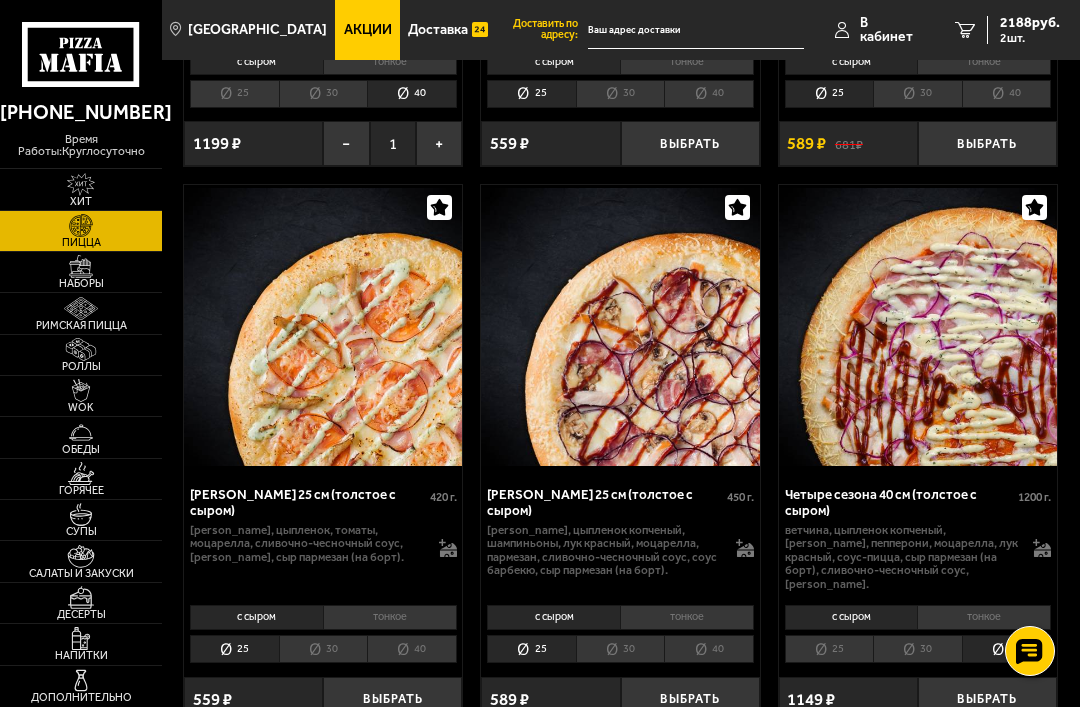 click on "Выбрать" at bounding box center [987, 699] 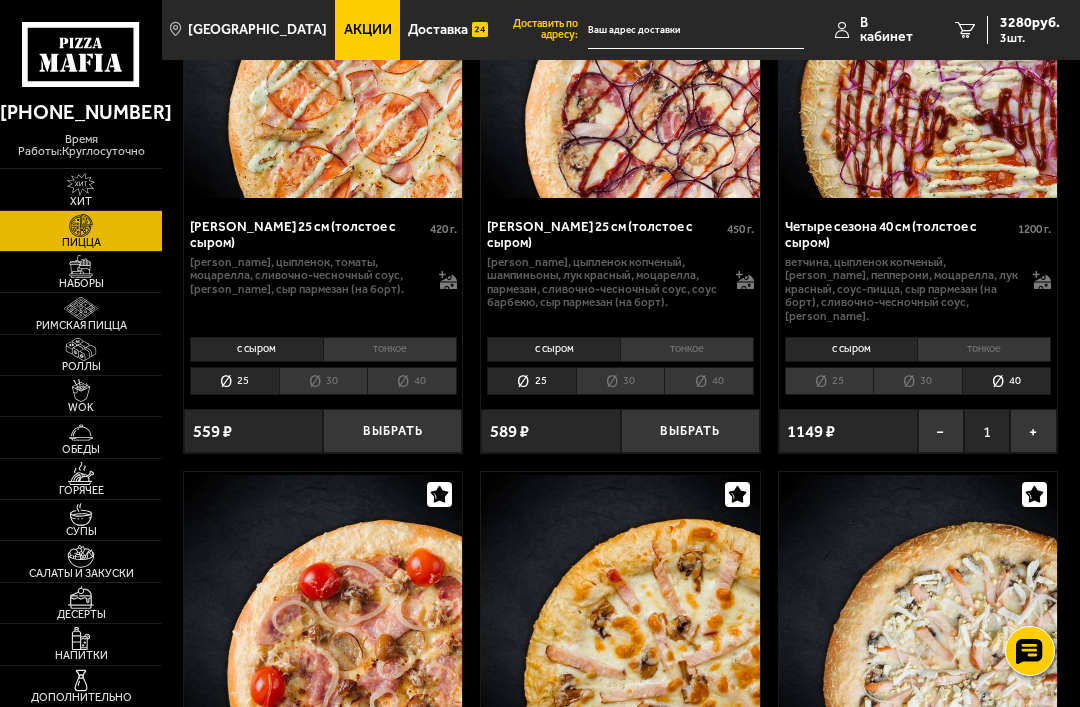 scroll, scrollTop: 3531, scrollLeft: 0, axis: vertical 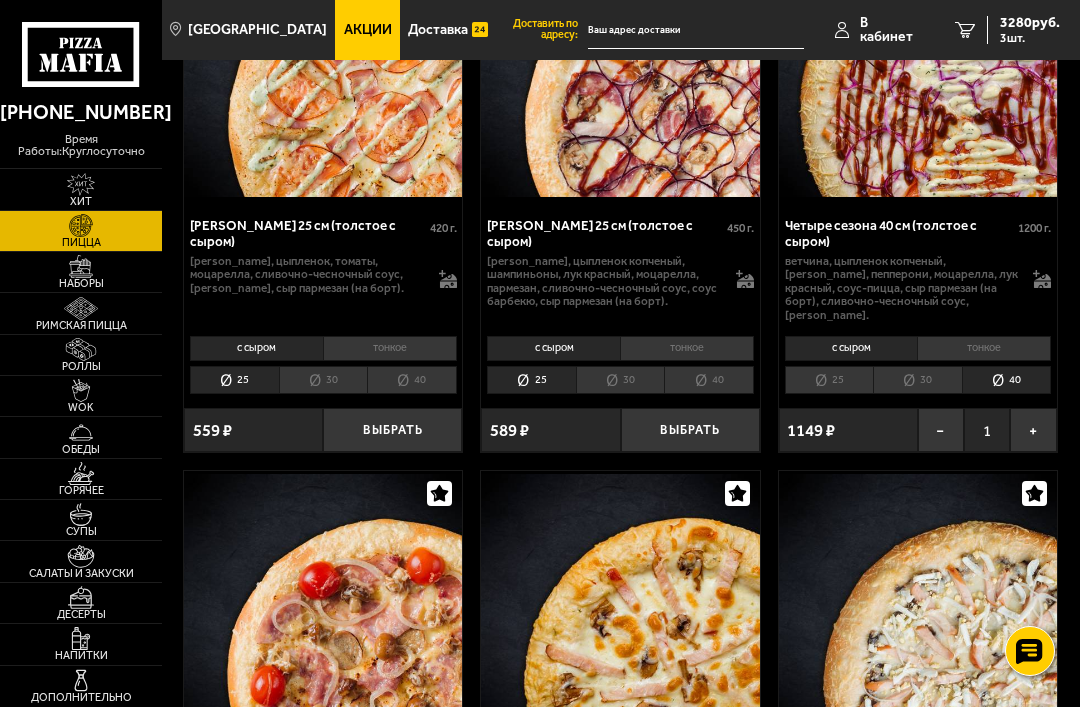 click on "3280  руб." at bounding box center (1030, 23) 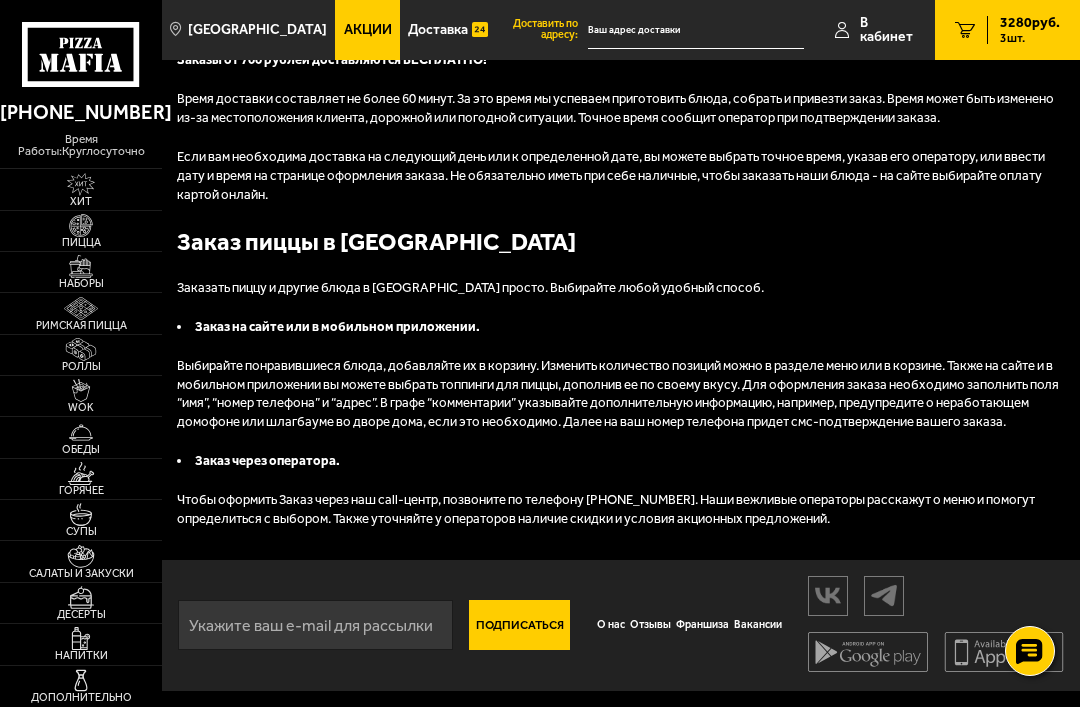 scroll, scrollTop: 0, scrollLeft: 0, axis: both 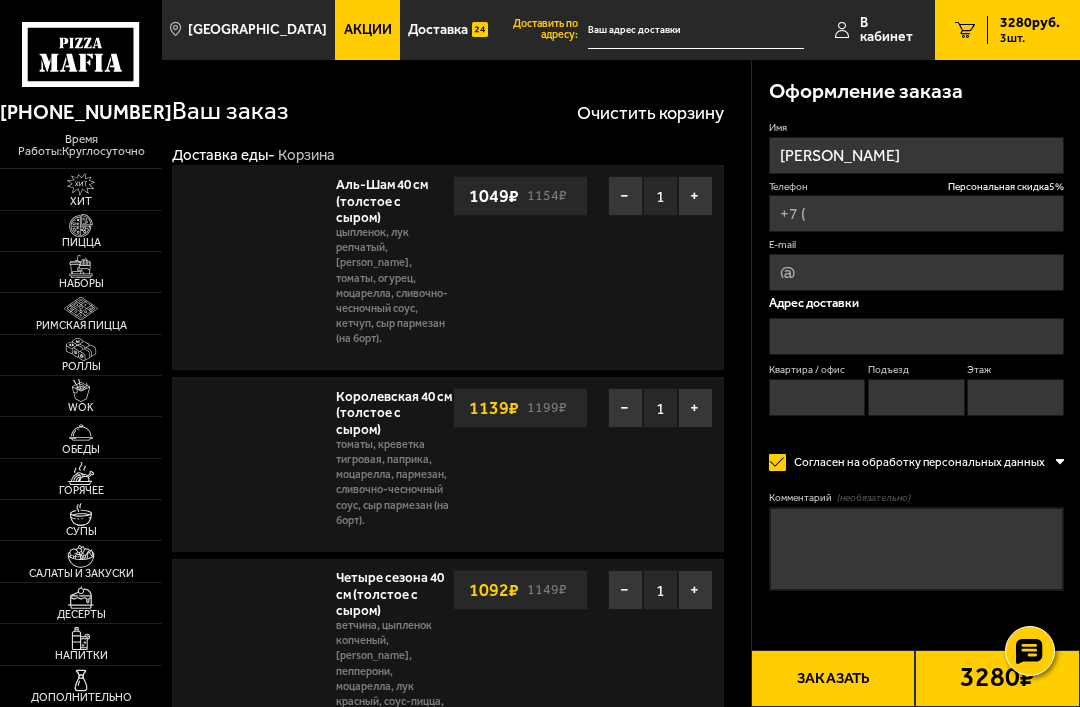 type on "+7 (952) 207-77-00" 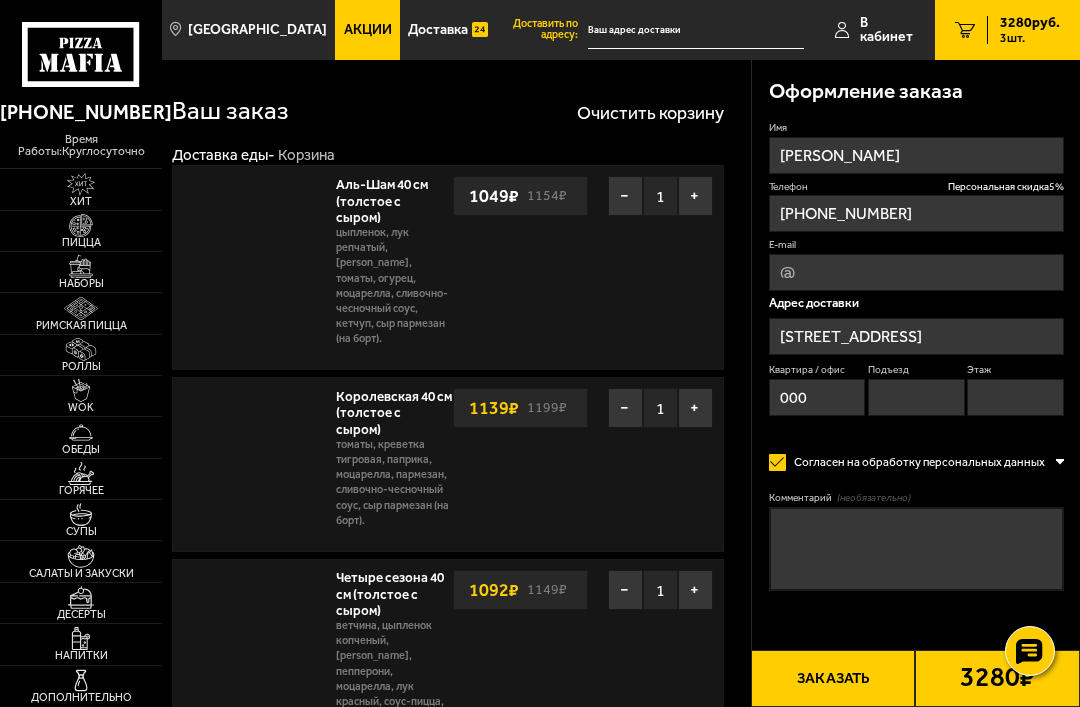 type on "[STREET_ADDRESS]" 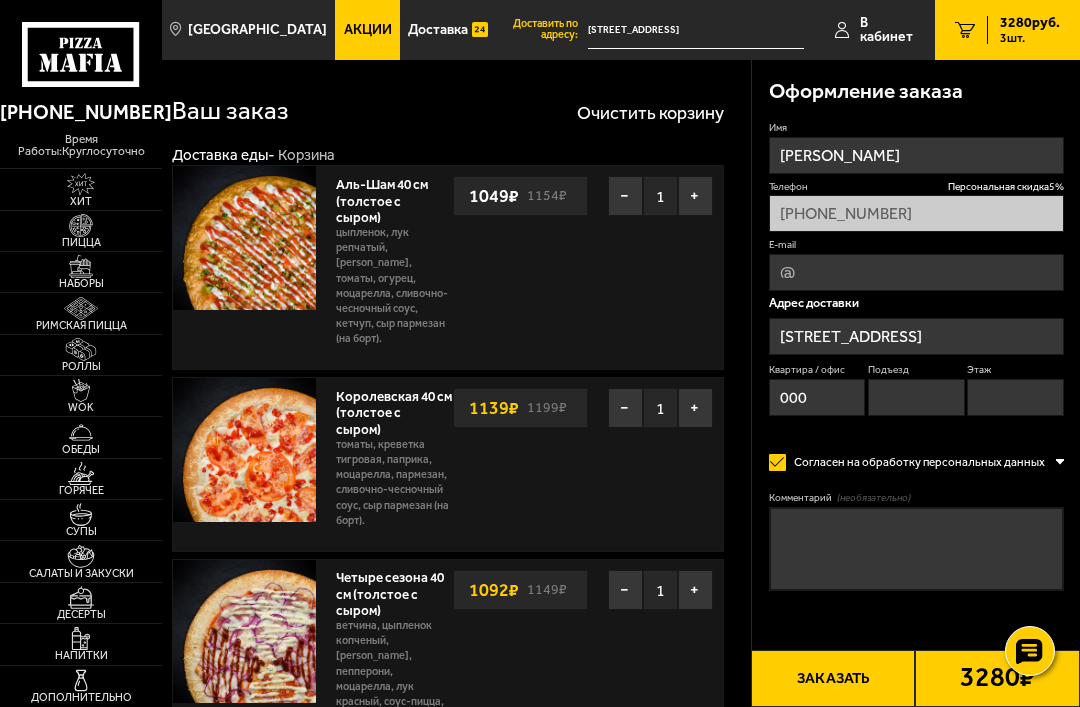 type on "Кронштадтская улица, 10" 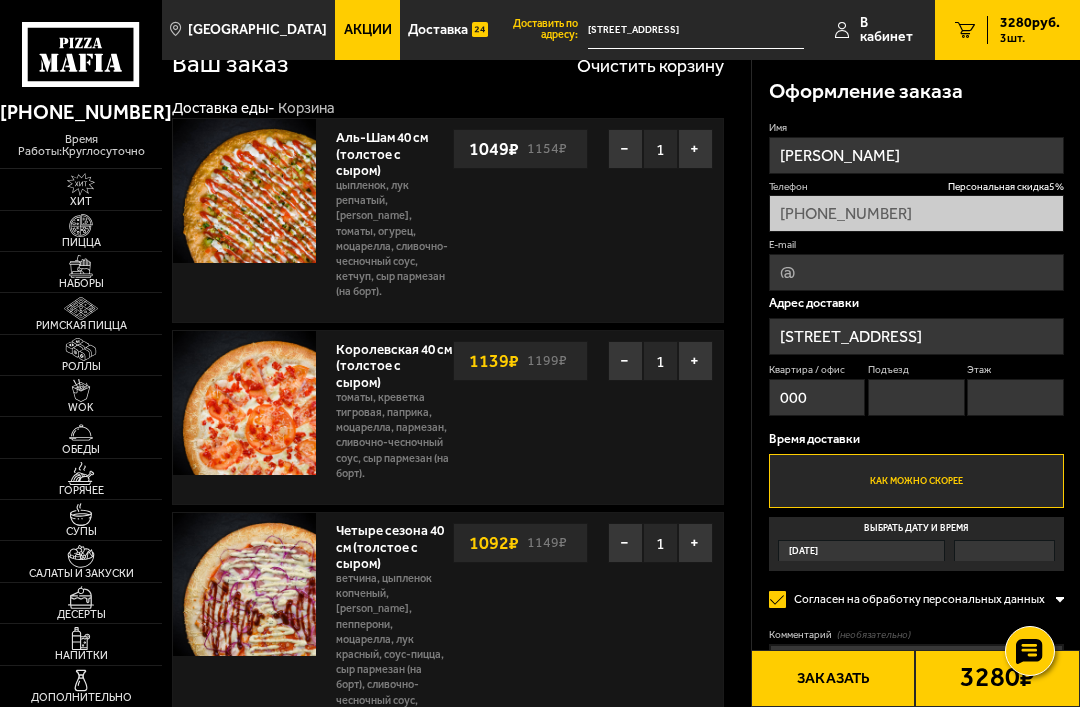scroll, scrollTop: 48, scrollLeft: 0, axis: vertical 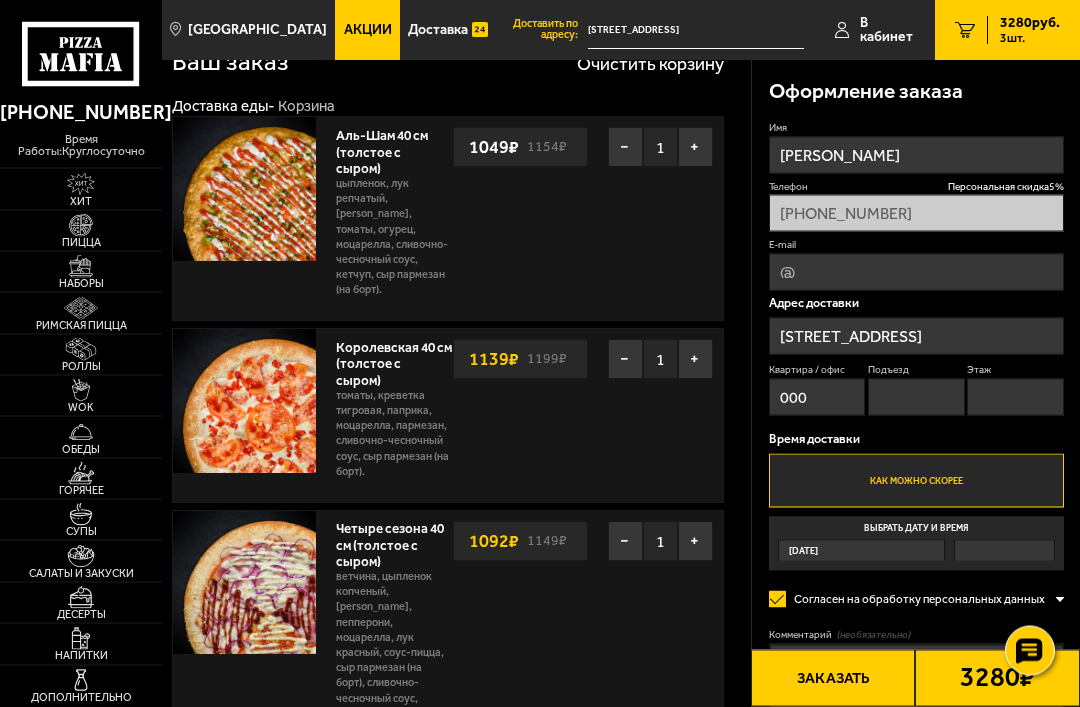 click on "Сегодня" at bounding box center (861, 550) 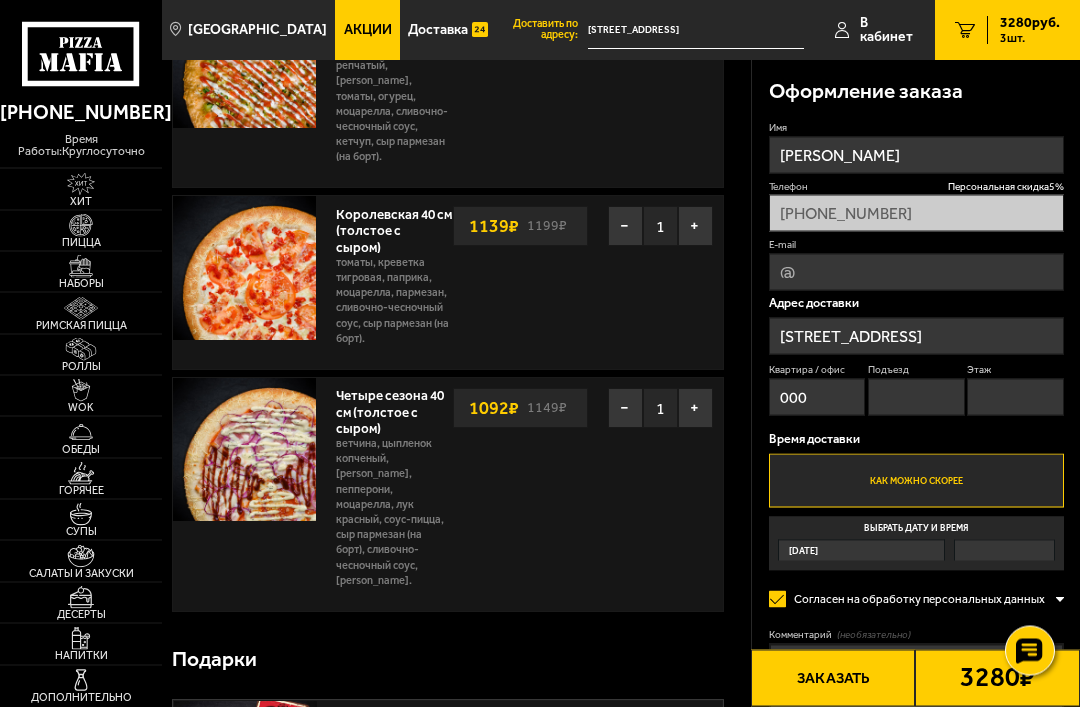 scroll, scrollTop: 182, scrollLeft: 0, axis: vertical 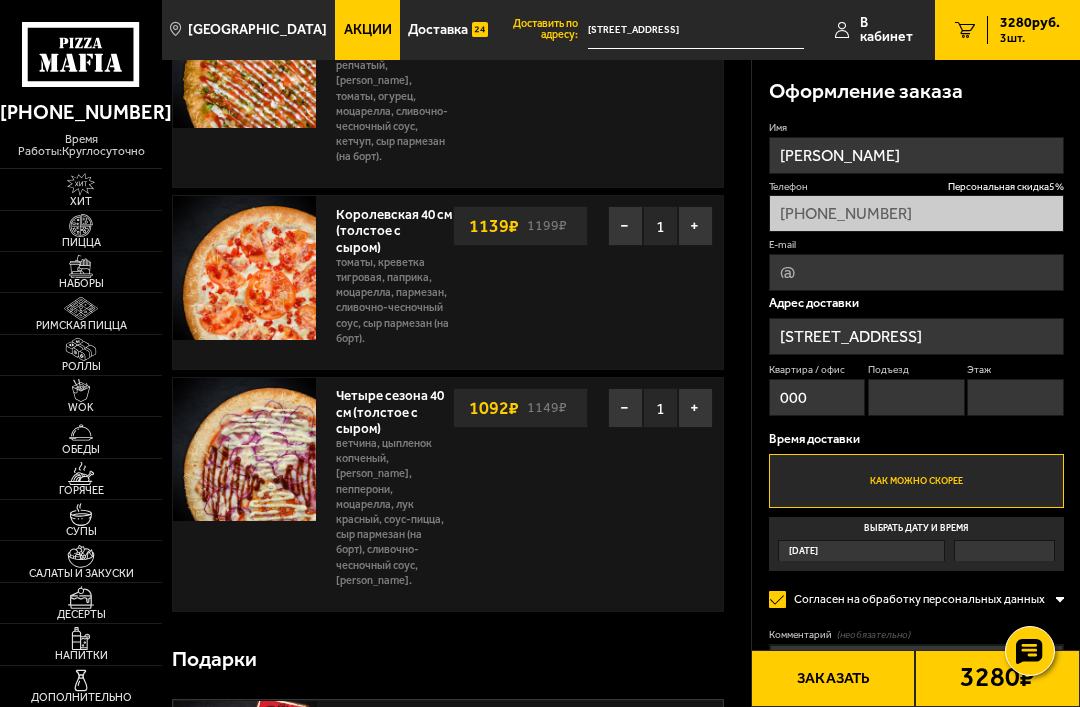 click on "Сегодня" at bounding box center (861, 550) 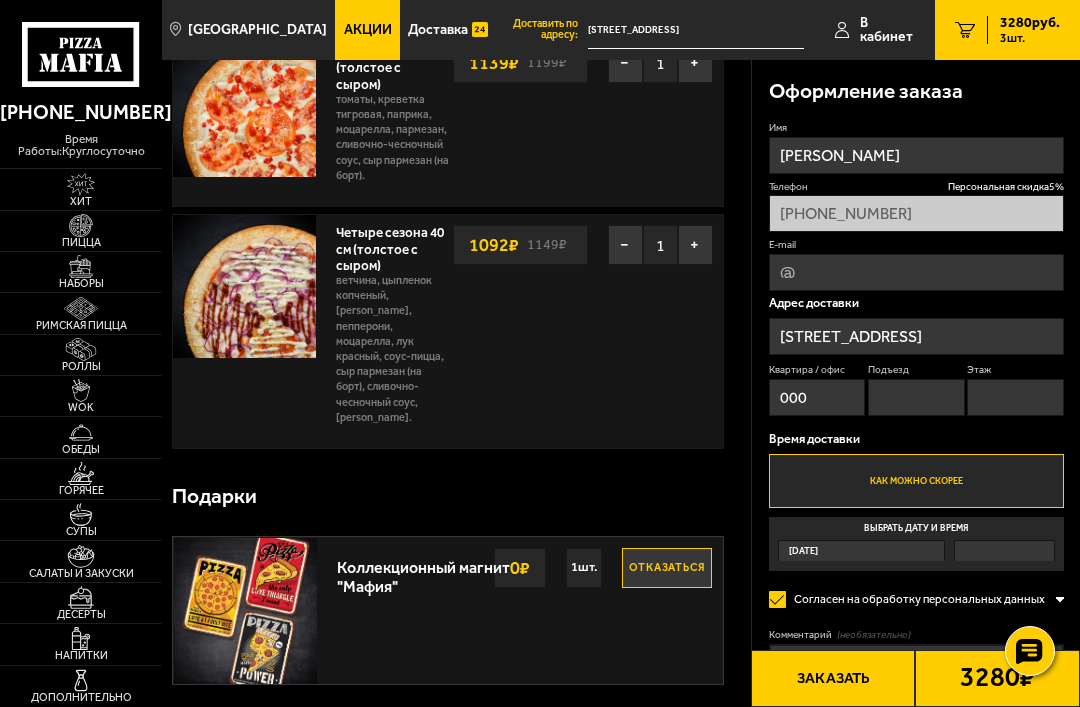 scroll, scrollTop: 343, scrollLeft: 0, axis: vertical 